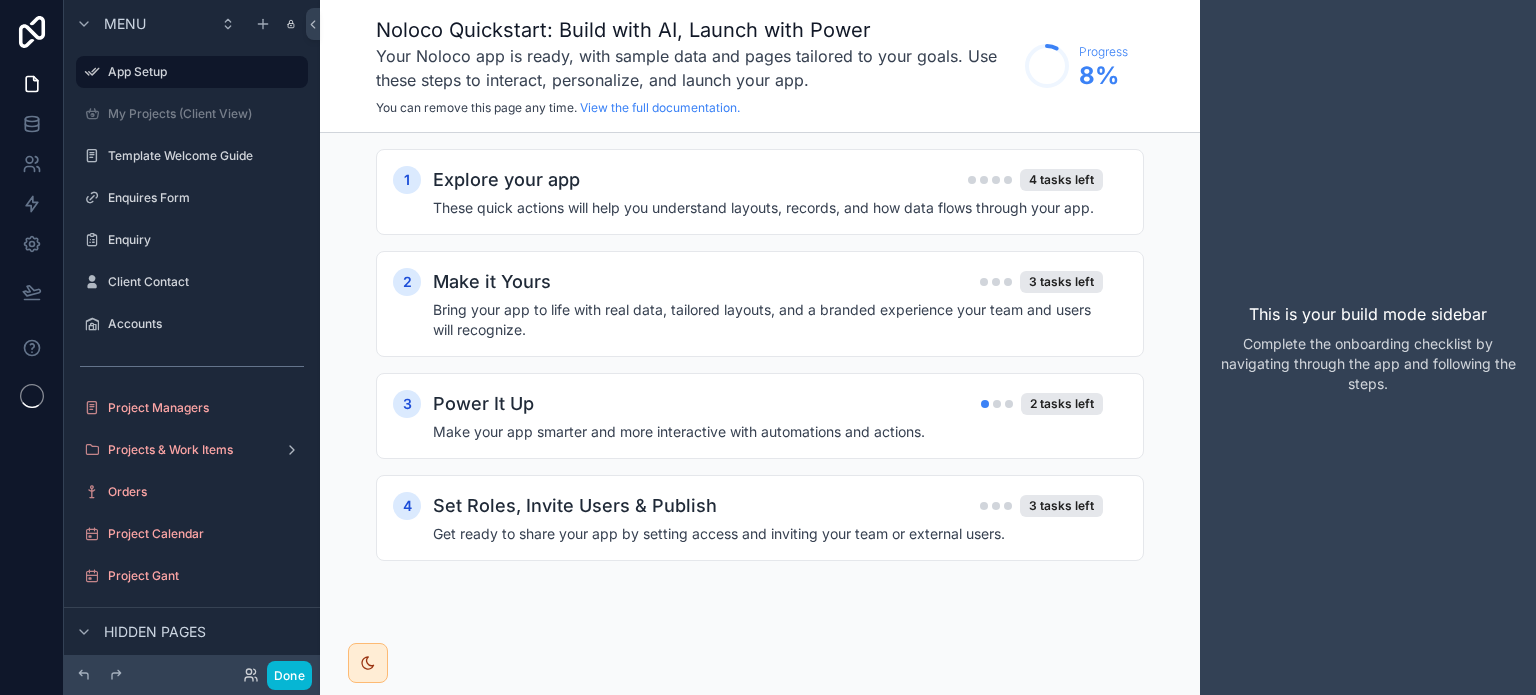 scroll, scrollTop: 0, scrollLeft: 0, axis: both 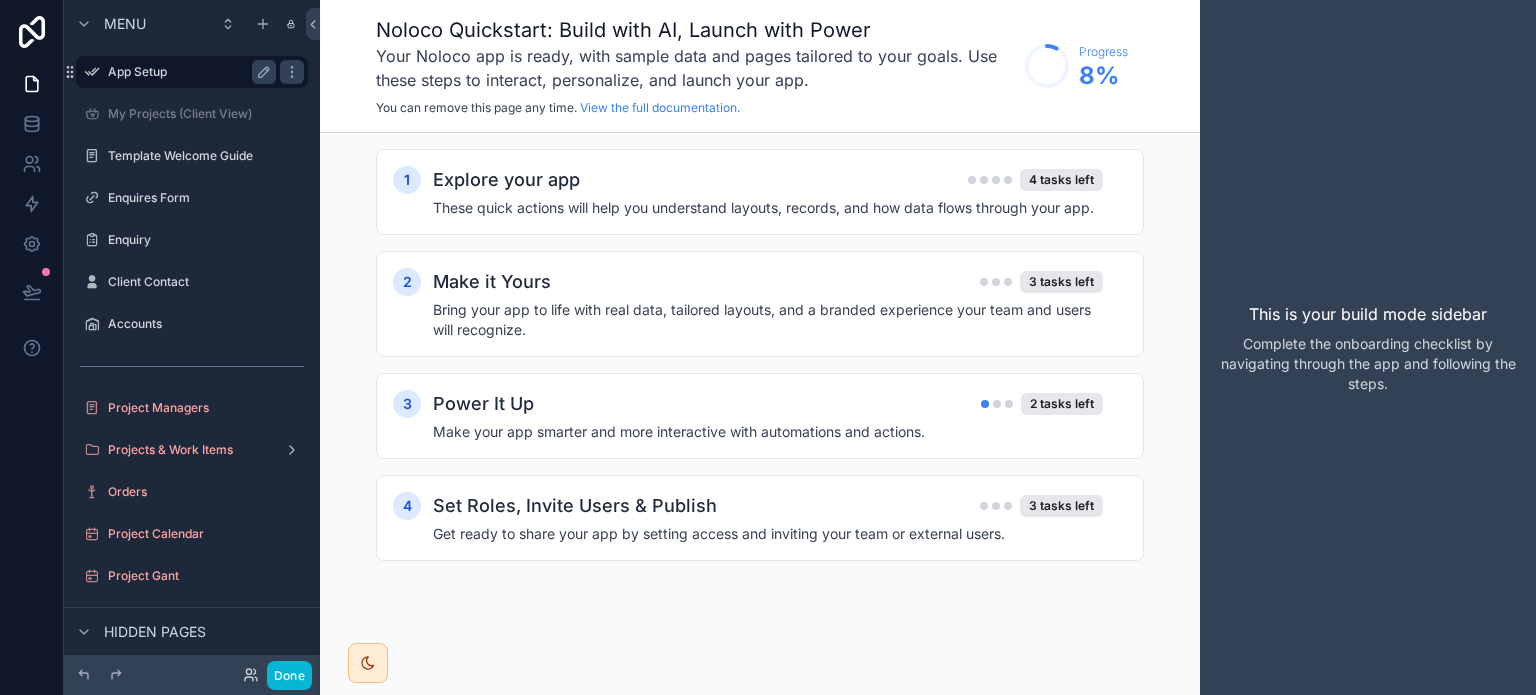 click on "App Setup" at bounding box center (188, 72) 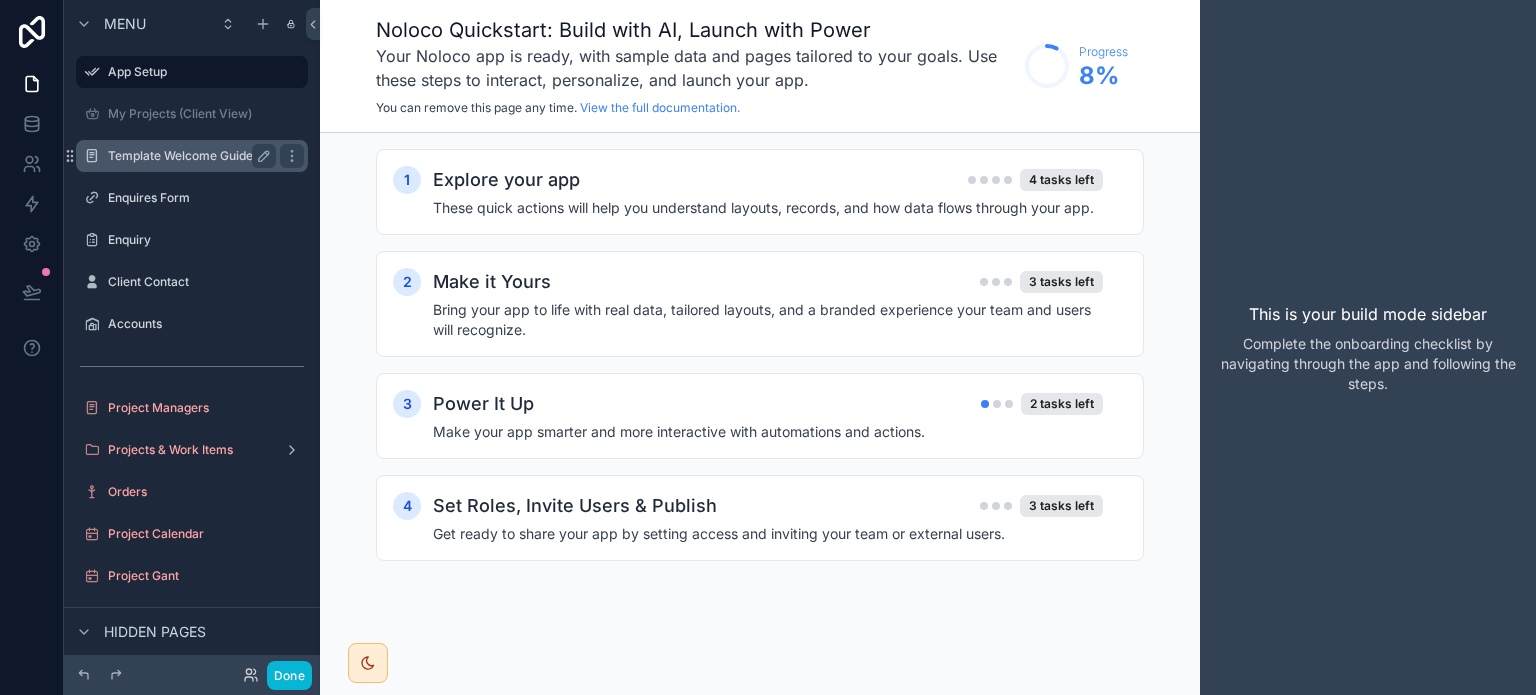 click on "Template Welcome Guide" at bounding box center (188, 156) 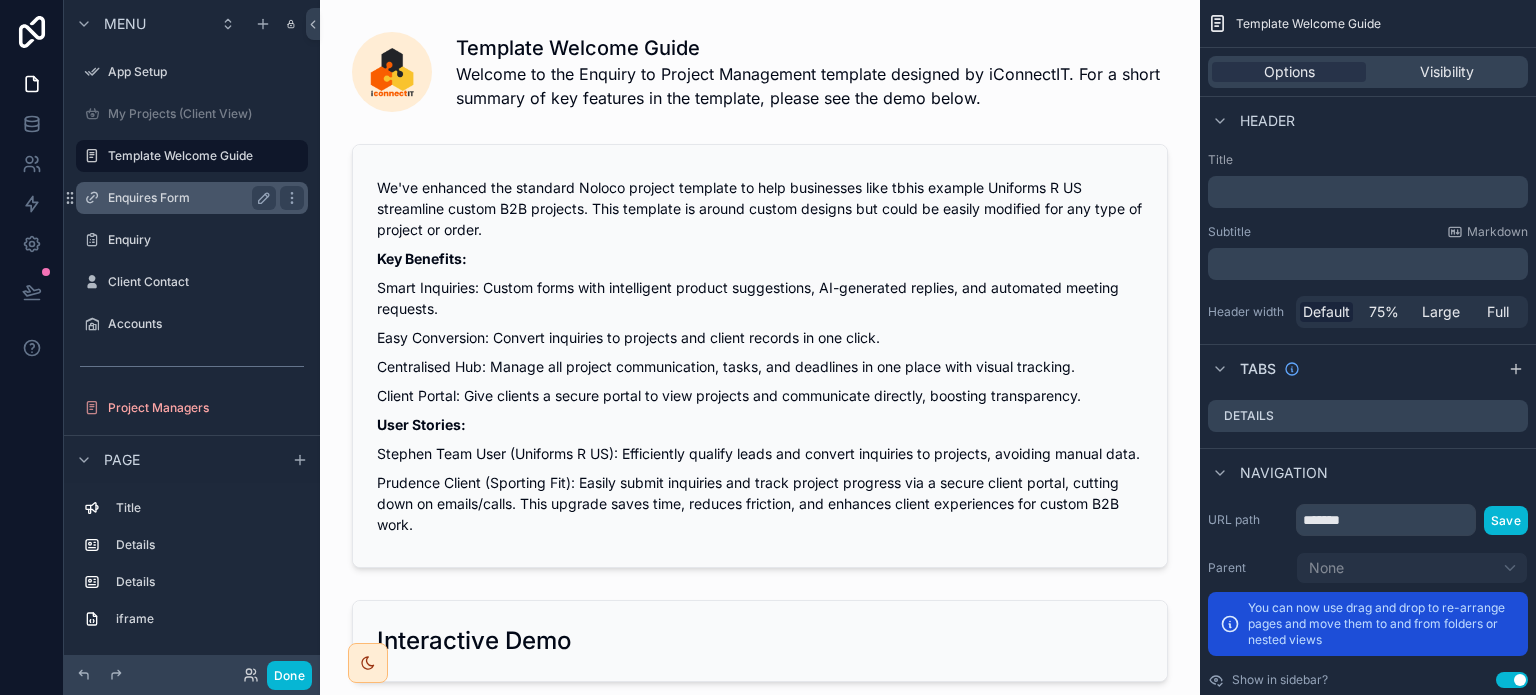 click on "Enquires Form" at bounding box center (188, 198) 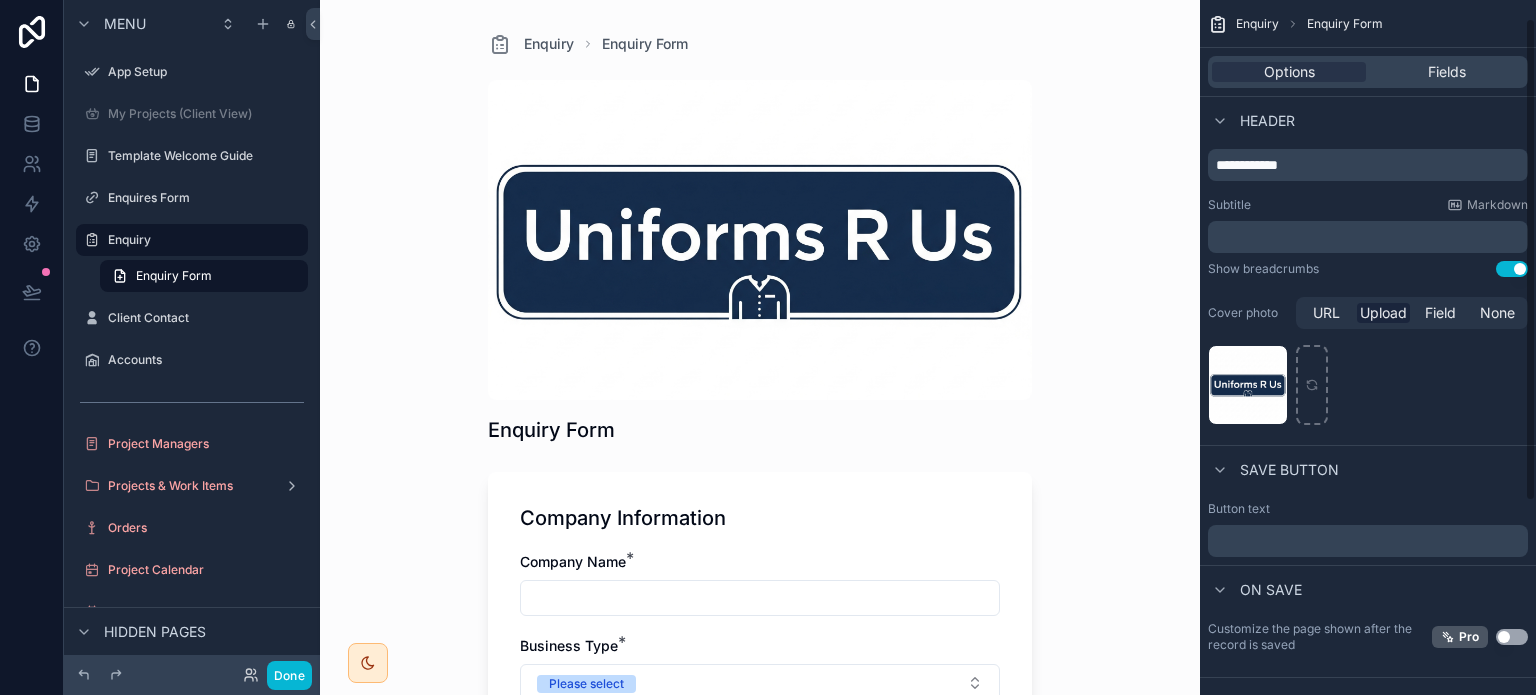 scroll, scrollTop: 24, scrollLeft: 0, axis: vertical 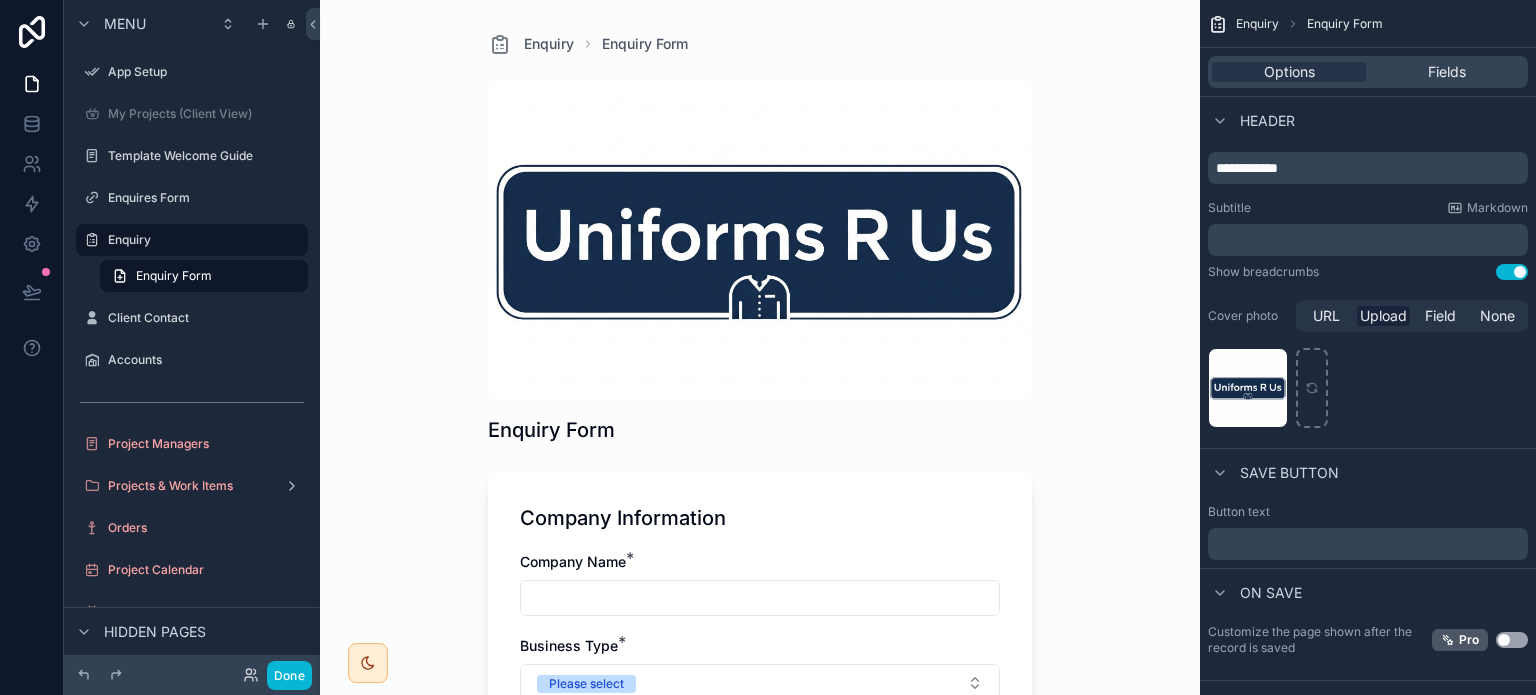 click at bounding box center [760, 240] 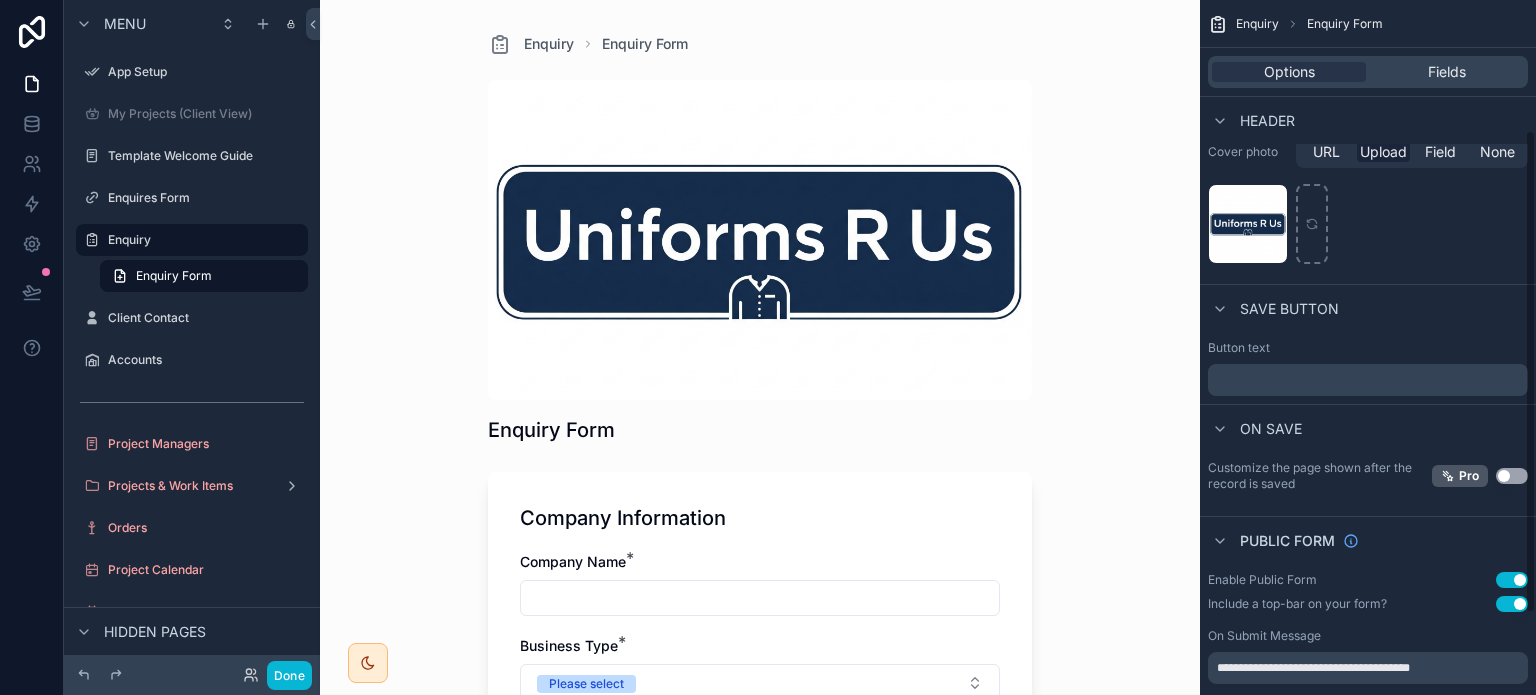 scroll, scrollTop: 188, scrollLeft: 0, axis: vertical 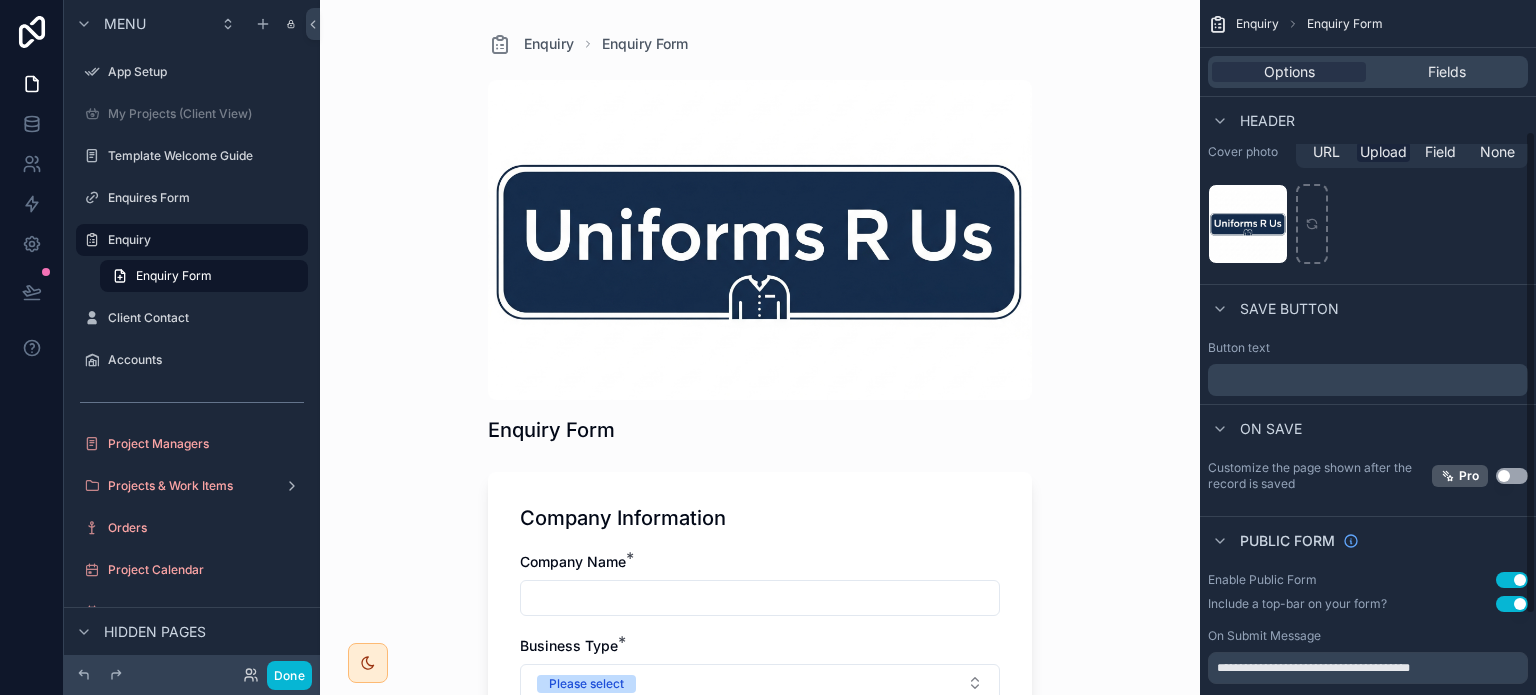 click on "Save button" at bounding box center [1289, 309] 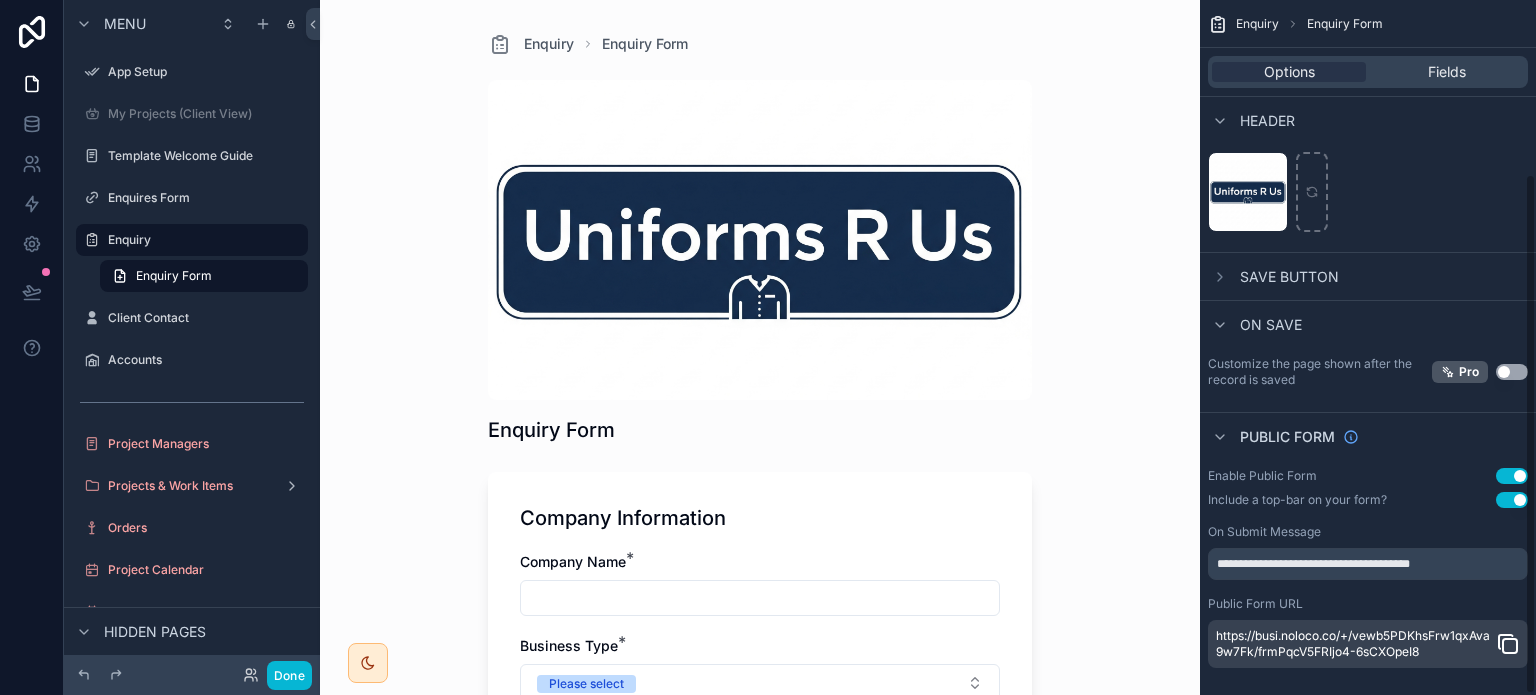 scroll, scrollTop: 232, scrollLeft: 0, axis: vertical 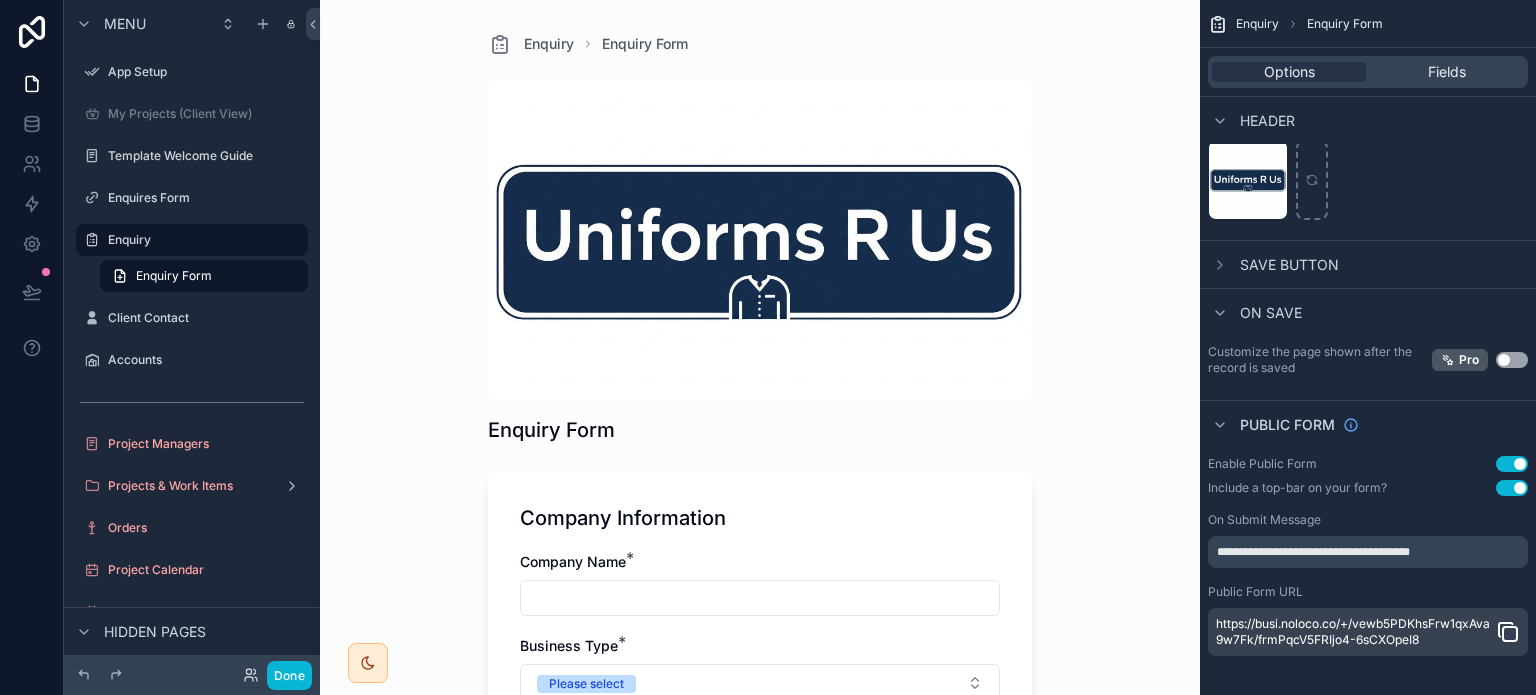 click on "Enable Public Form" at bounding box center (1262, 464) 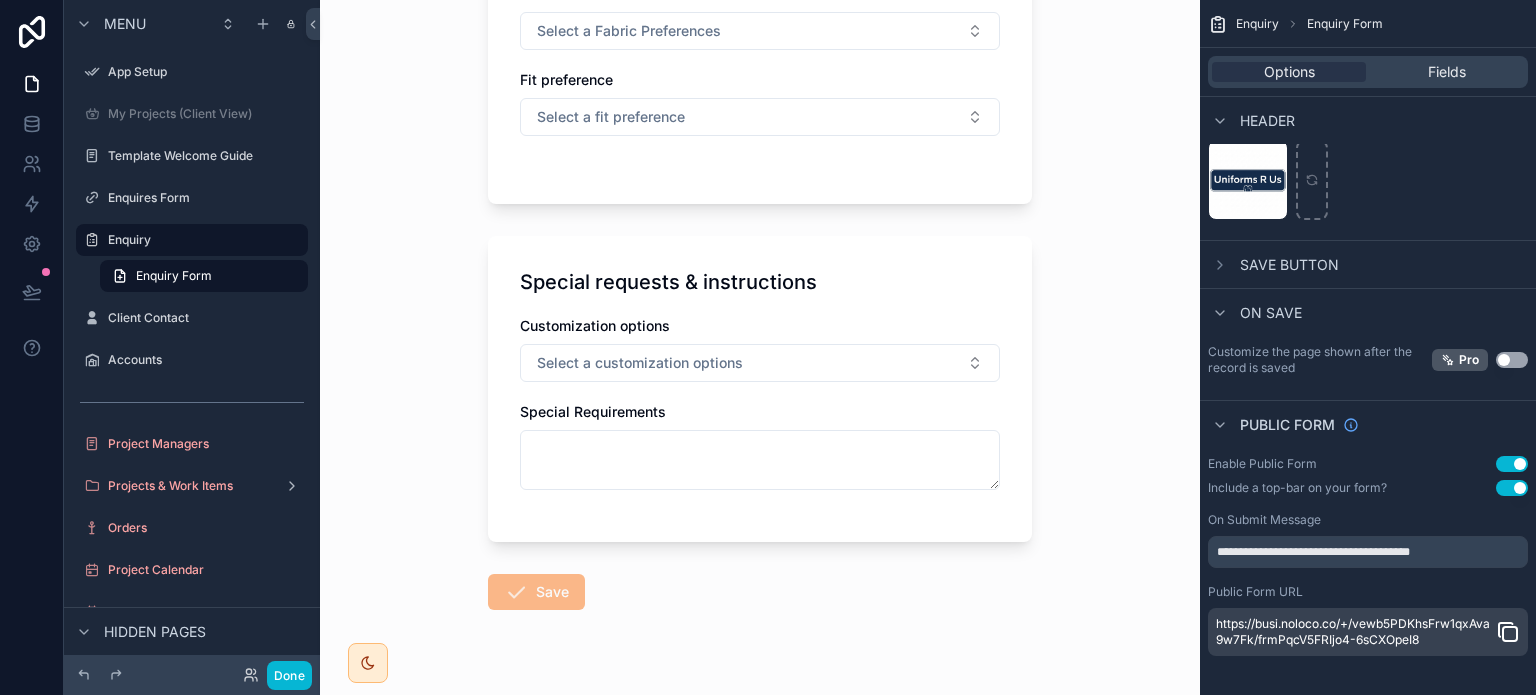 scroll, scrollTop: 1795, scrollLeft: 0, axis: vertical 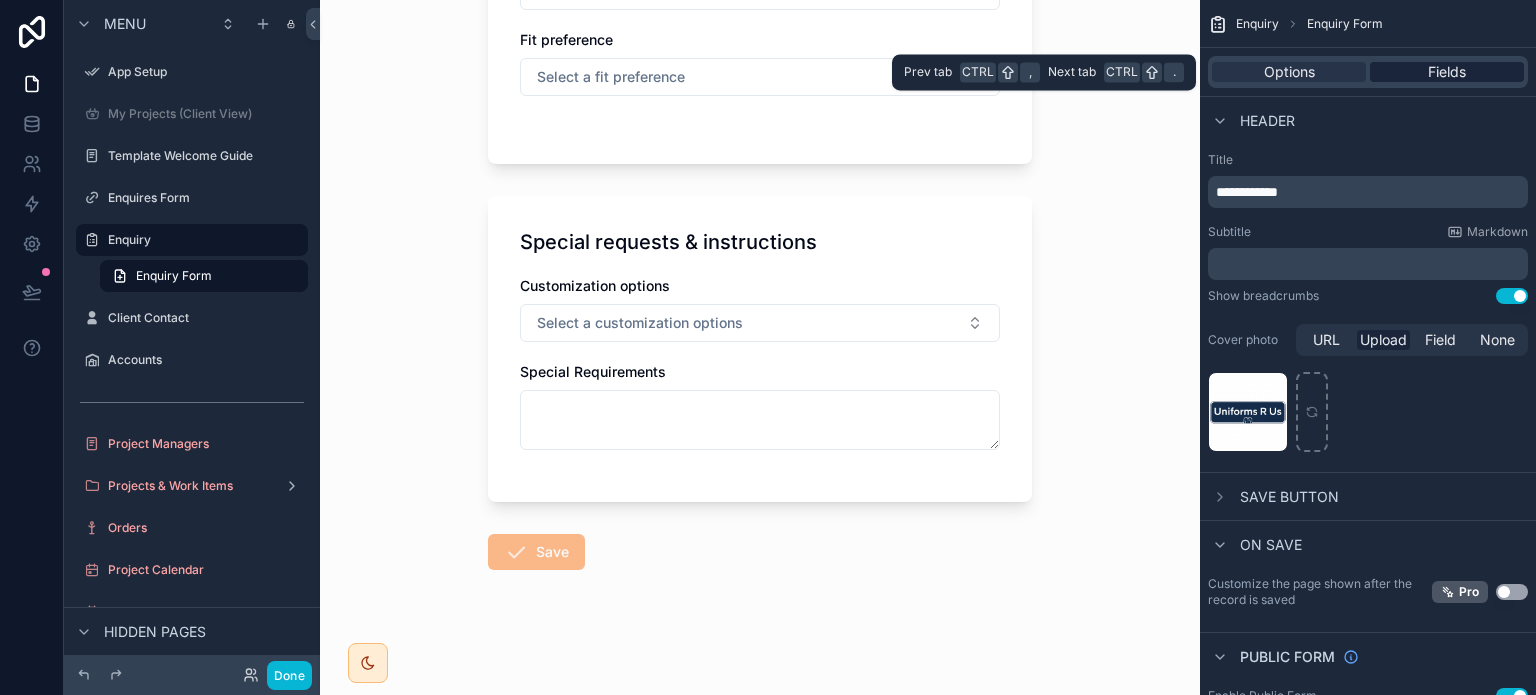 click on "Fields" at bounding box center [1447, 72] 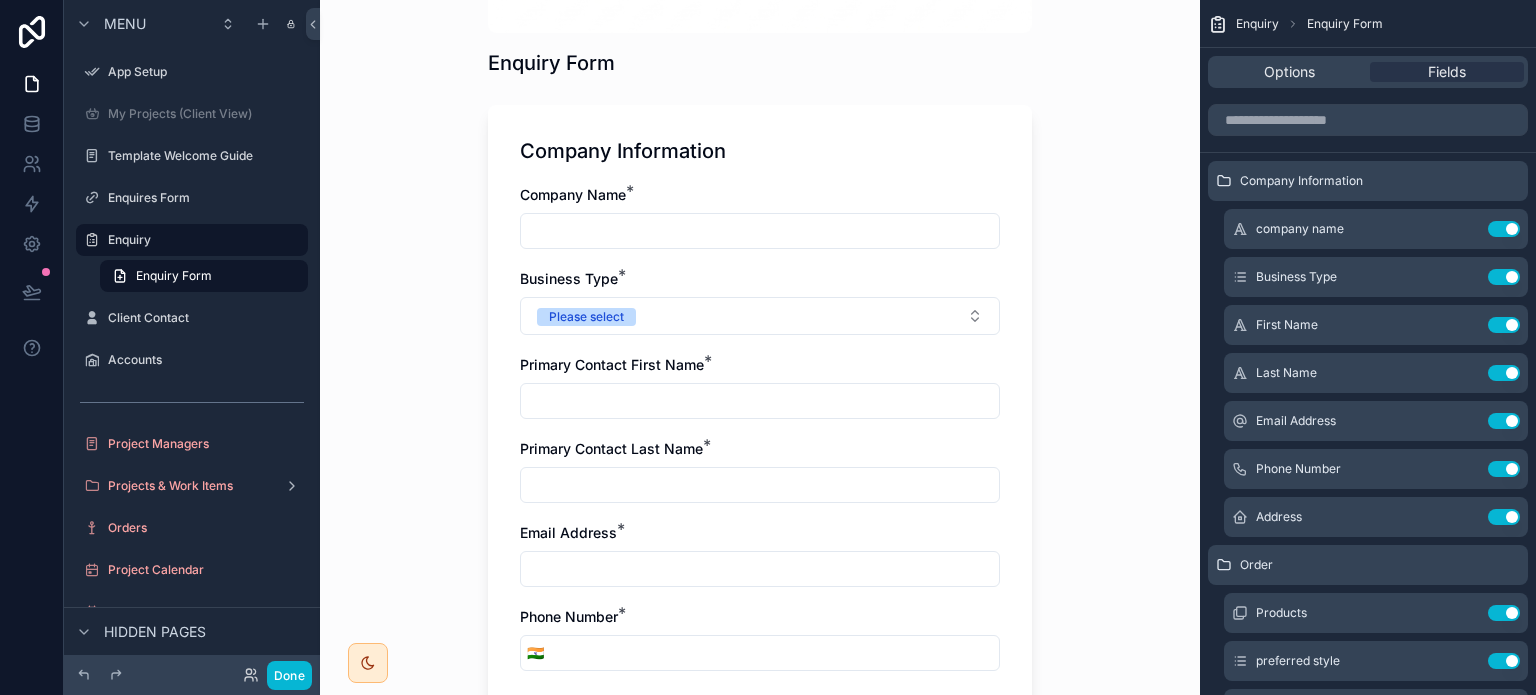 scroll, scrollTop: 376, scrollLeft: 0, axis: vertical 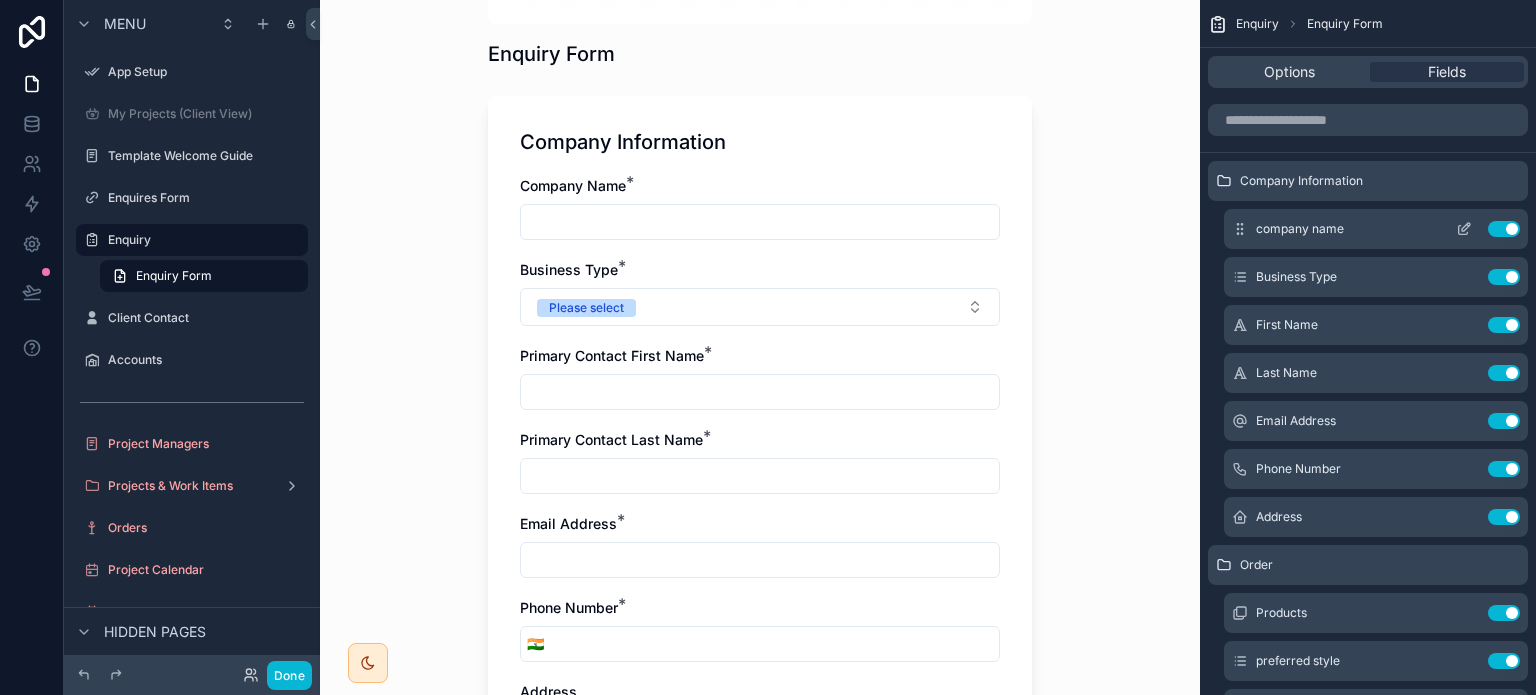 click 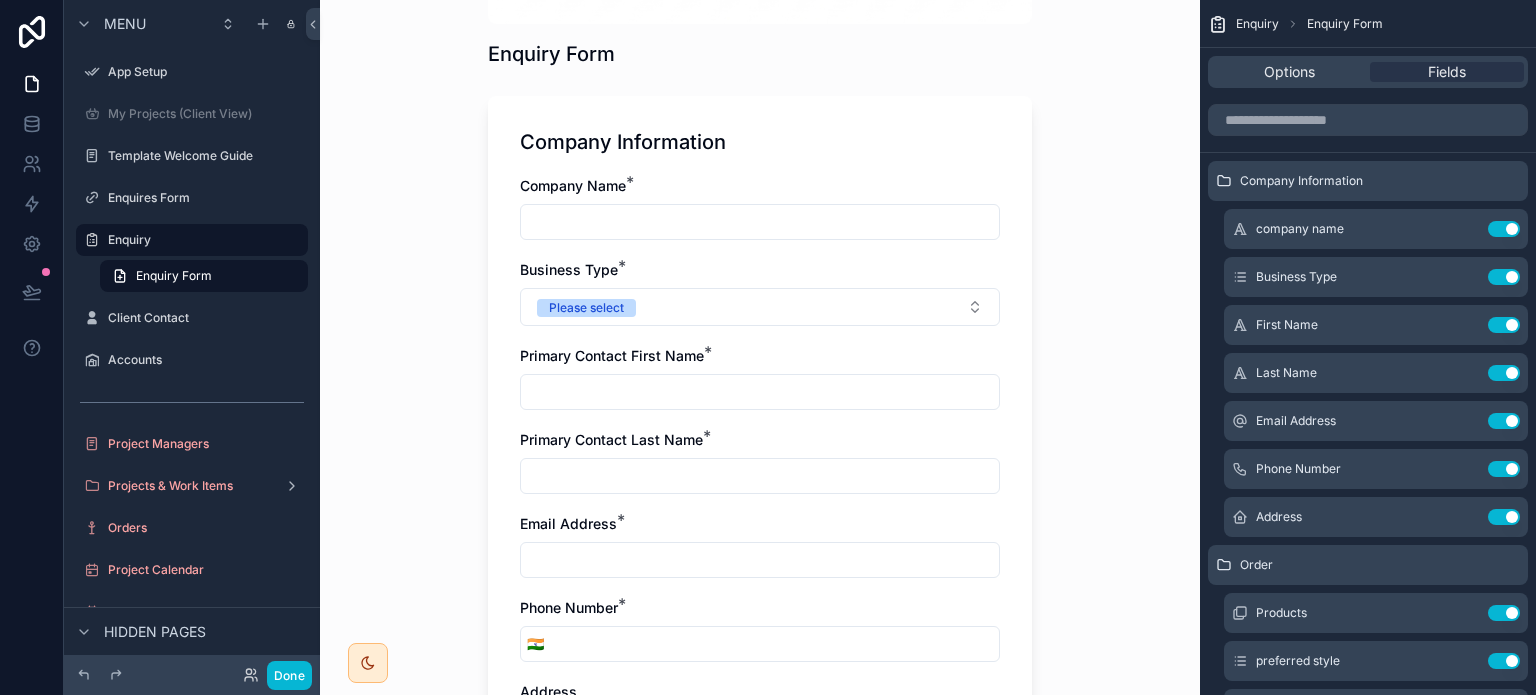 click at bounding box center [760, 222] 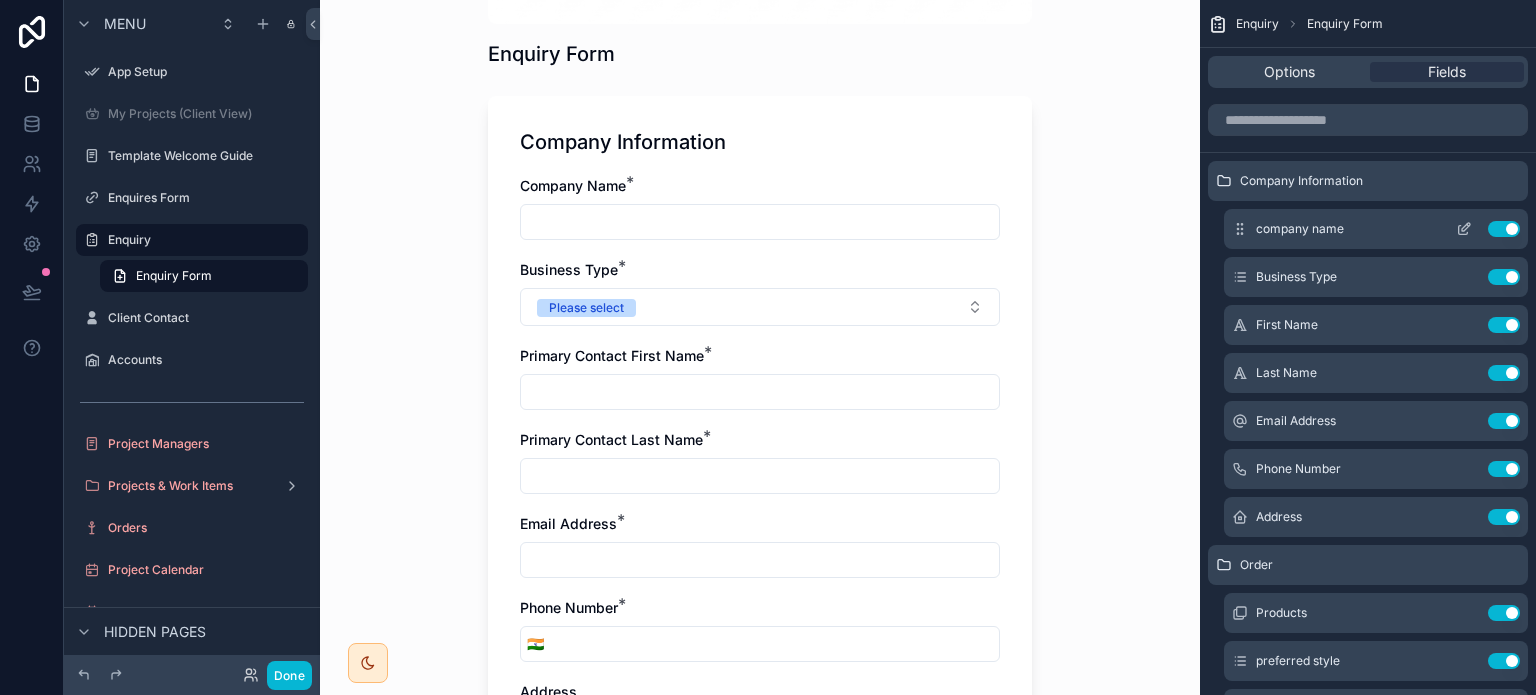 click 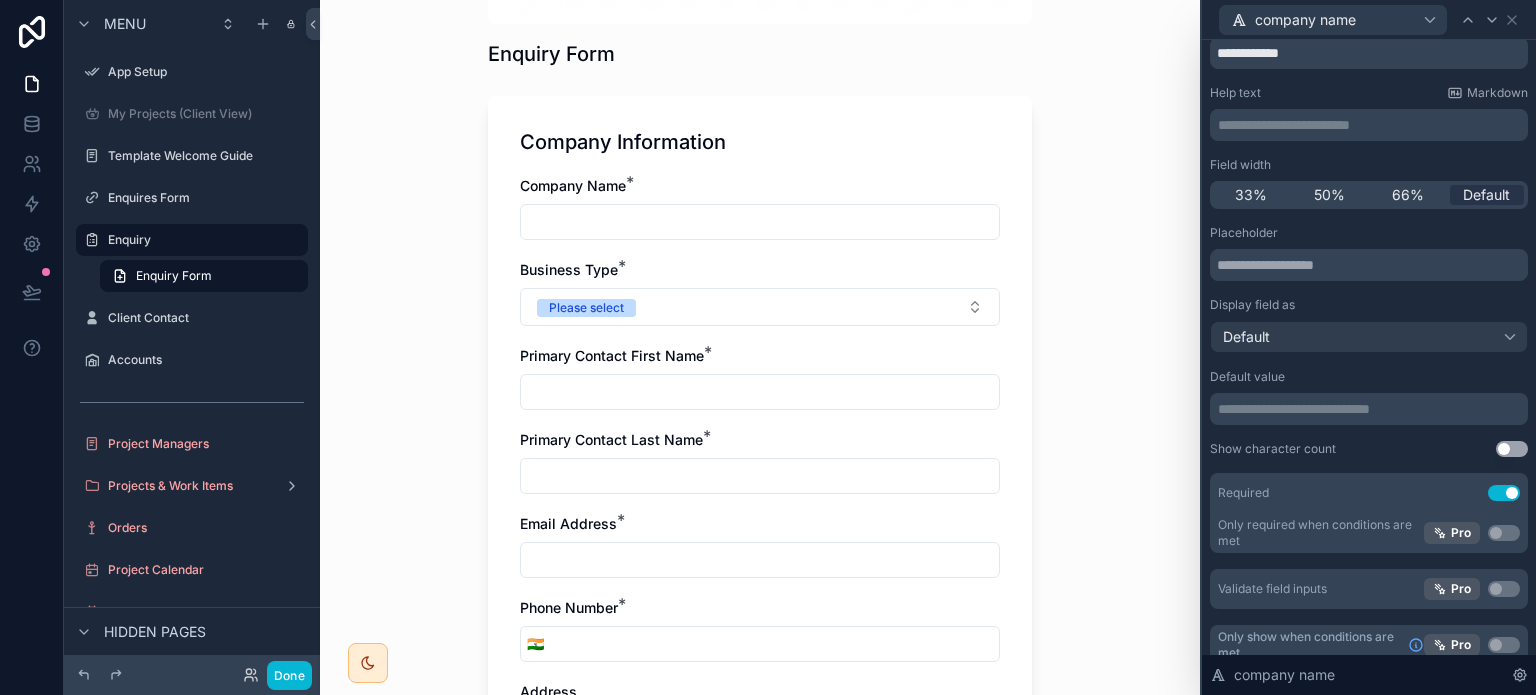 scroll, scrollTop: 71, scrollLeft: 0, axis: vertical 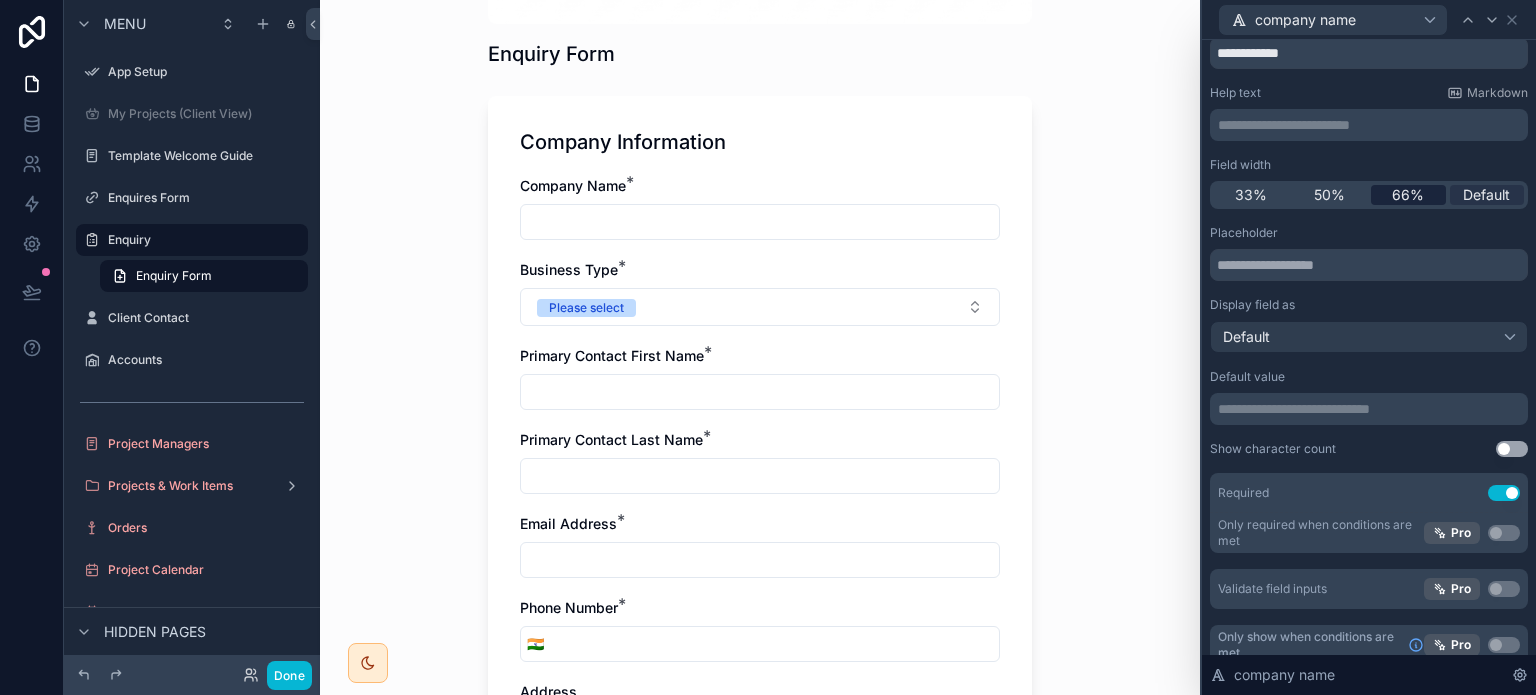 click on "66%" at bounding box center (1408, 195) 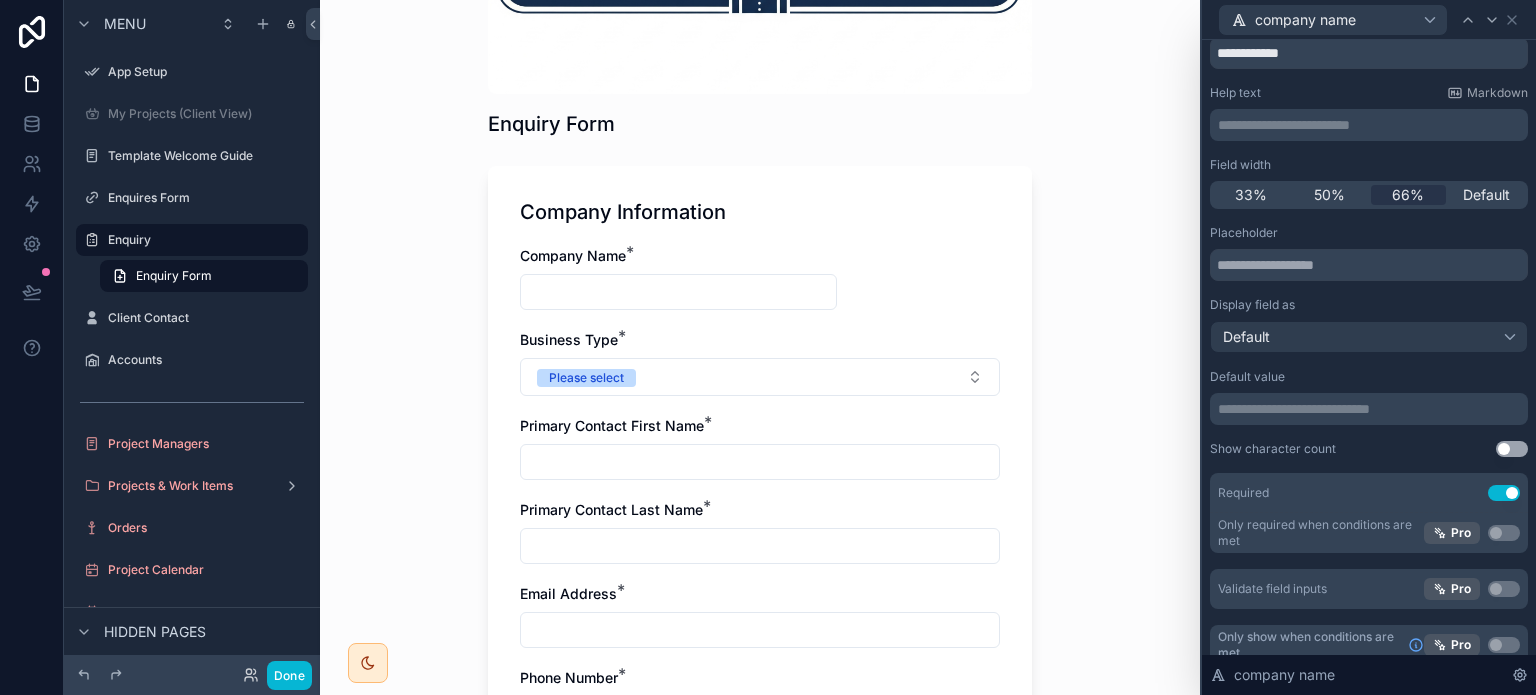 scroll, scrollTop: 308, scrollLeft: 0, axis: vertical 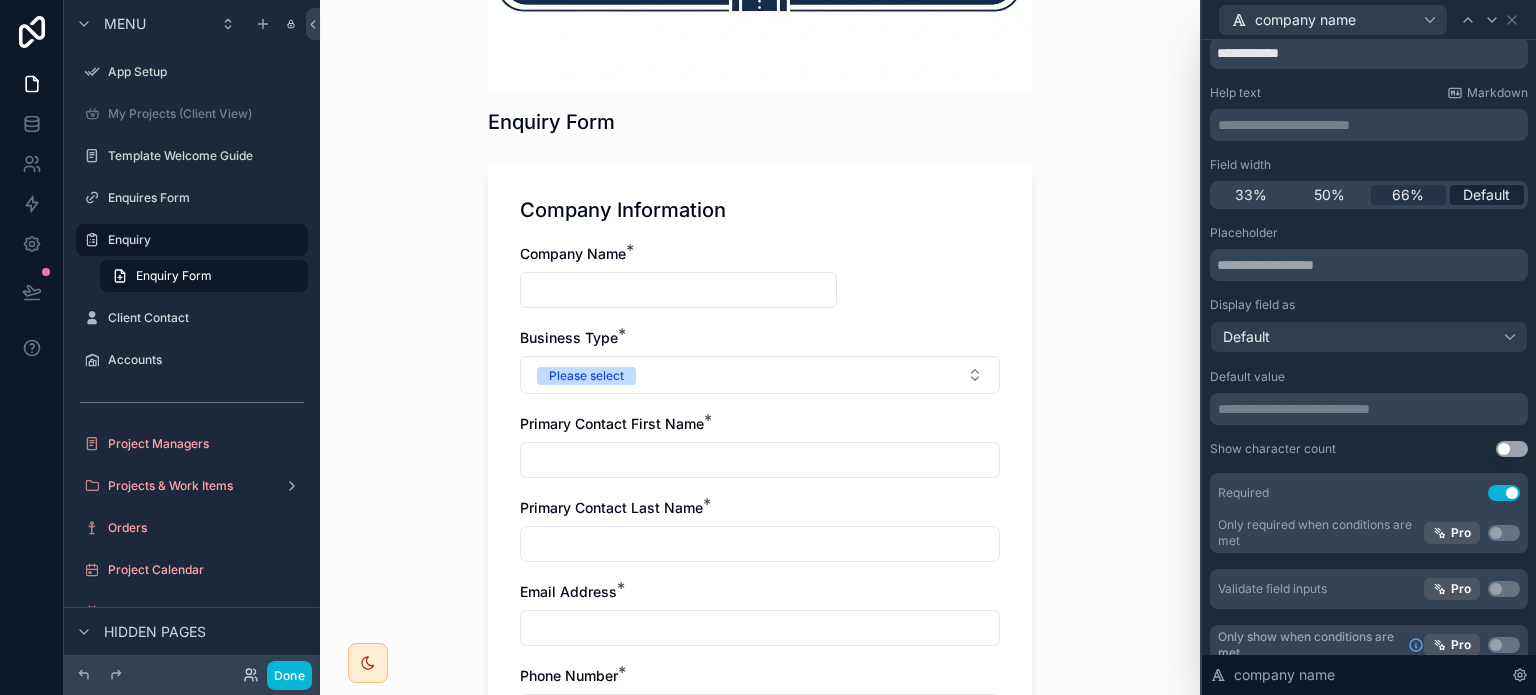 click on "Default" at bounding box center [1486, 195] 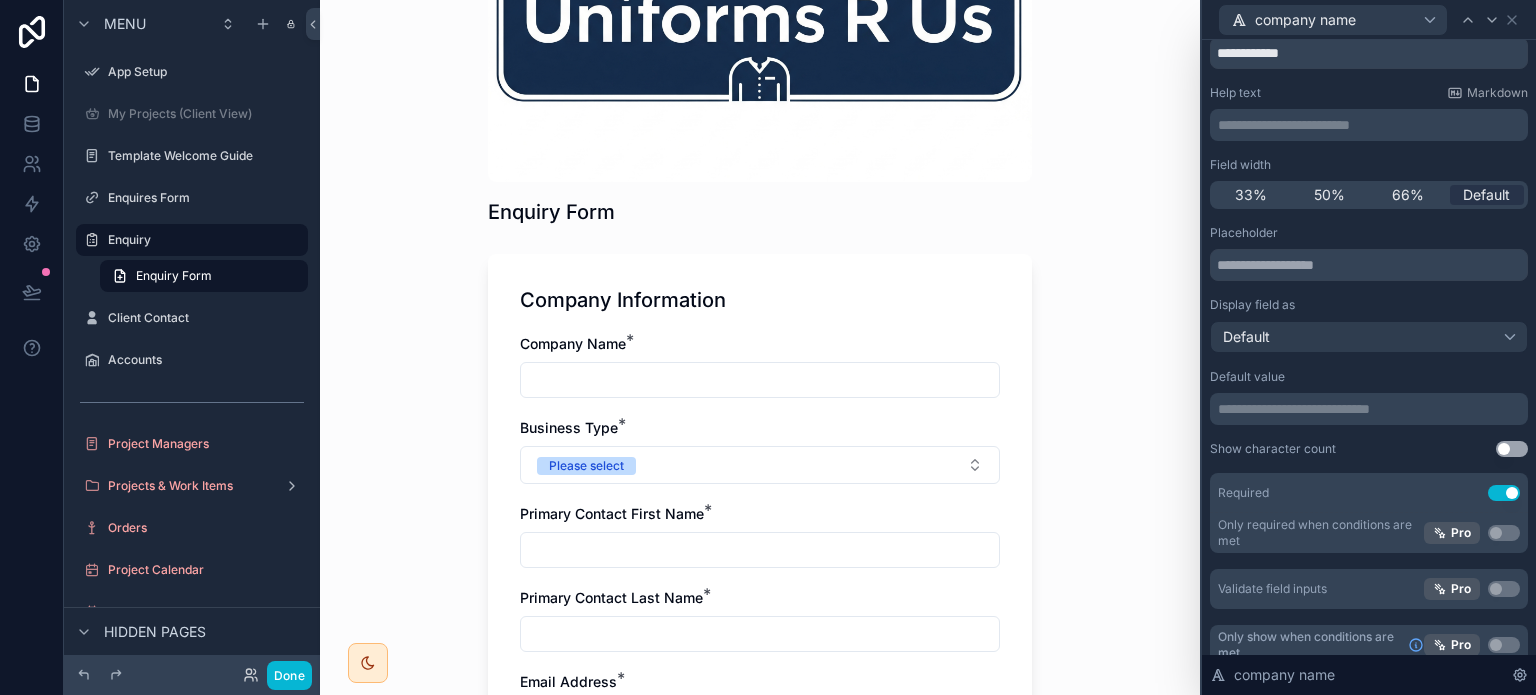 scroll, scrollTop: 254, scrollLeft: 0, axis: vertical 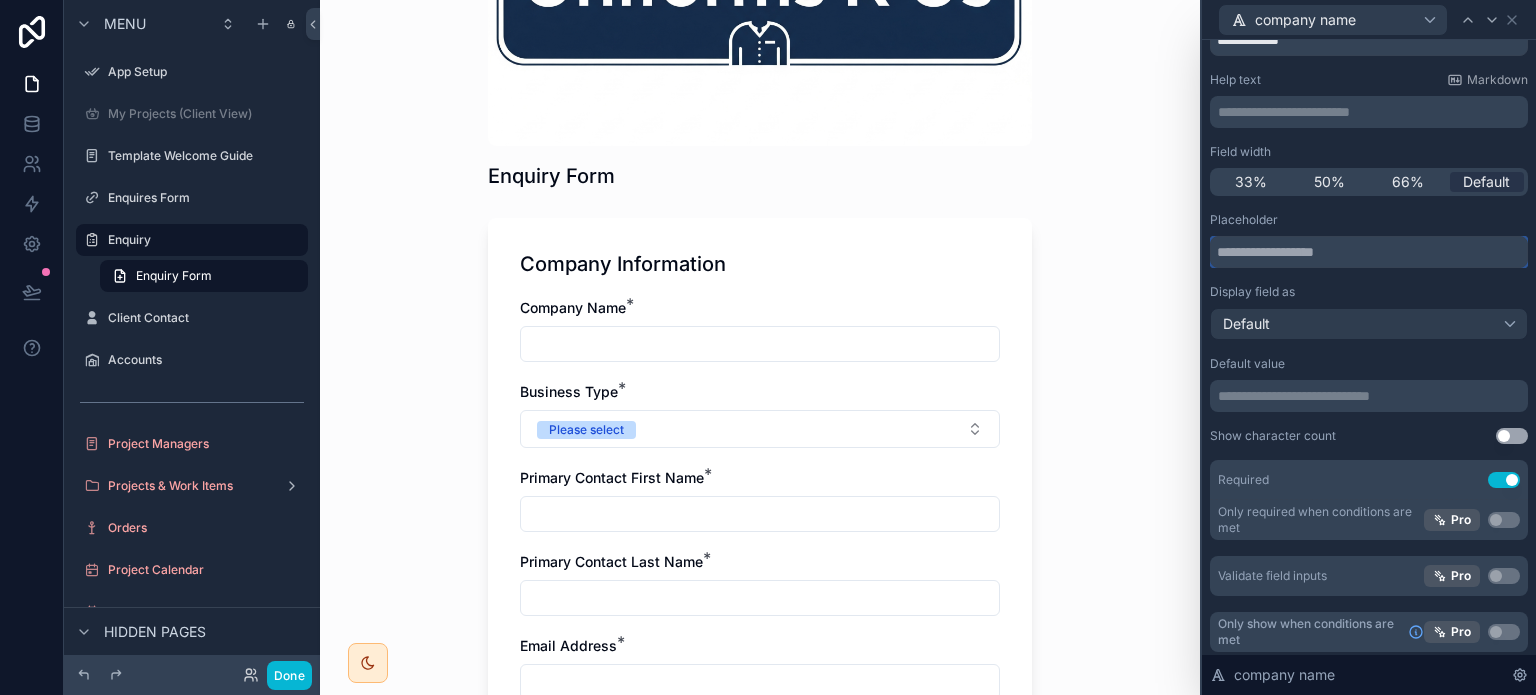 click at bounding box center [1369, 252] 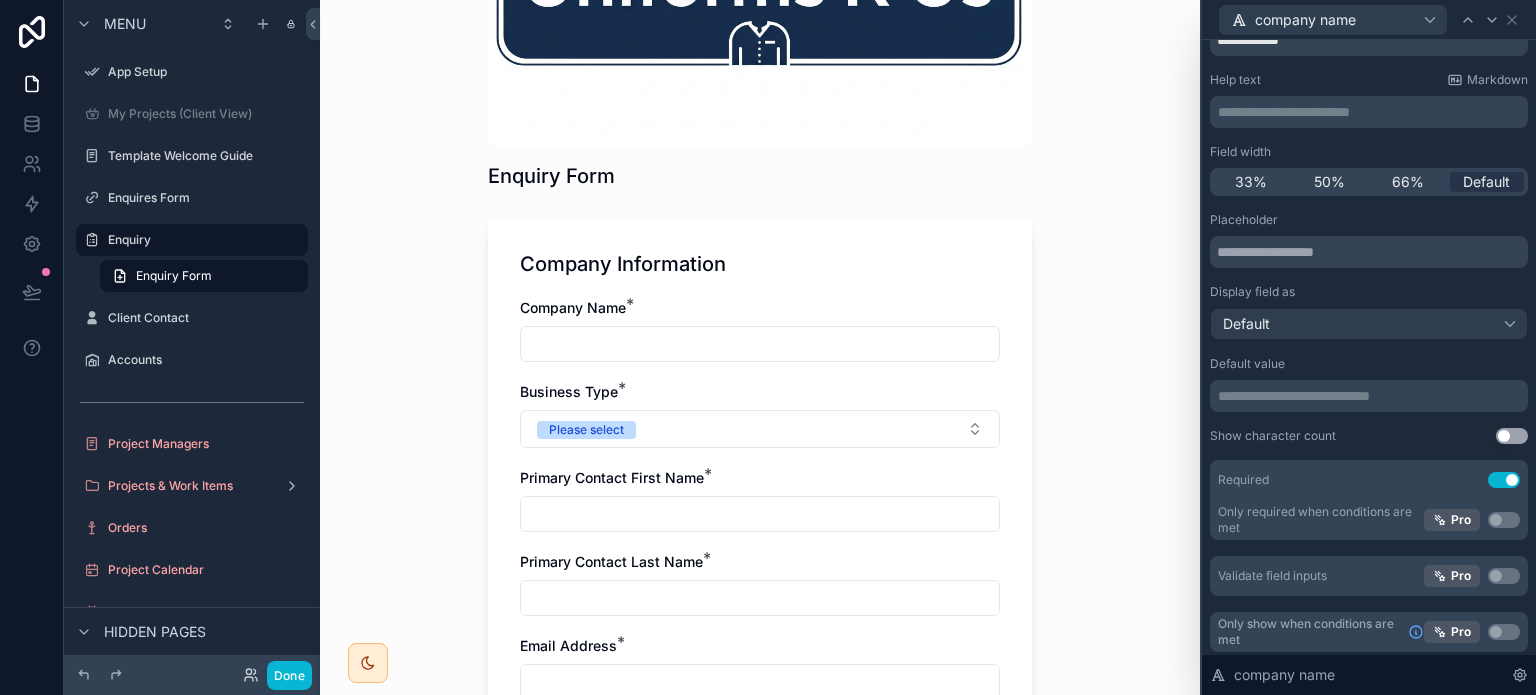 click on "Display field as" at bounding box center (1369, 292) 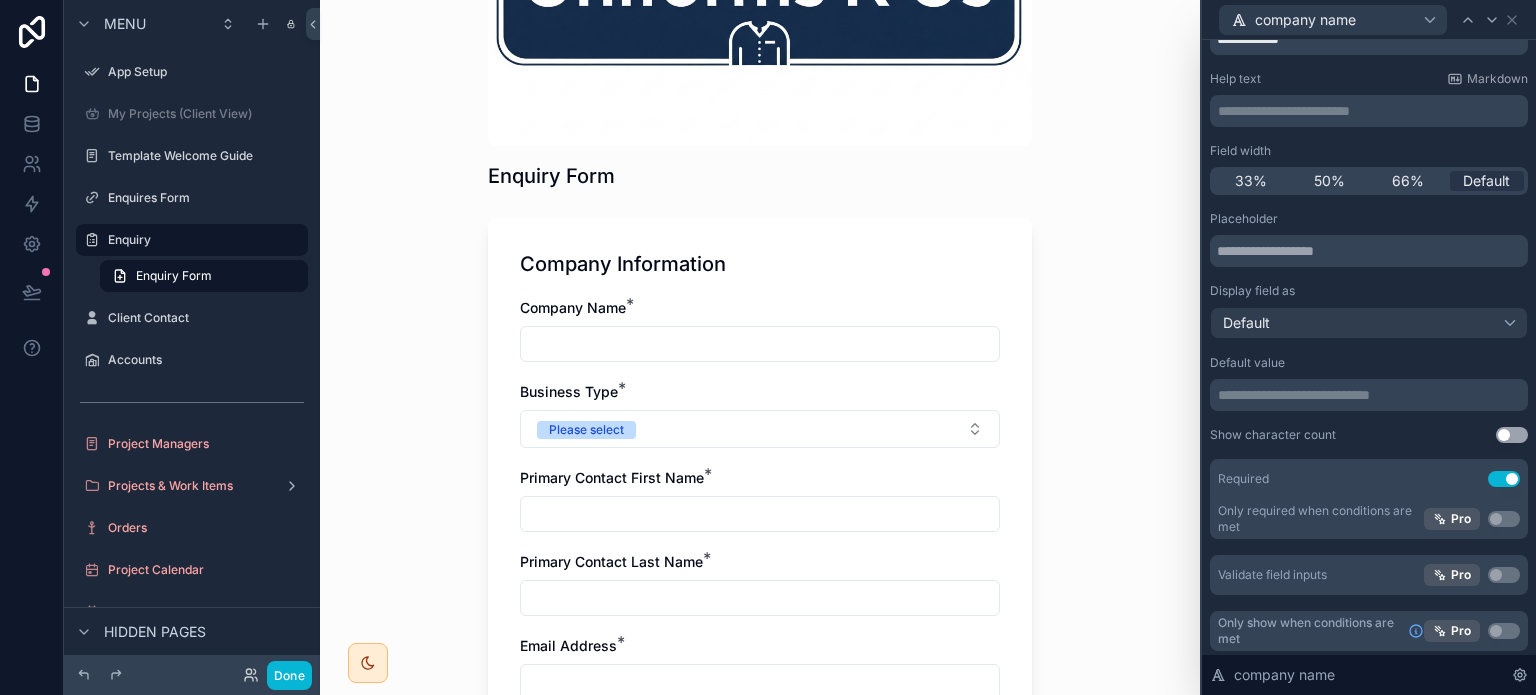scroll, scrollTop: 88, scrollLeft: 0, axis: vertical 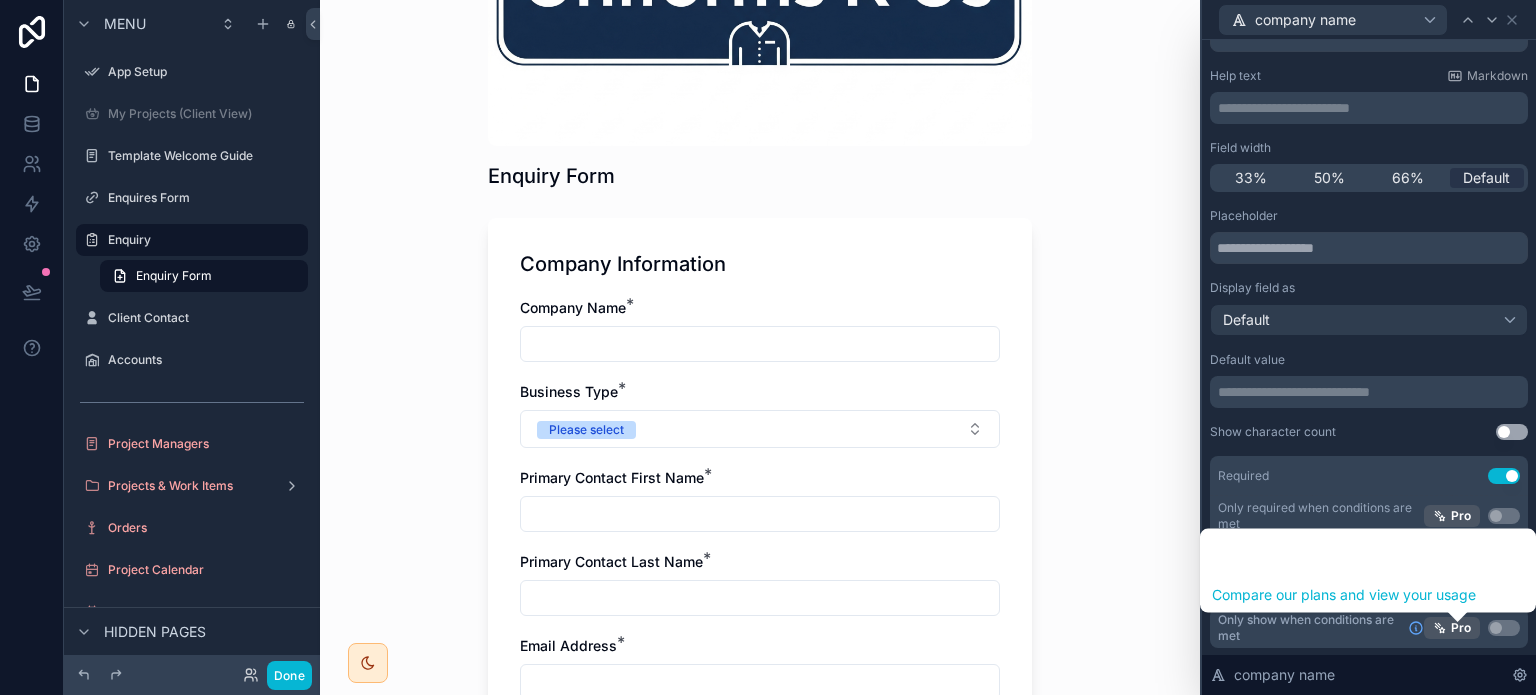 click on "Use setting" at bounding box center [1504, 628] 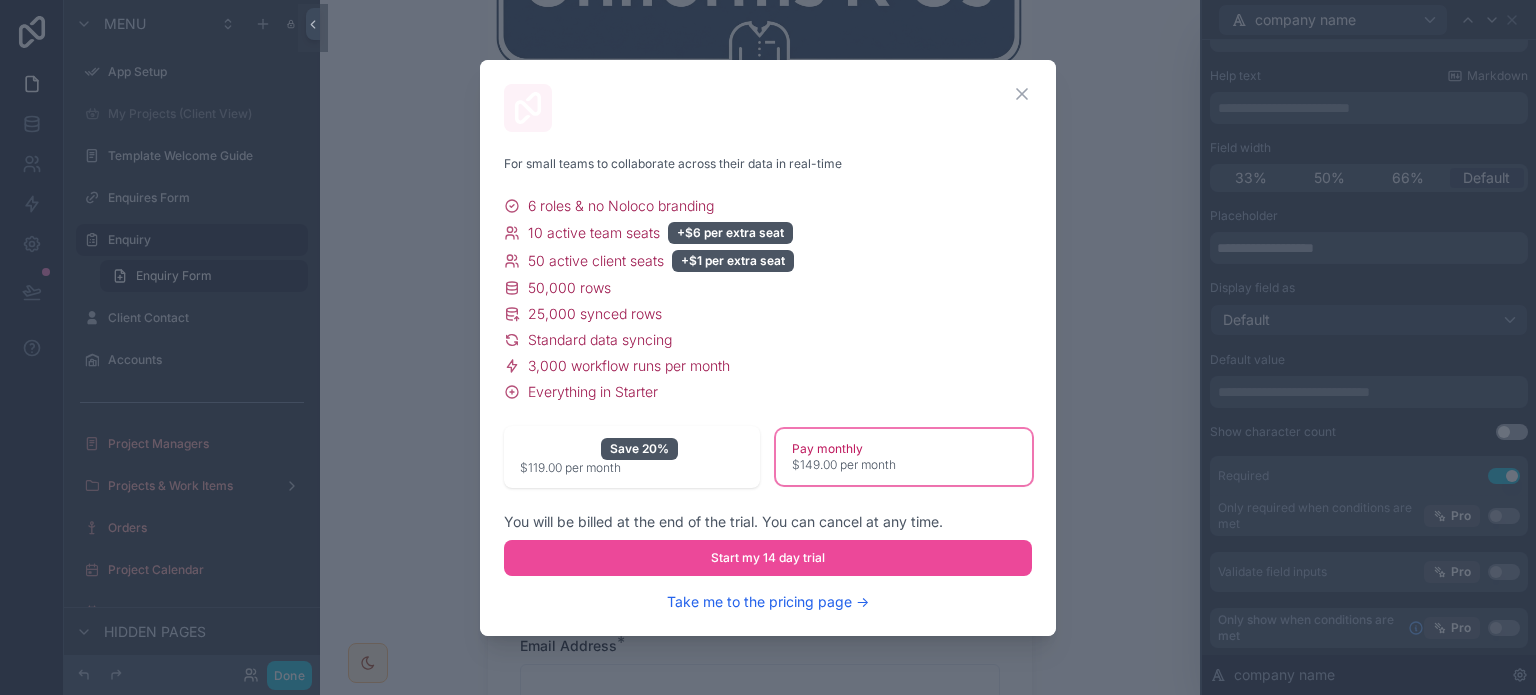 type 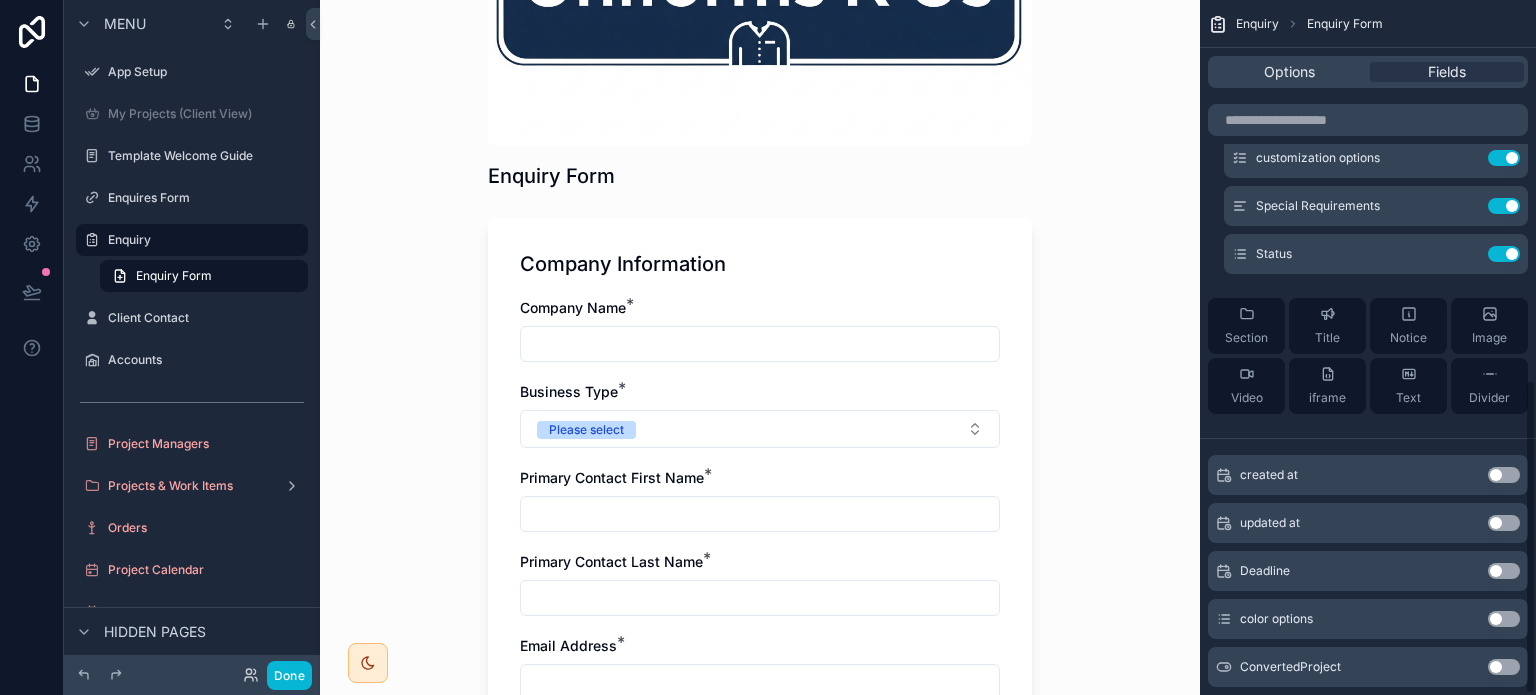 scroll, scrollTop: 838, scrollLeft: 0, axis: vertical 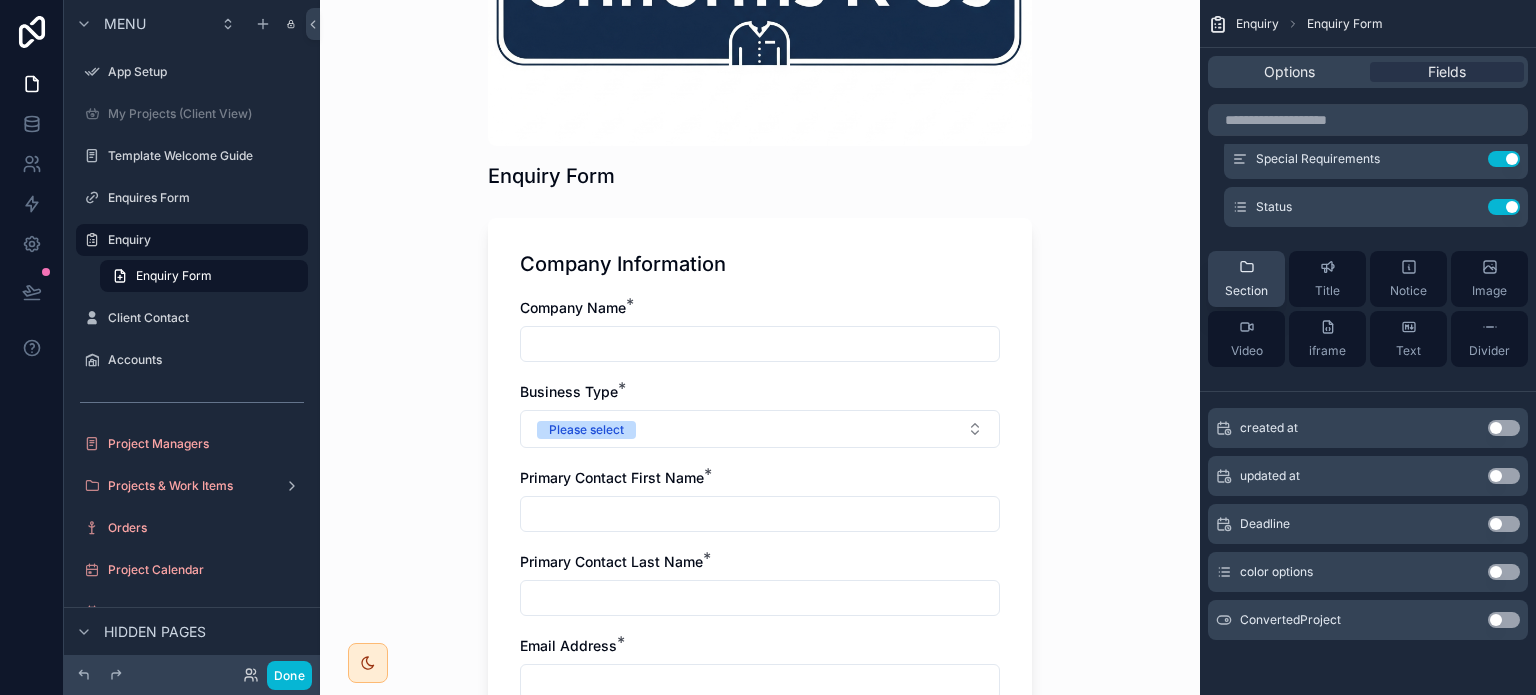 click on "Section" at bounding box center [1246, 279] 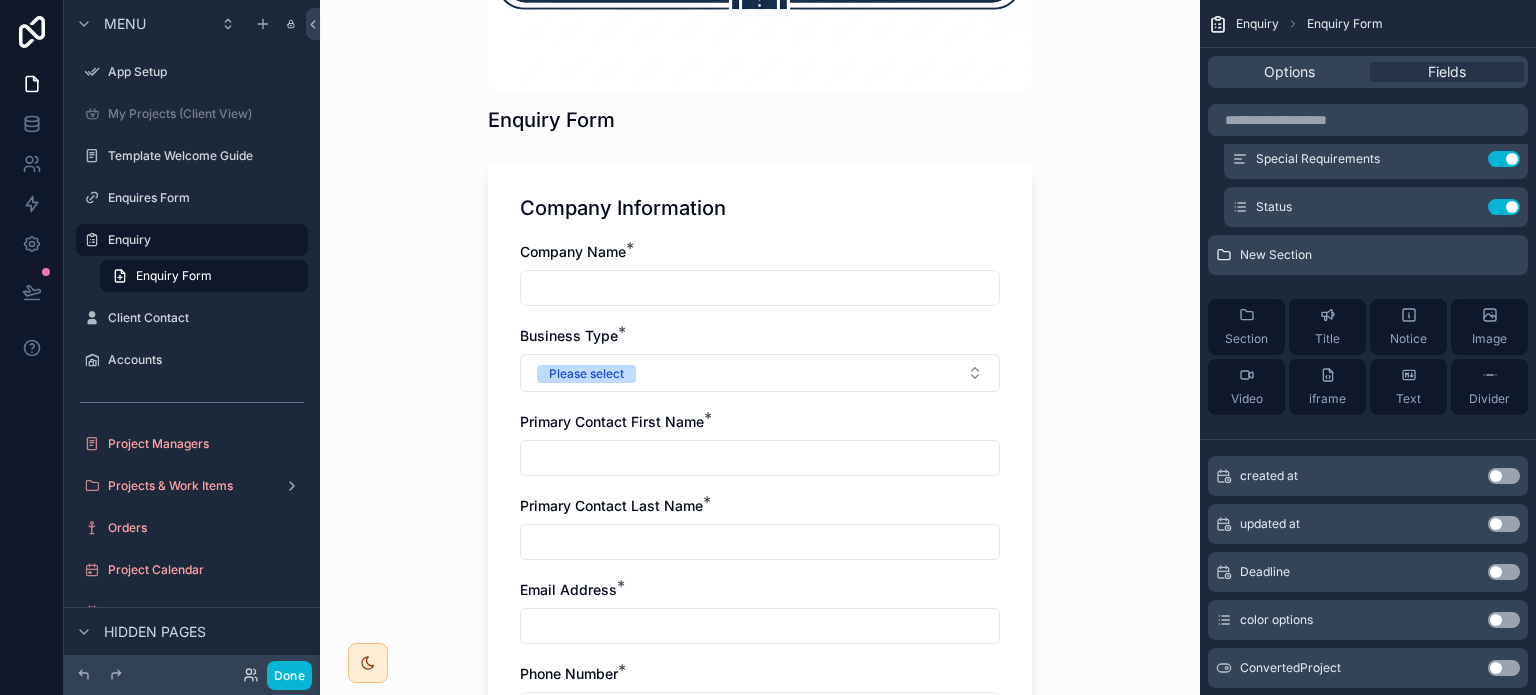 scroll, scrollTop: 0, scrollLeft: 0, axis: both 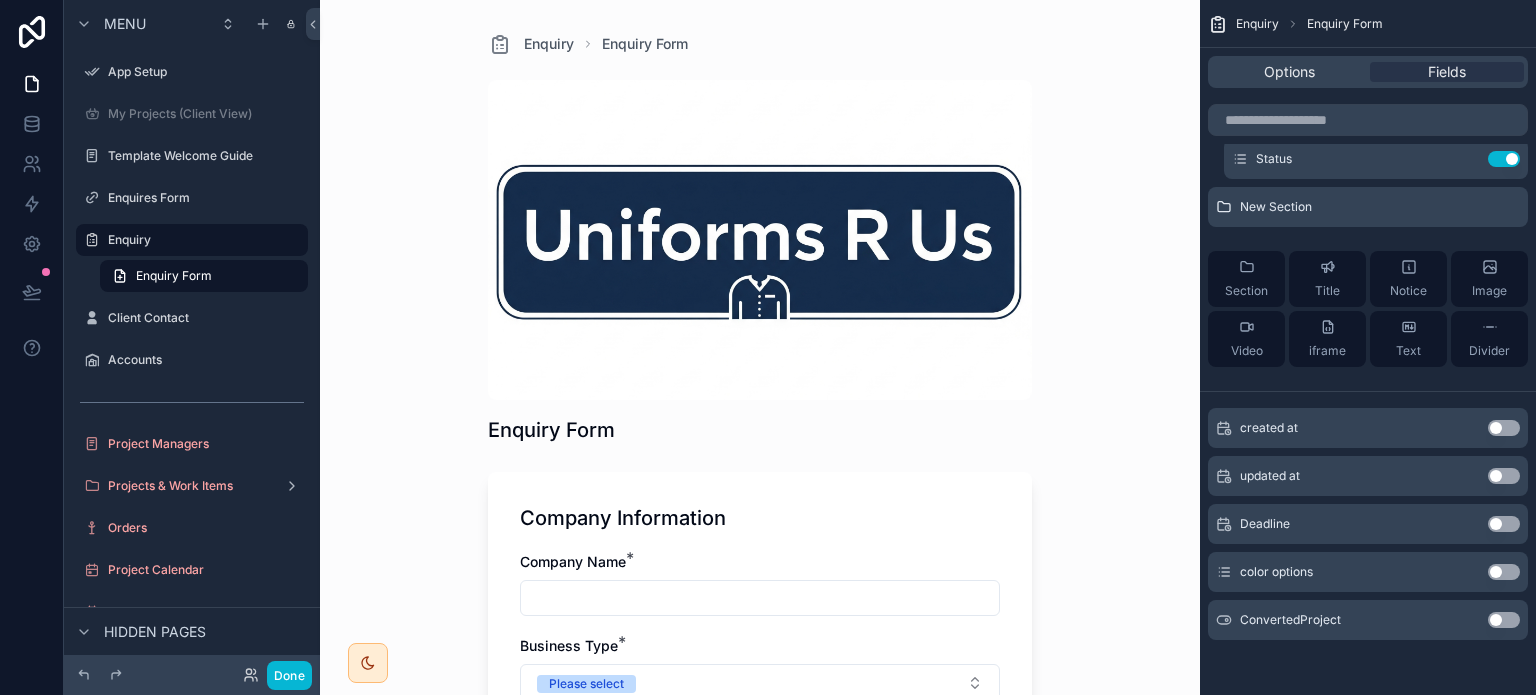 click on "created at Use setting" at bounding box center [1368, 428] 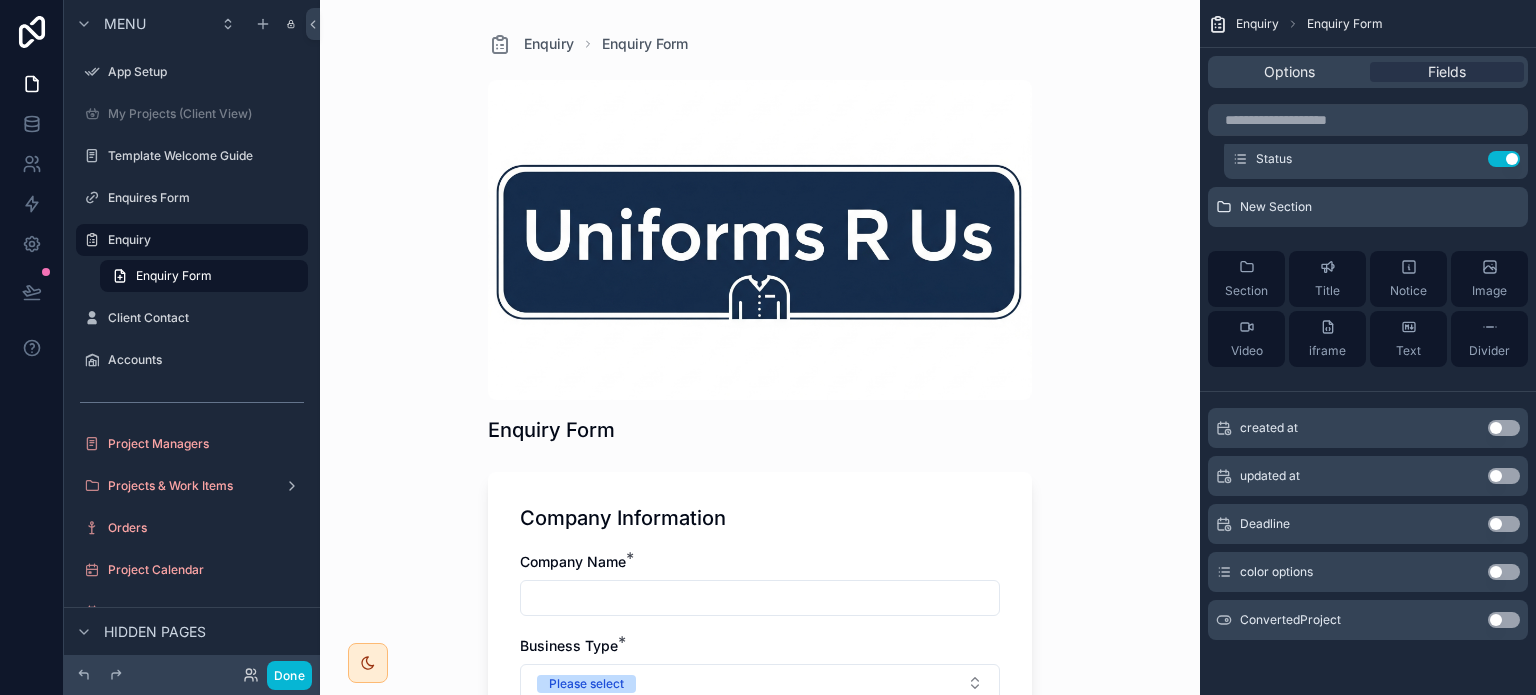 click on "created at Use setting" at bounding box center [1368, 428] 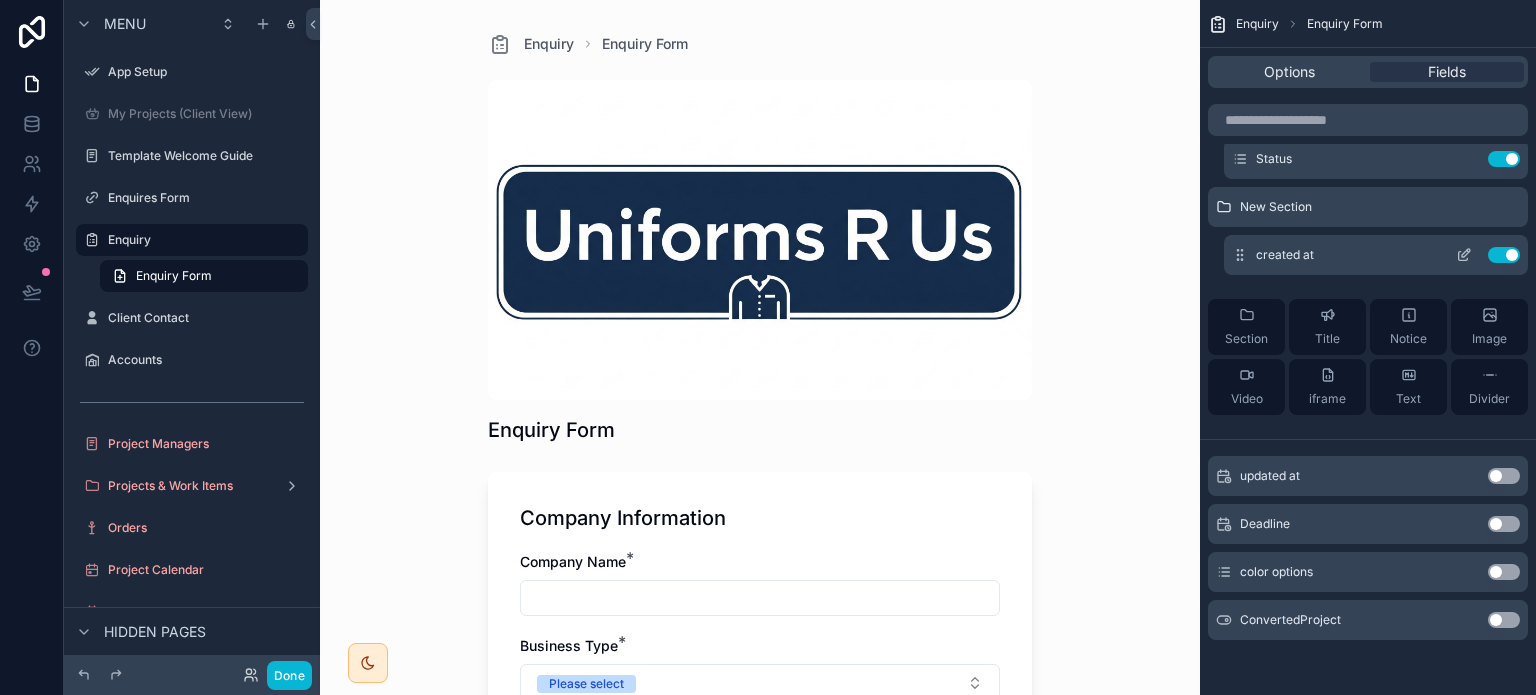 click on "Use setting" at bounding box center [1504, 255] 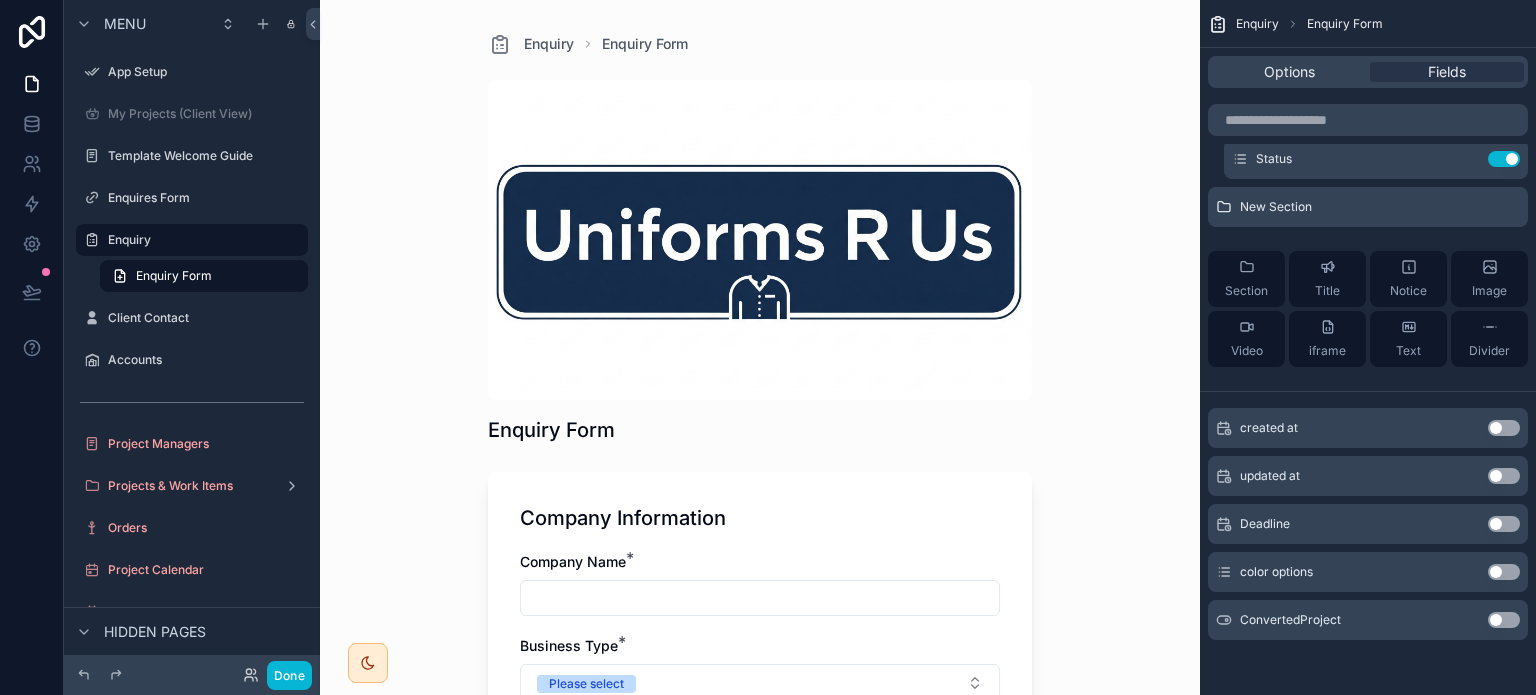 click on "Use setting" at bounding box center (1504, 572) 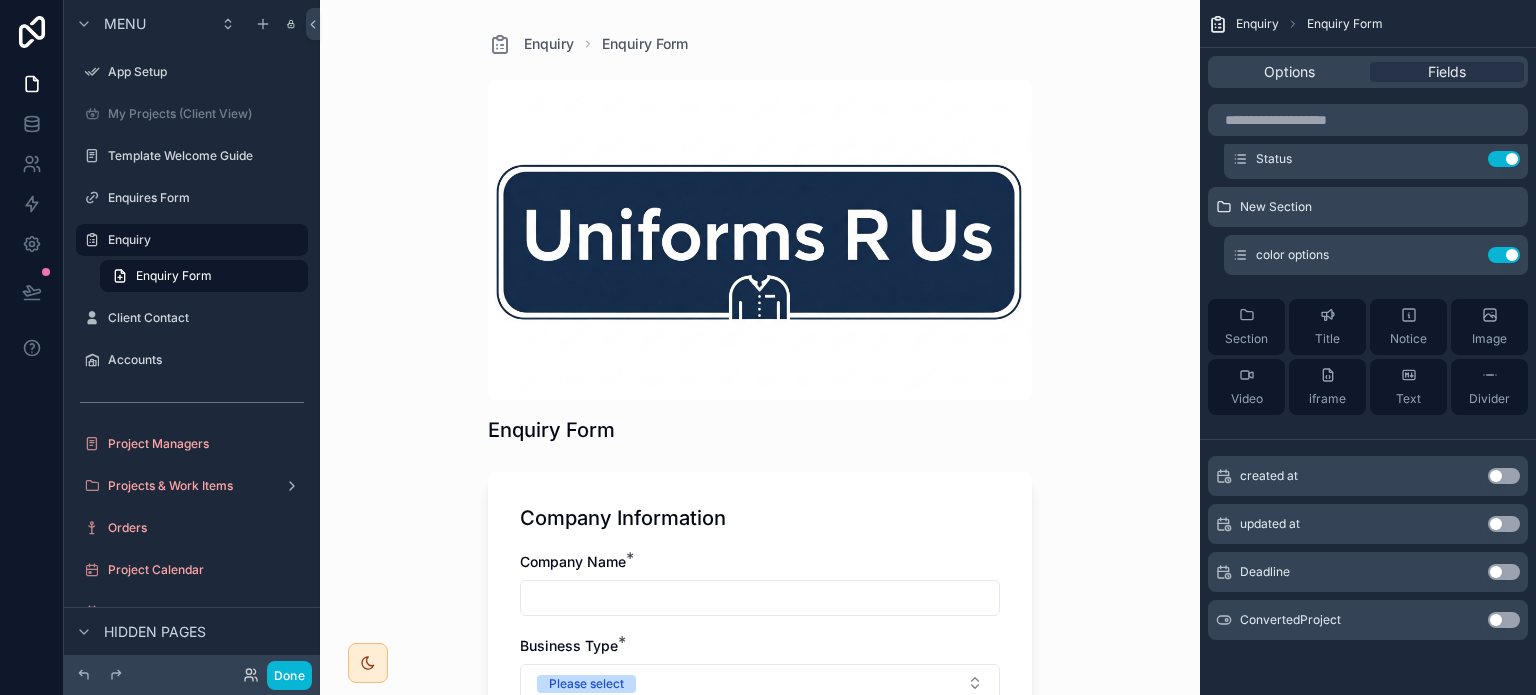 click on "Use setting" at bounding box center (1504, 572) 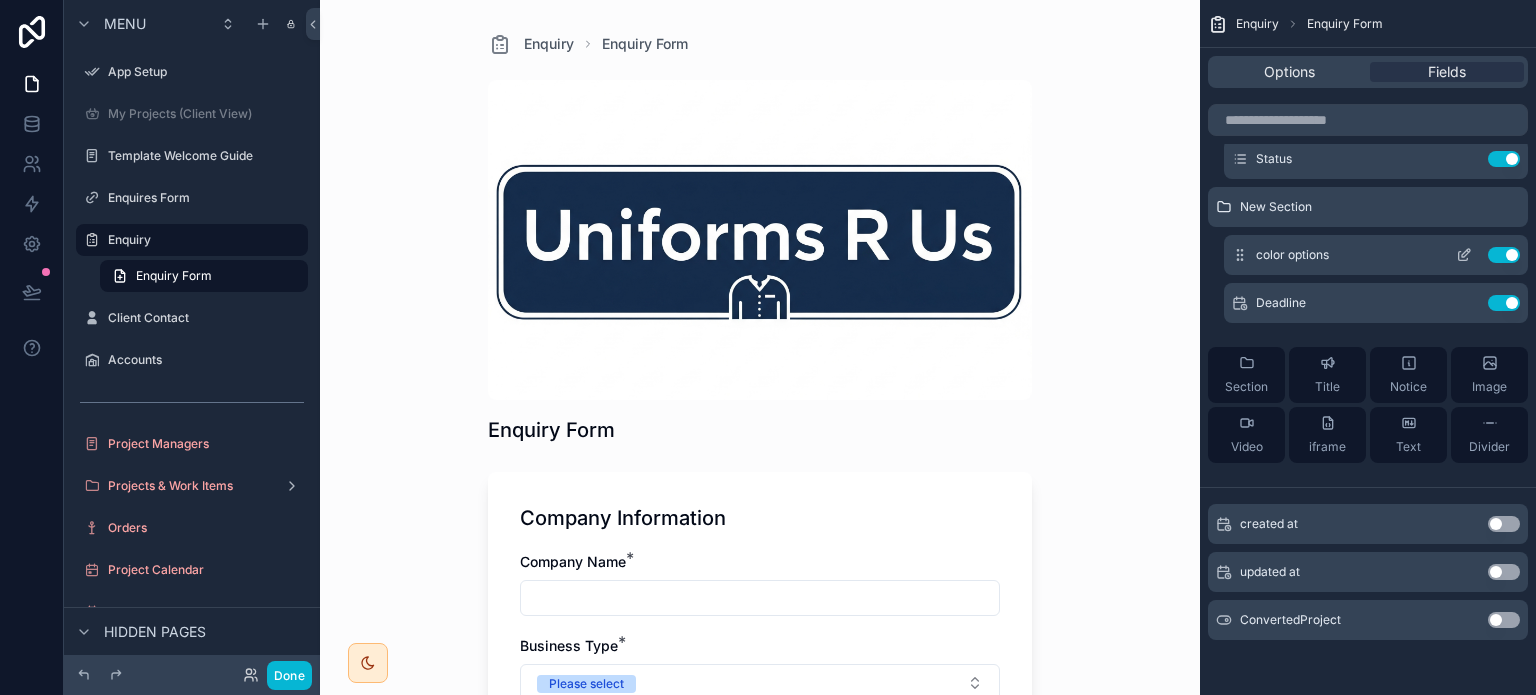 click on "Use setting" at bounding box center [1504, 255] 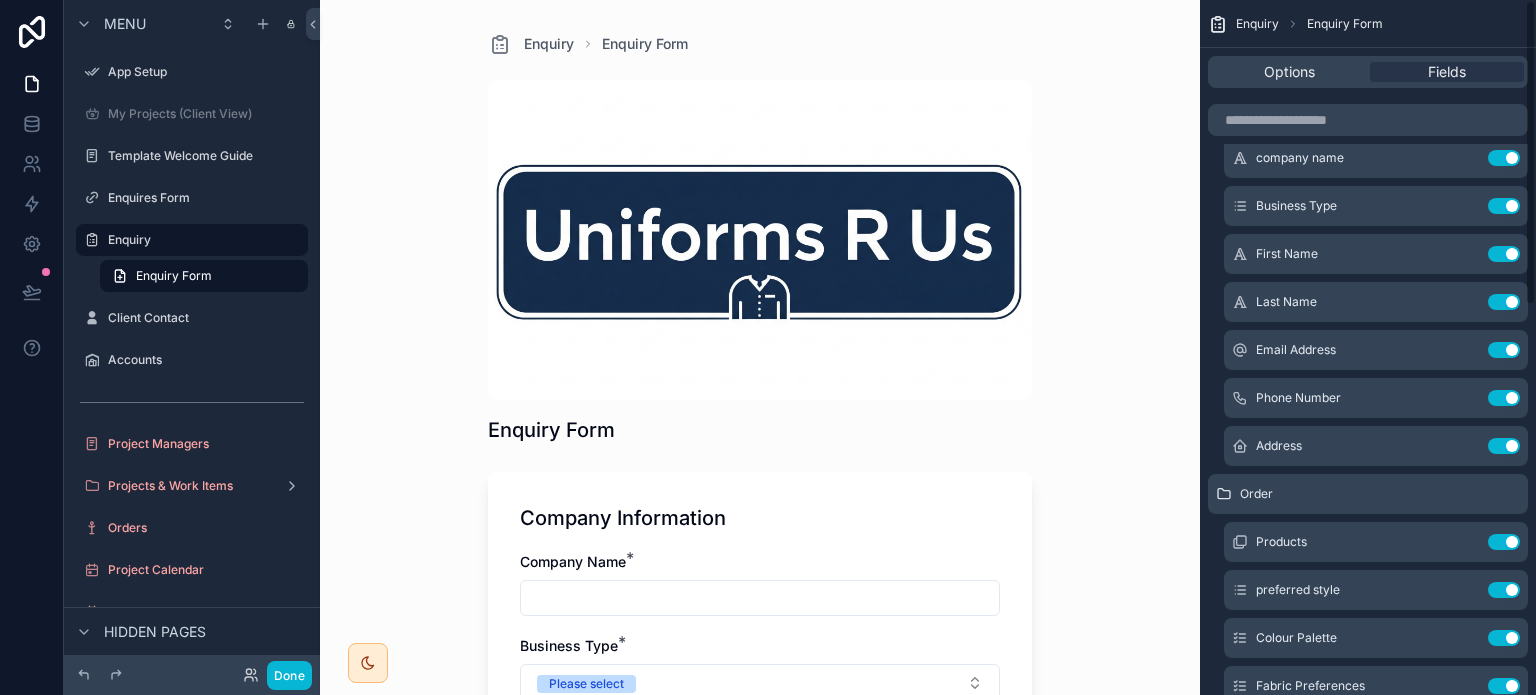 scroll, scrollTop: 0, scrollLeft: 0, axis: both 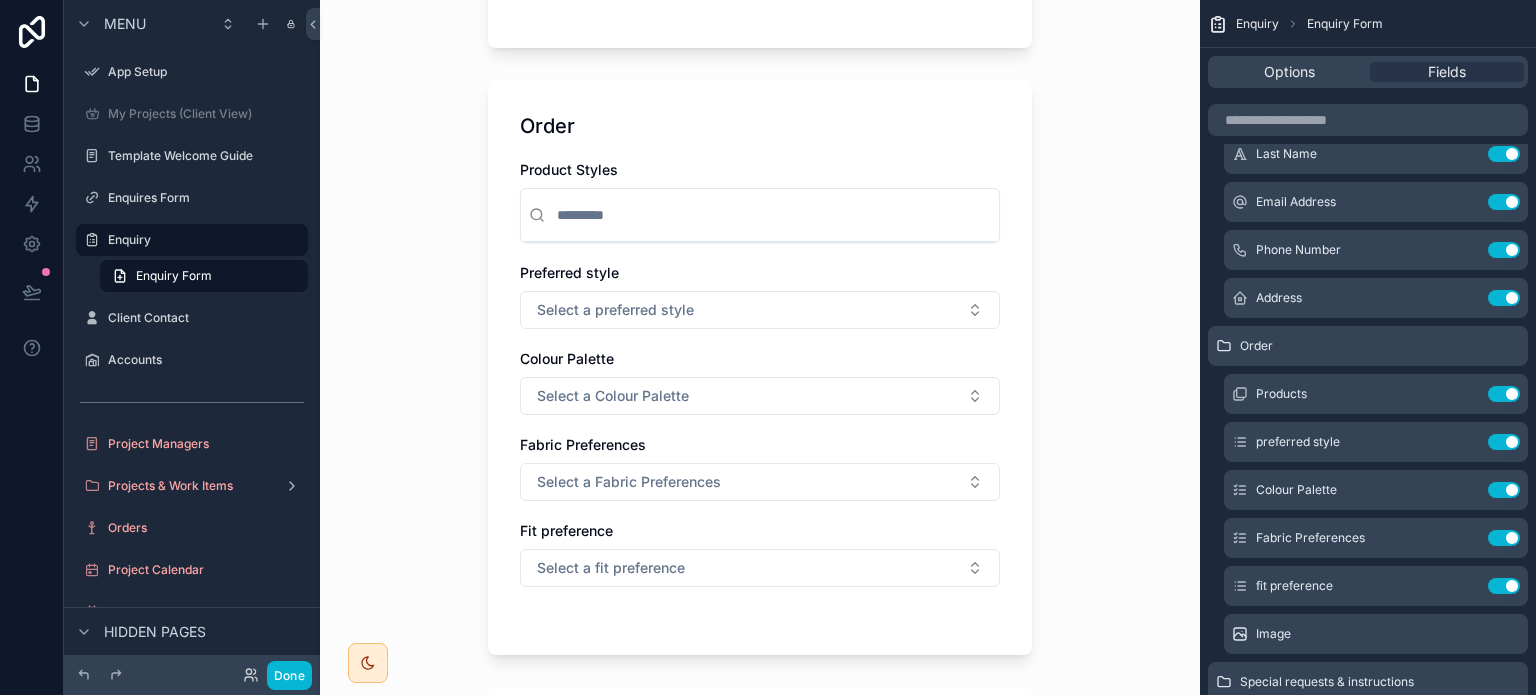 click at bounding box center (760, 215) 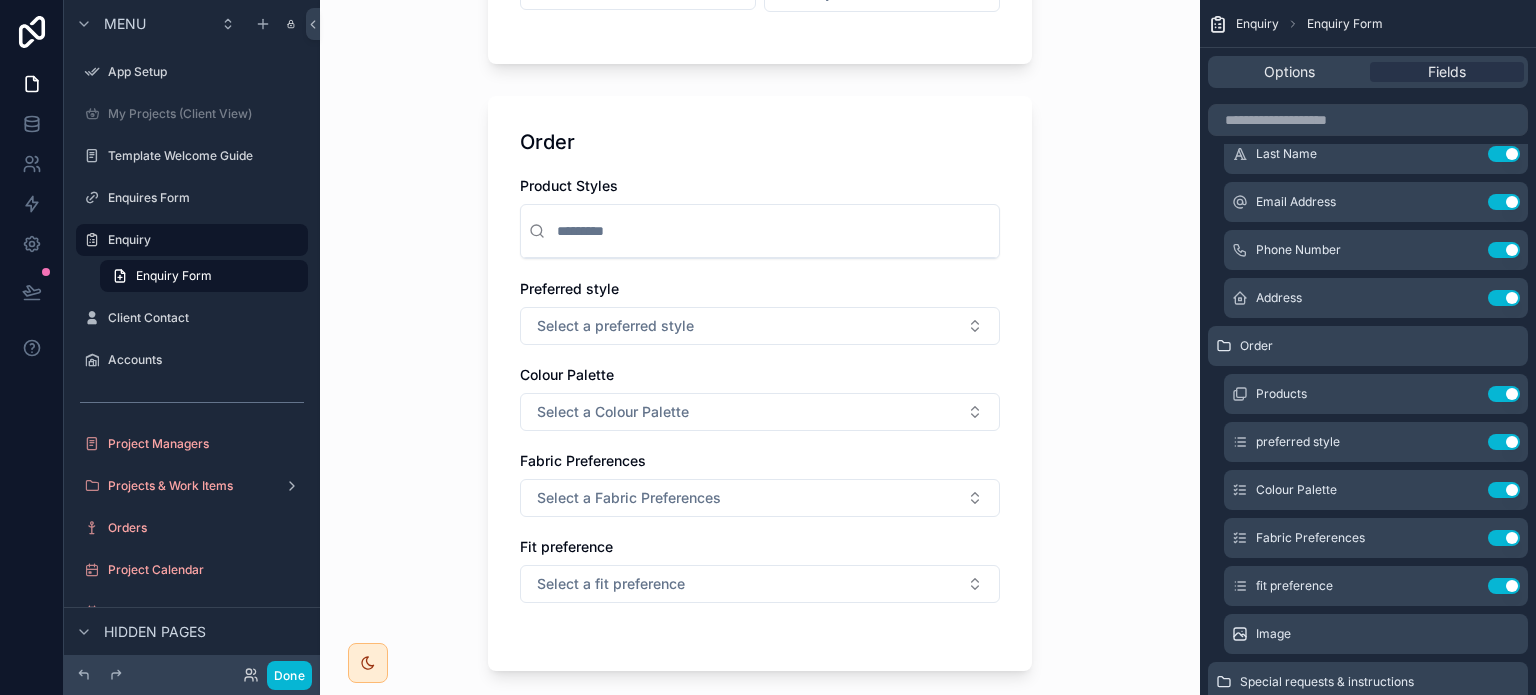 scroll, scrollTop: 1288, scrollLeft: 0, axis: vertical 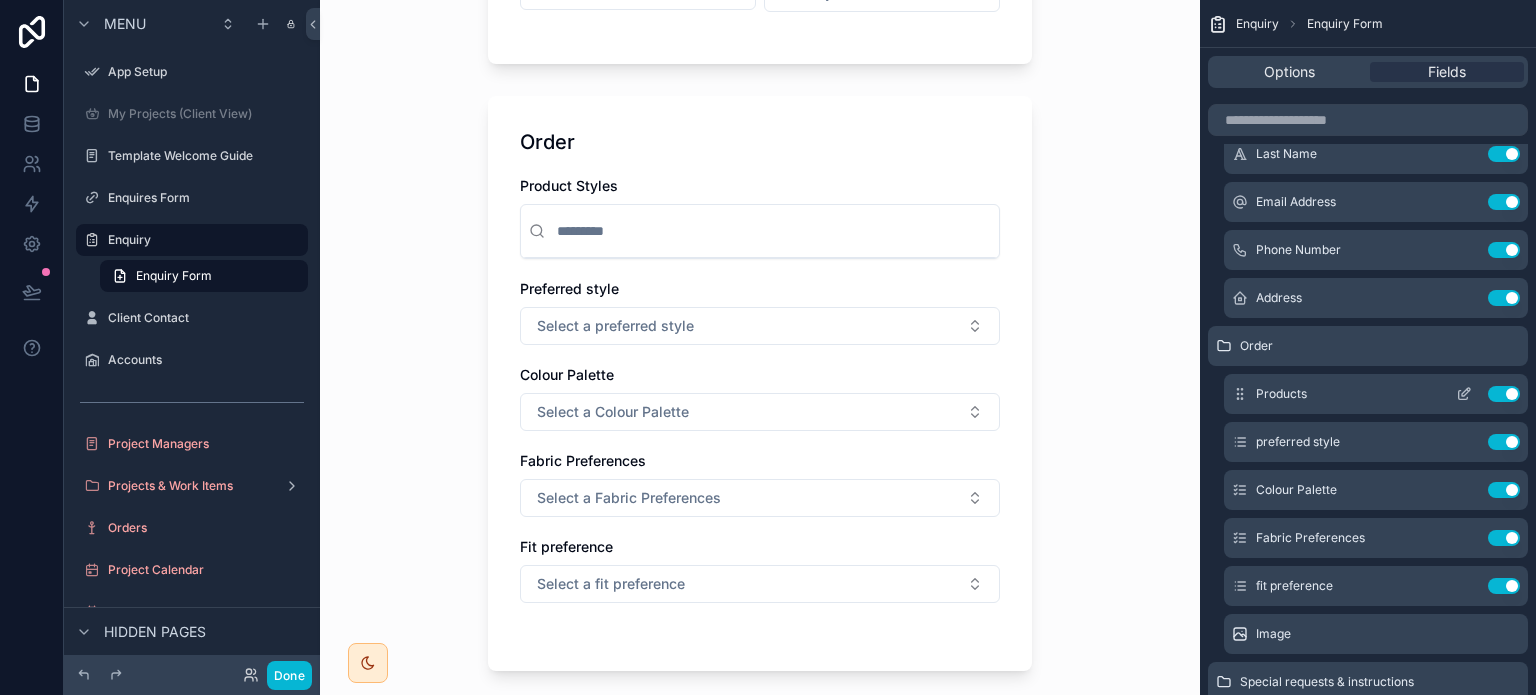 click 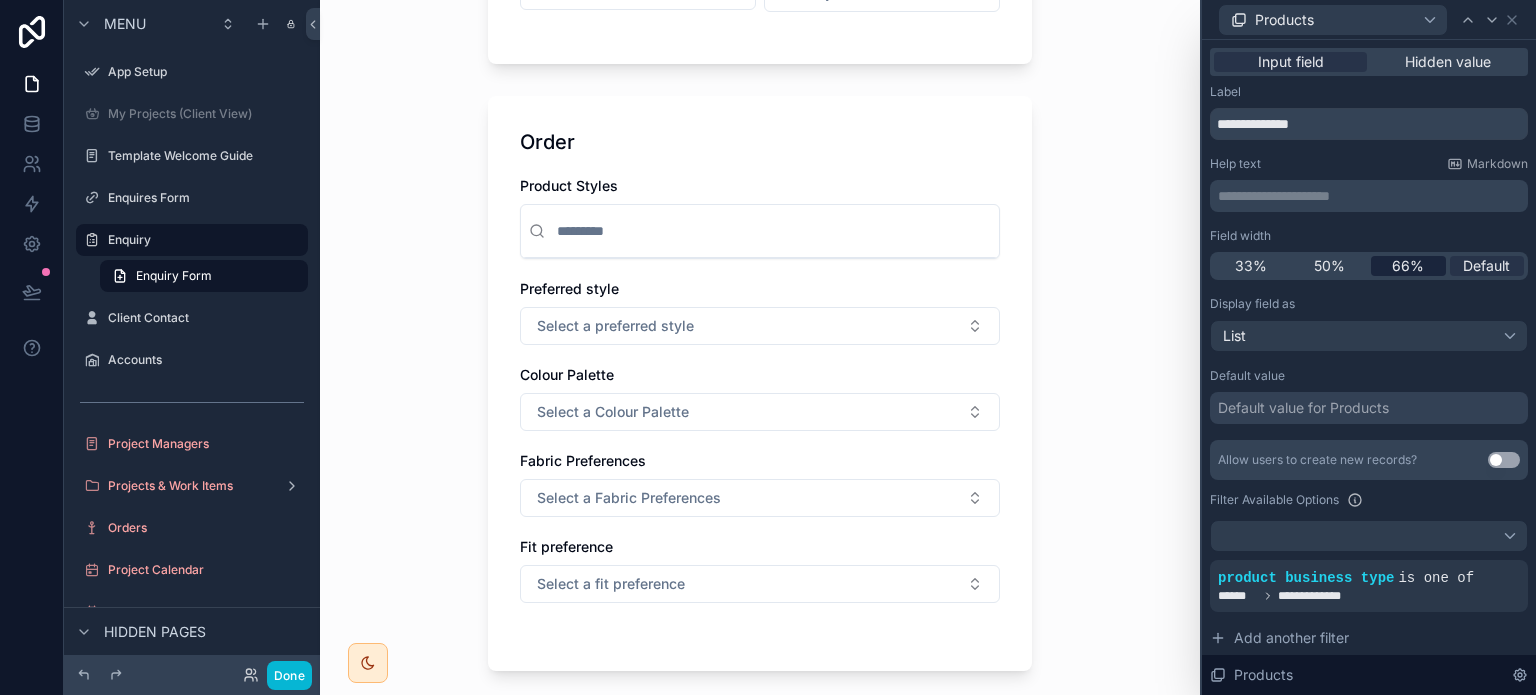 click on "66%" at bounding box center [1408, 266] 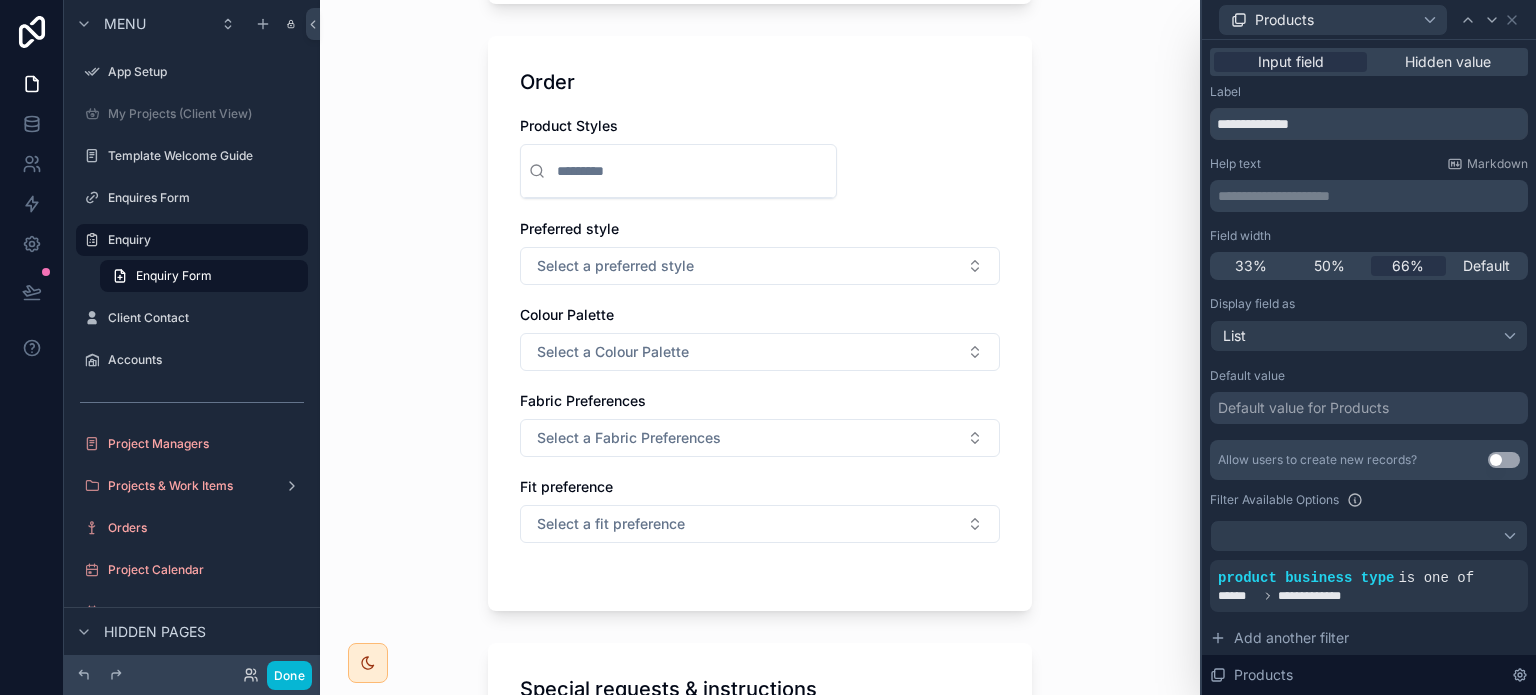 scroll, scrollTop: 1348, scrollLeft: 0, axis: vertical 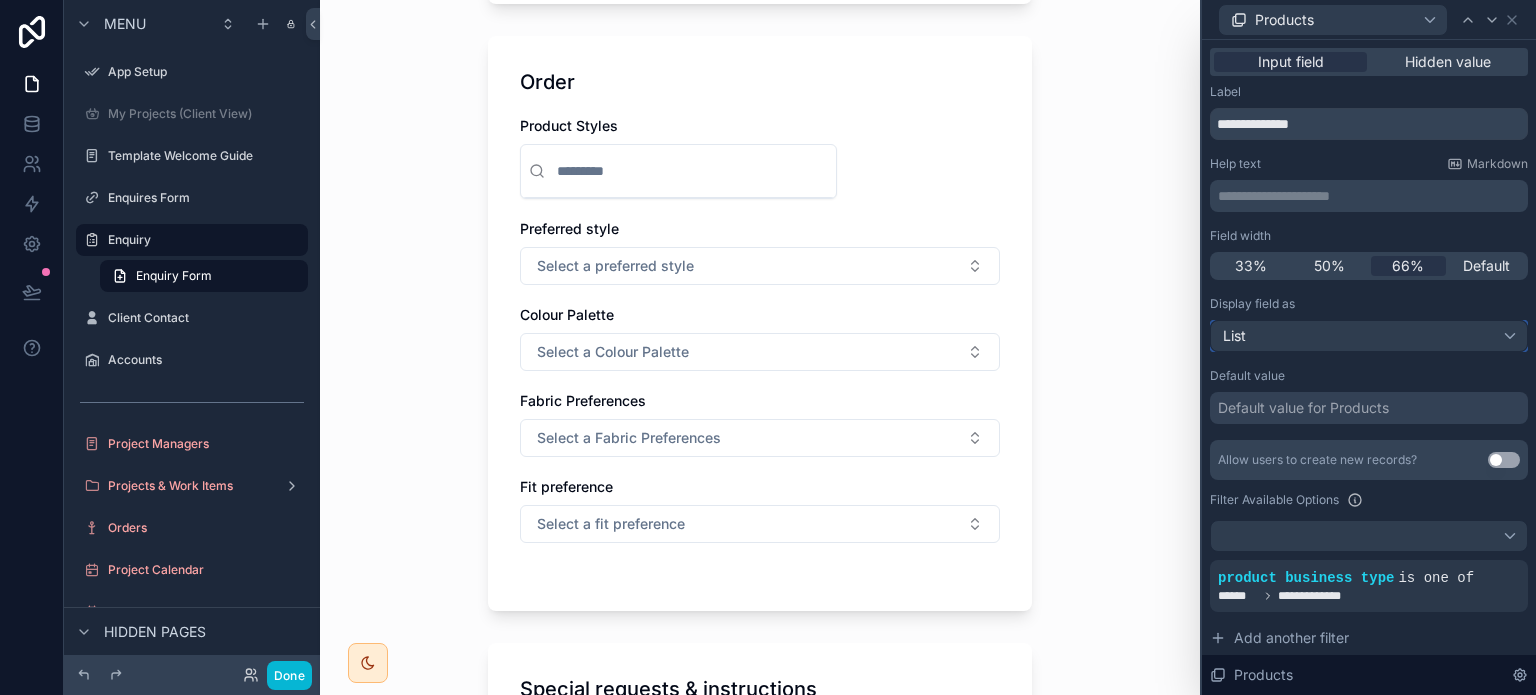 click on "List" at bounding box center [1369, 336] 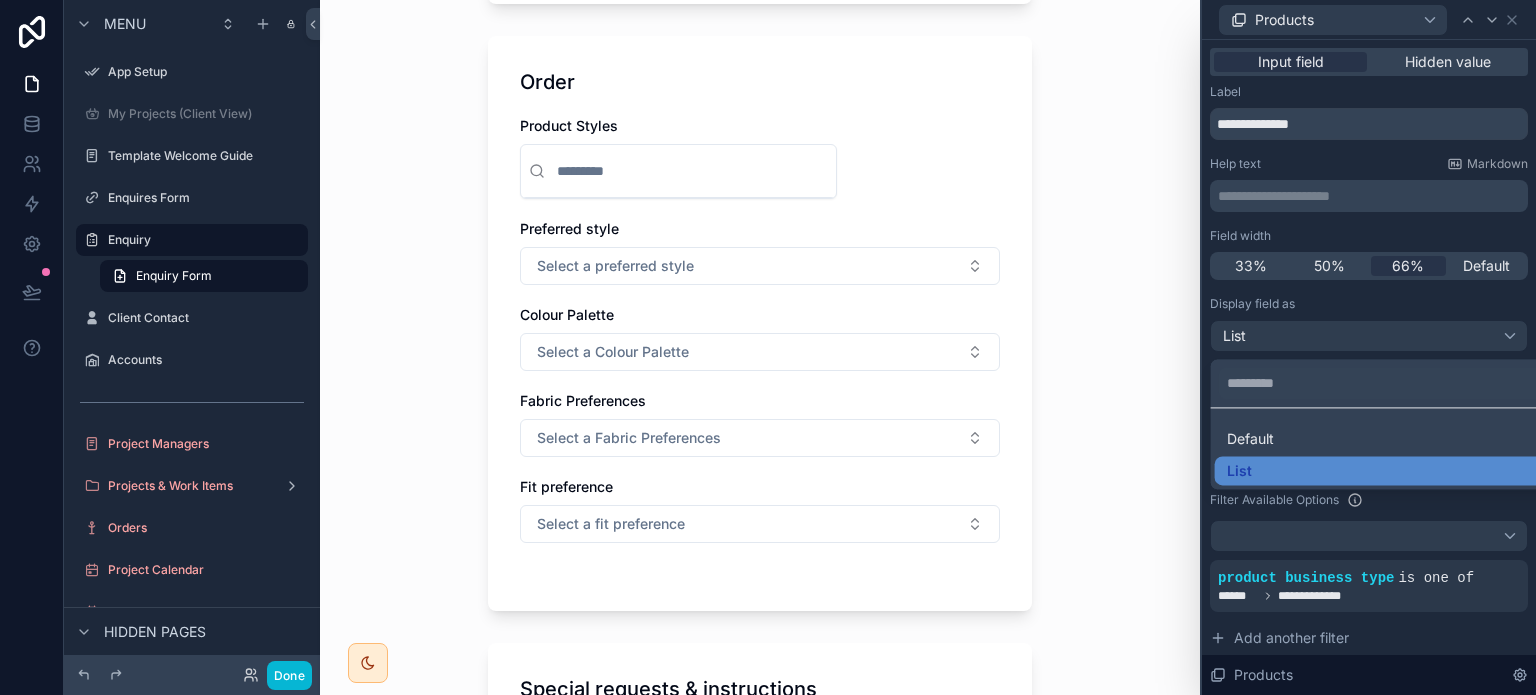 click at bounding box center [1369, 347] 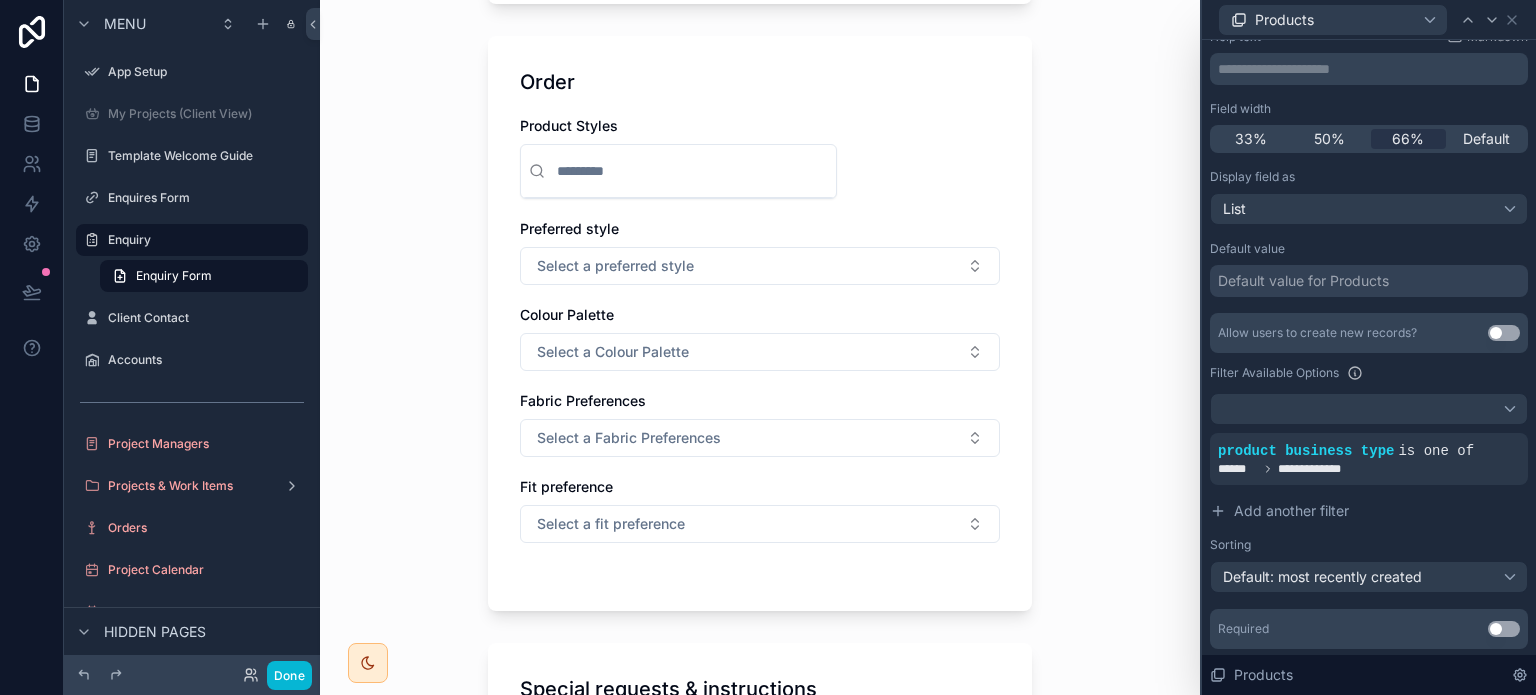 scroll, scrollTop: 127, scrollLeft: 0, axis: vertical 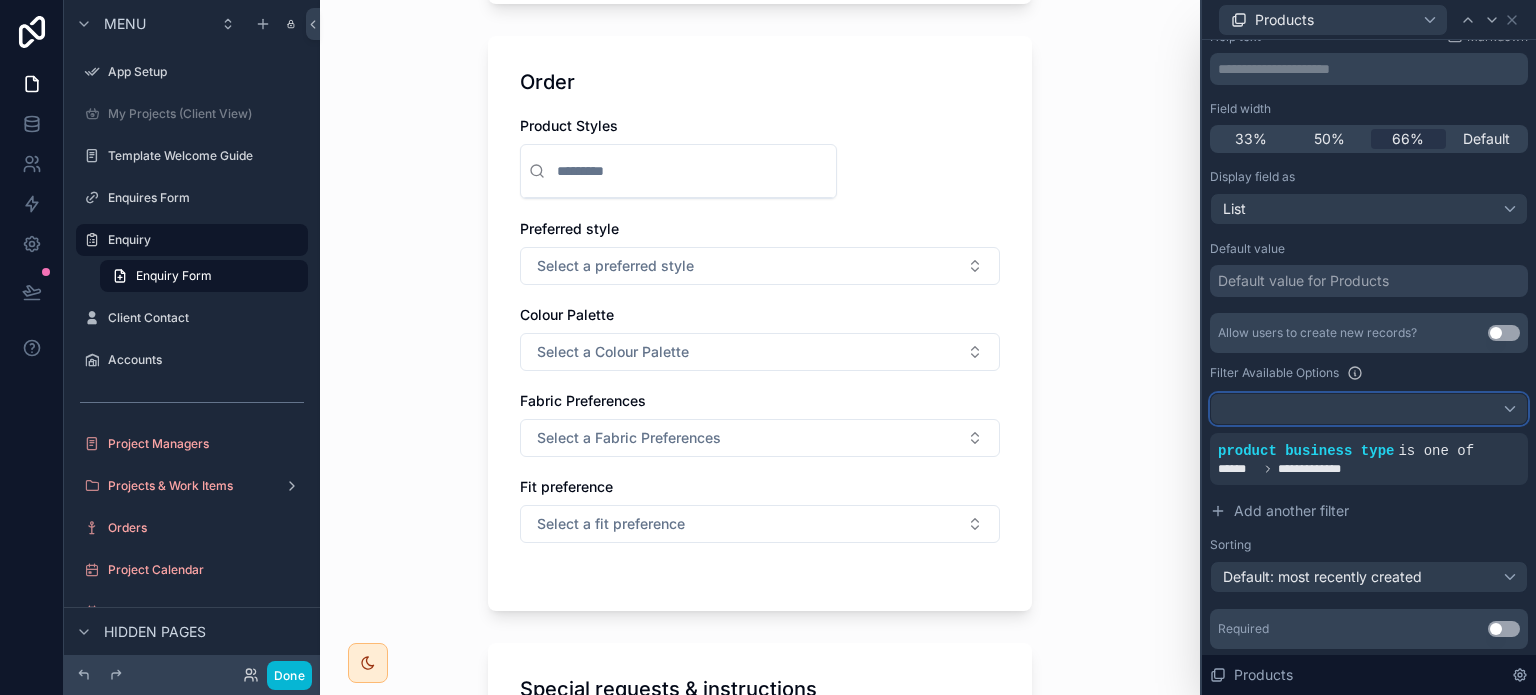 click at bounding box center [1369, 409] 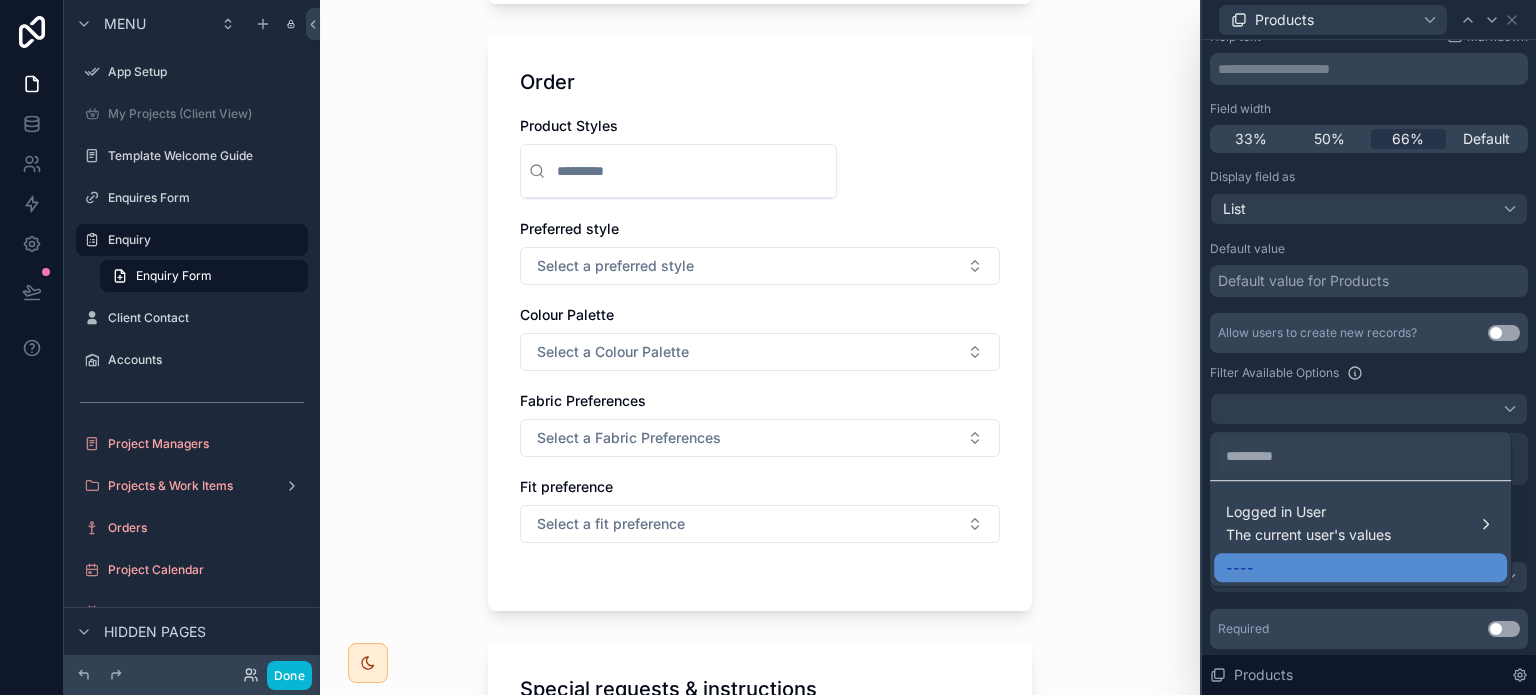 click at bounding box center [1369, 347] 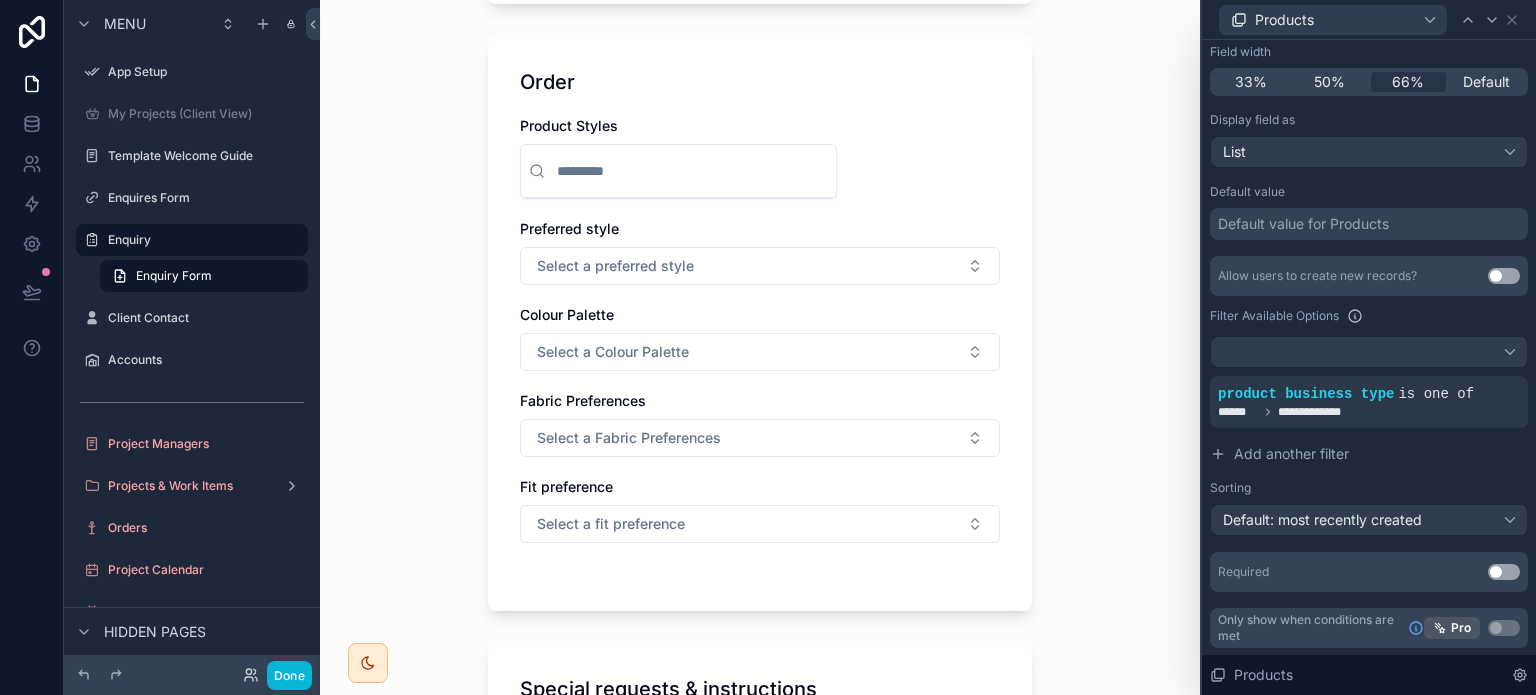 scroll, scrollTop: 181, scrollLeft: 0, axis: vertical 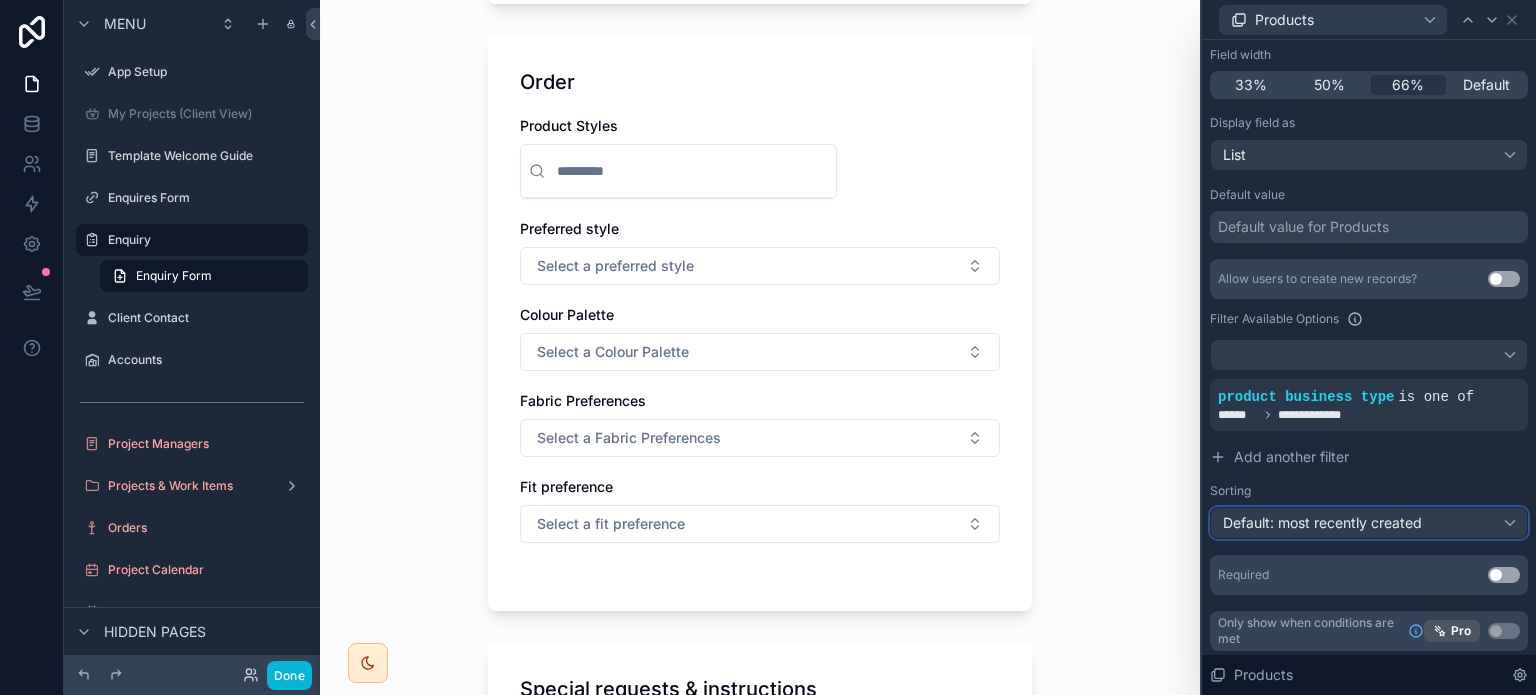 click on "Default: most recently created" at bounding box center [1369, 523] 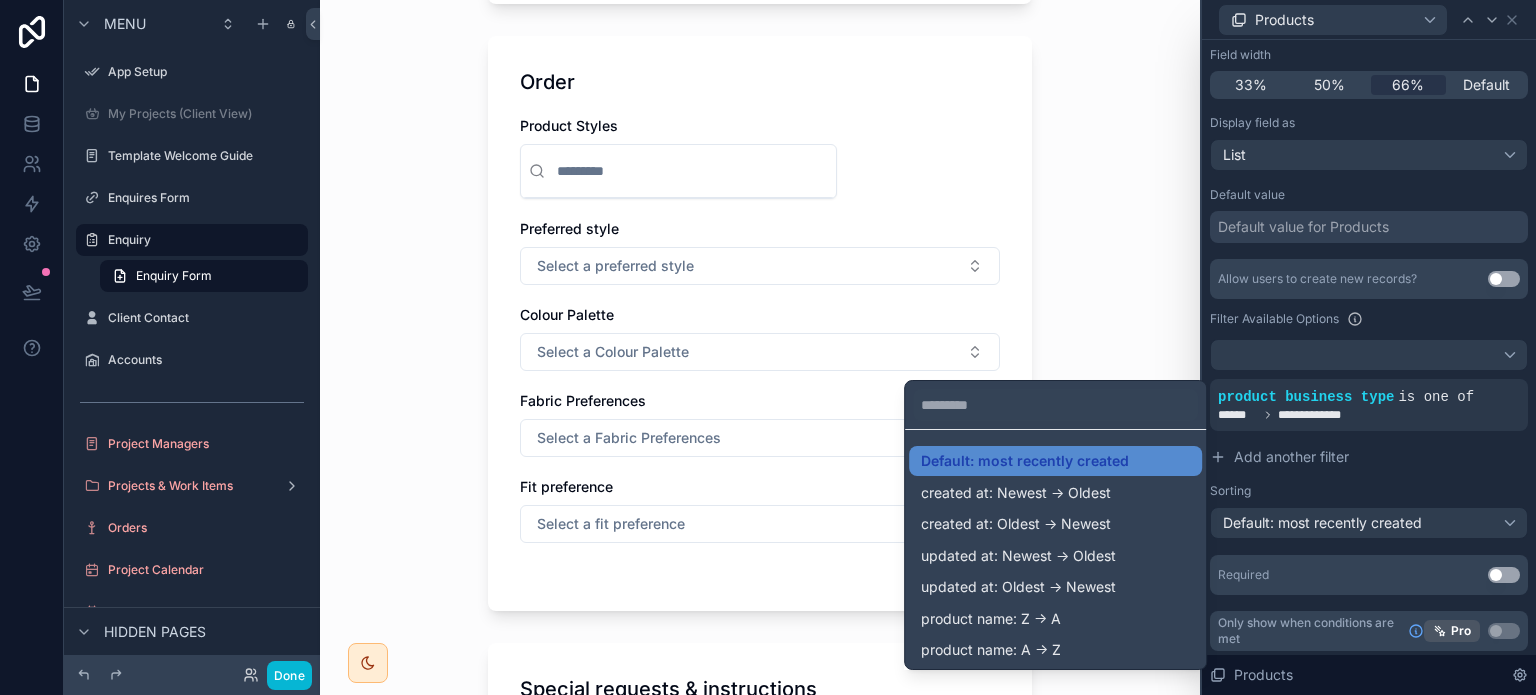 click at bounding box center [1369, 347] 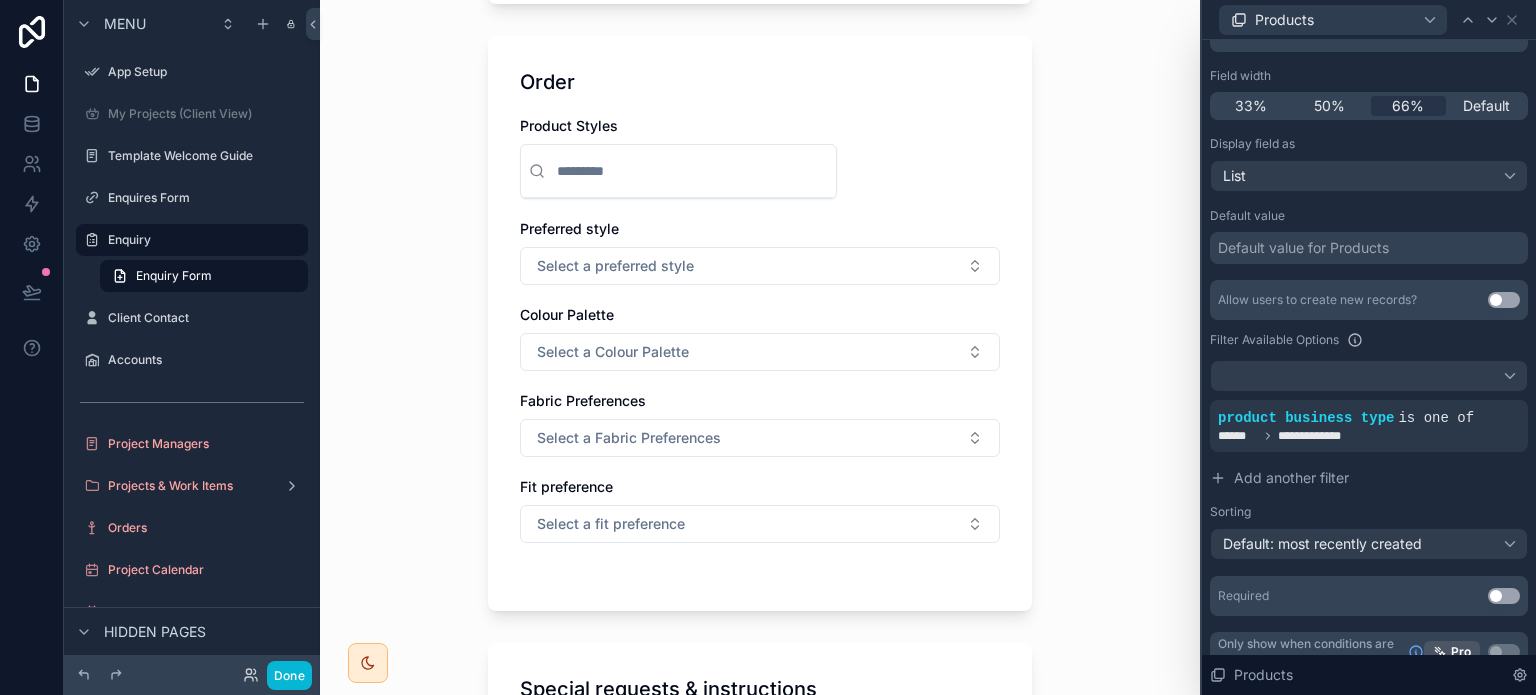 scroll, scrollTop: 160, scrollLeft: 0, axis: vertical 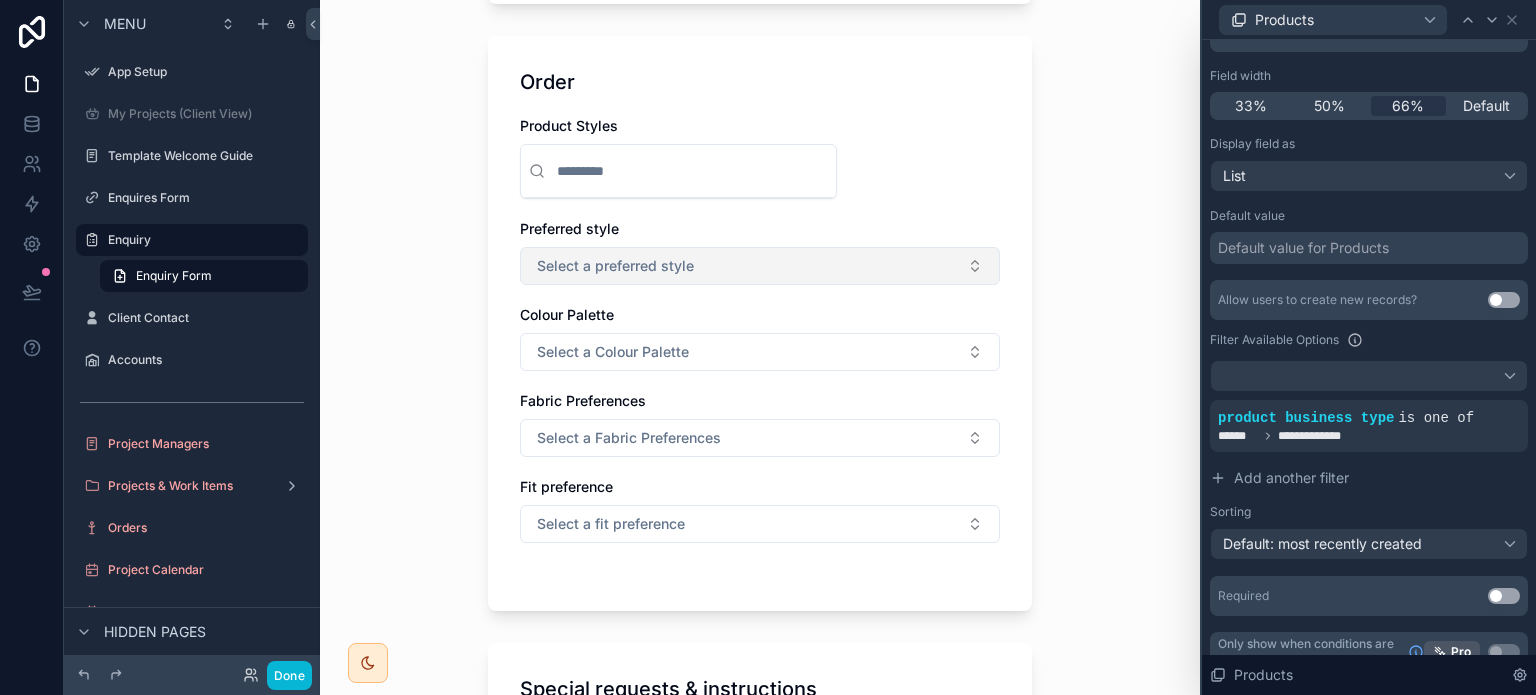 click on "Select a preferred style" at bounding box center [760, 266] 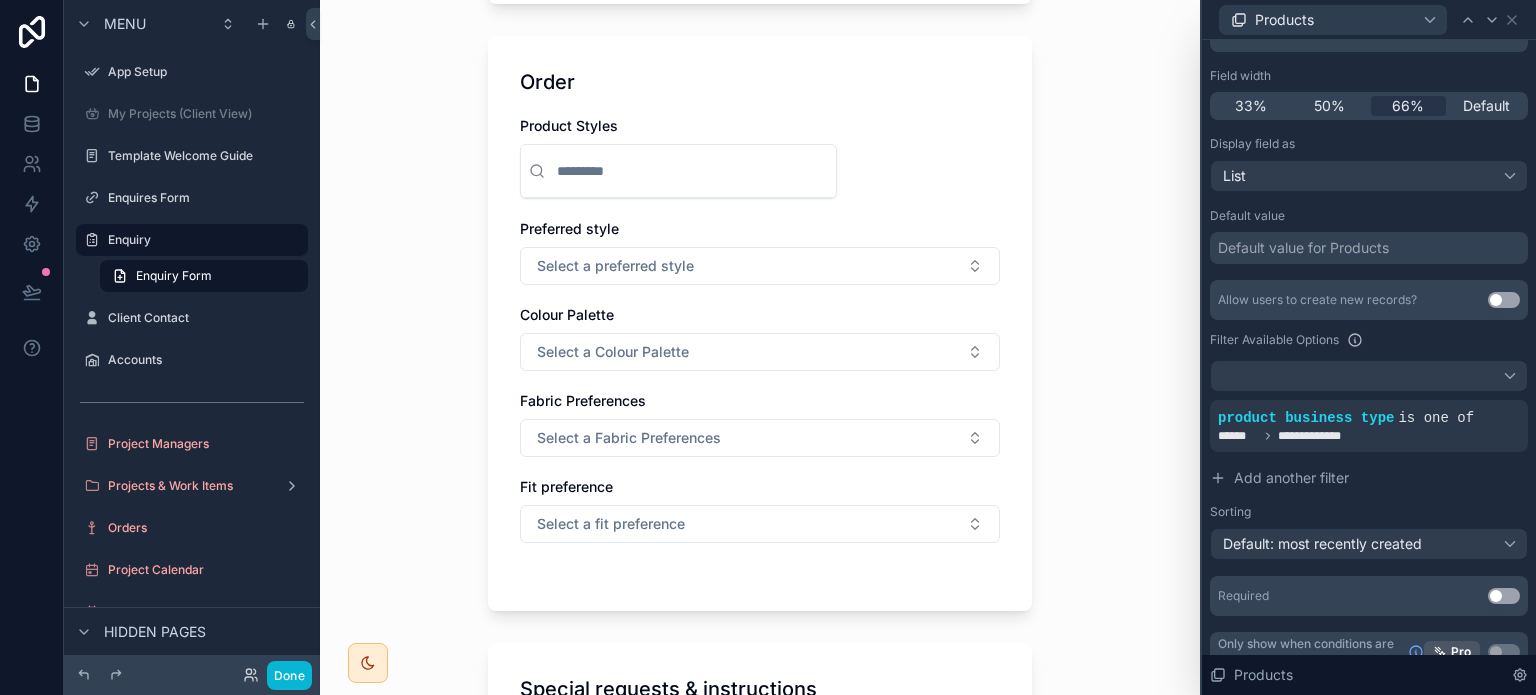 click at bounding box center (690, 171) 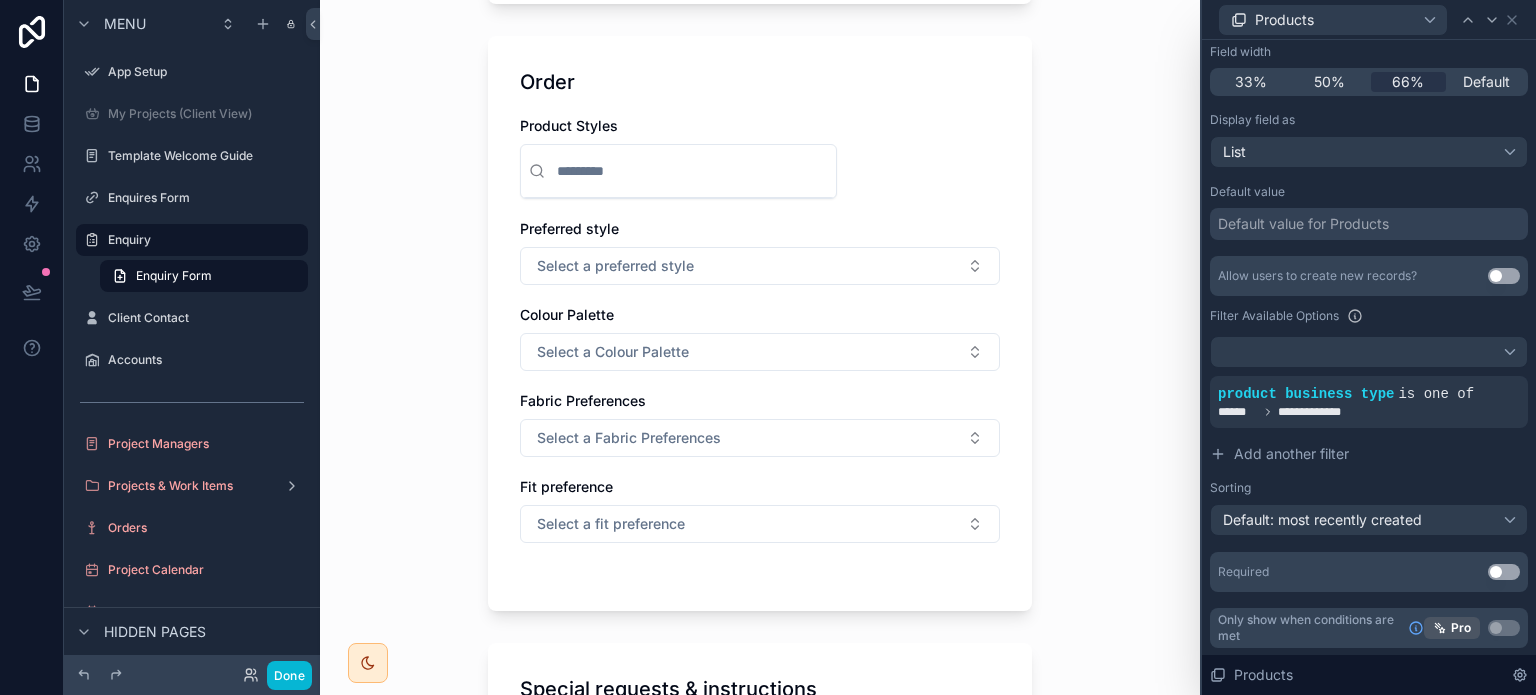 scroll, scrollTop: 0, scrollLeft: 0, axis: both 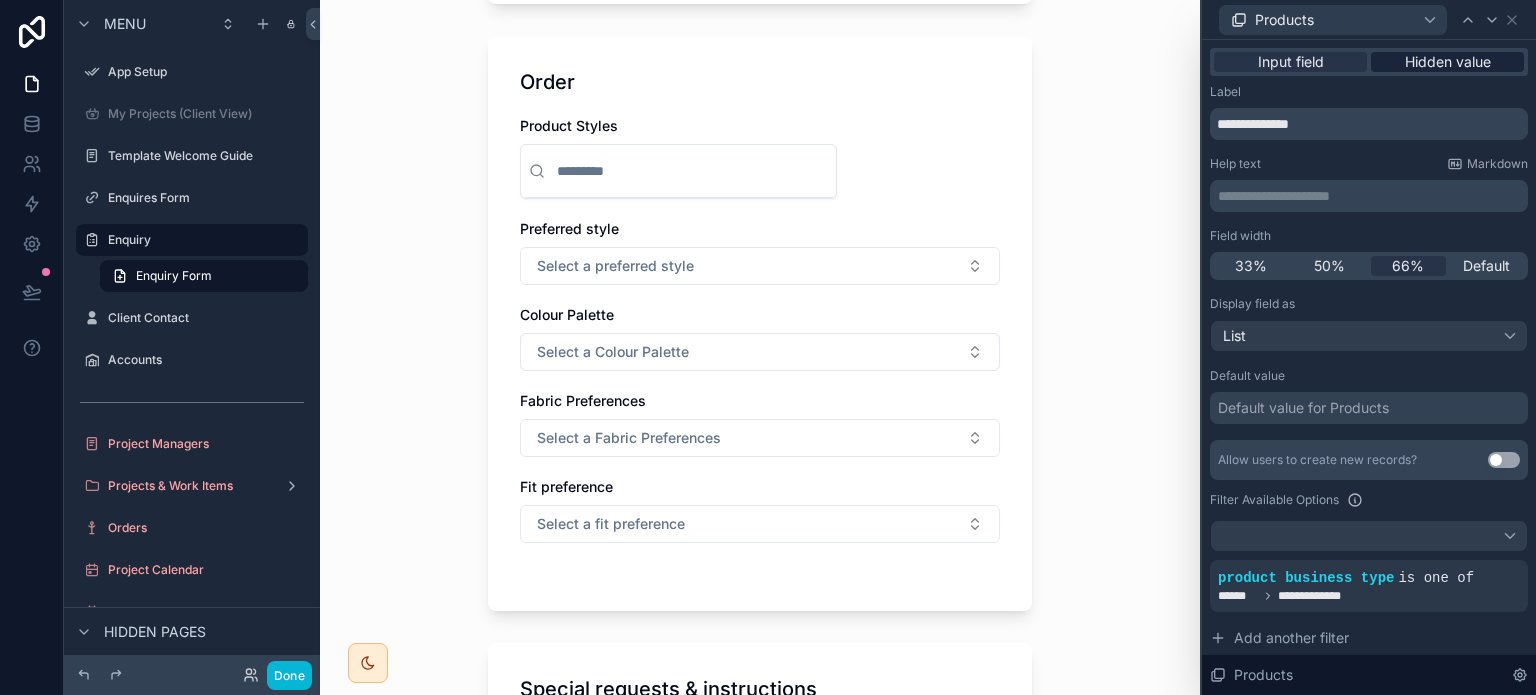 click on "Hidden value" at bounding box center [1448, 62] 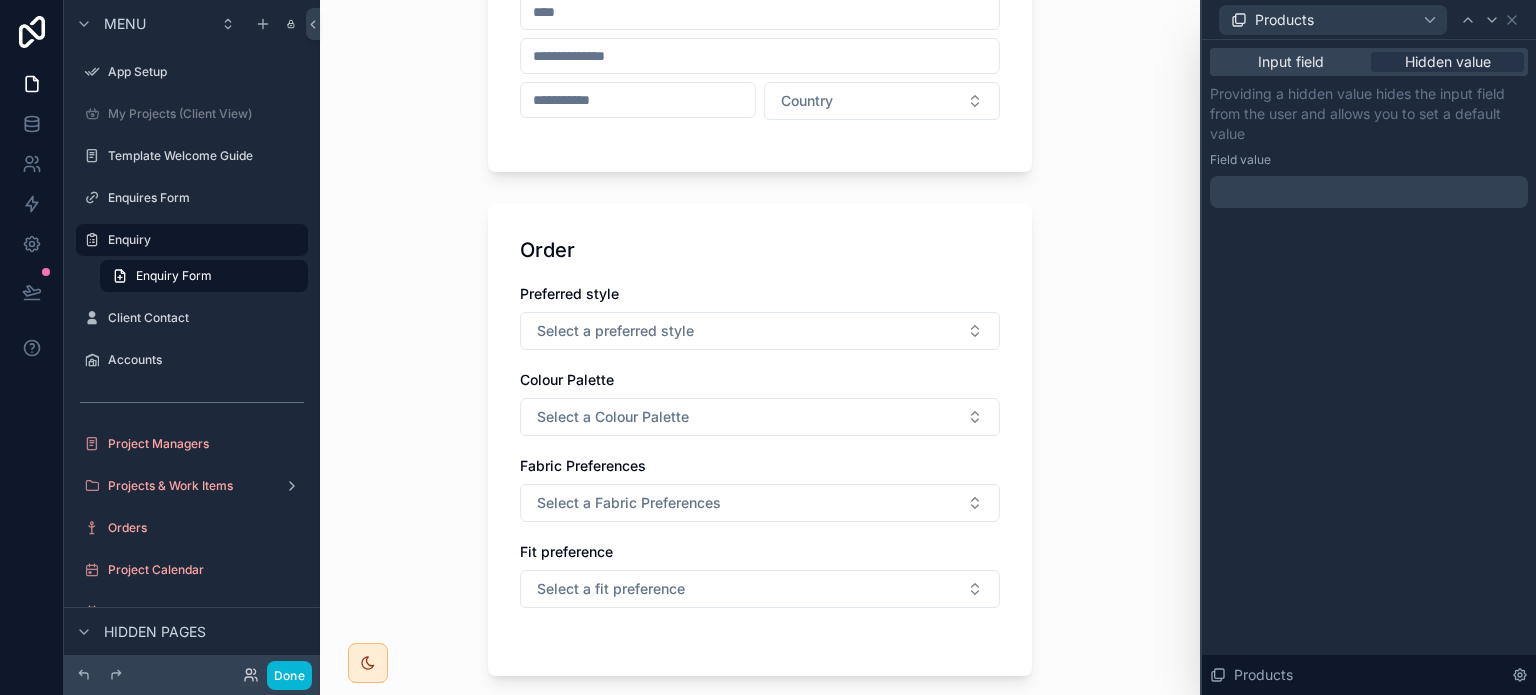 scroll, scrollTop: 1180, scrollLeft: 0, axis: vertical 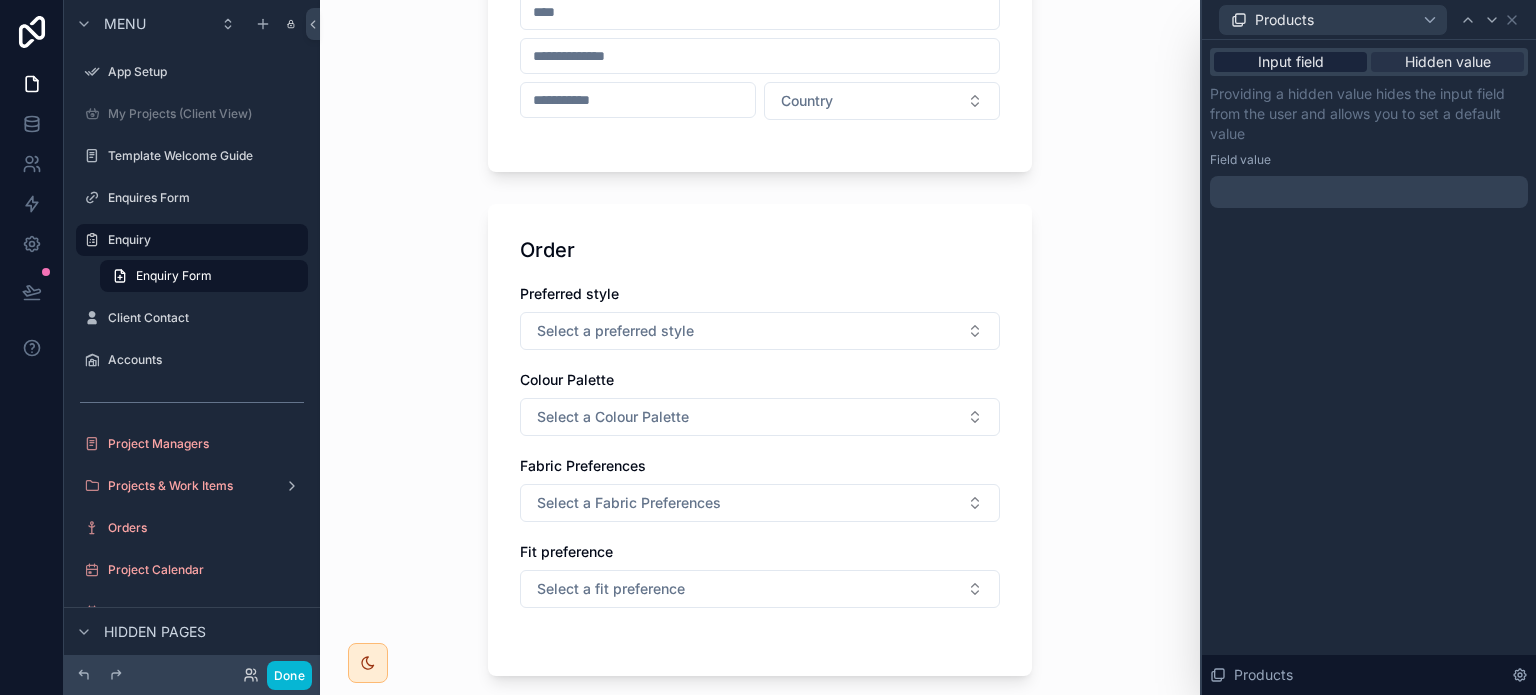click on "Input field" at bounding box center (1291, 62) 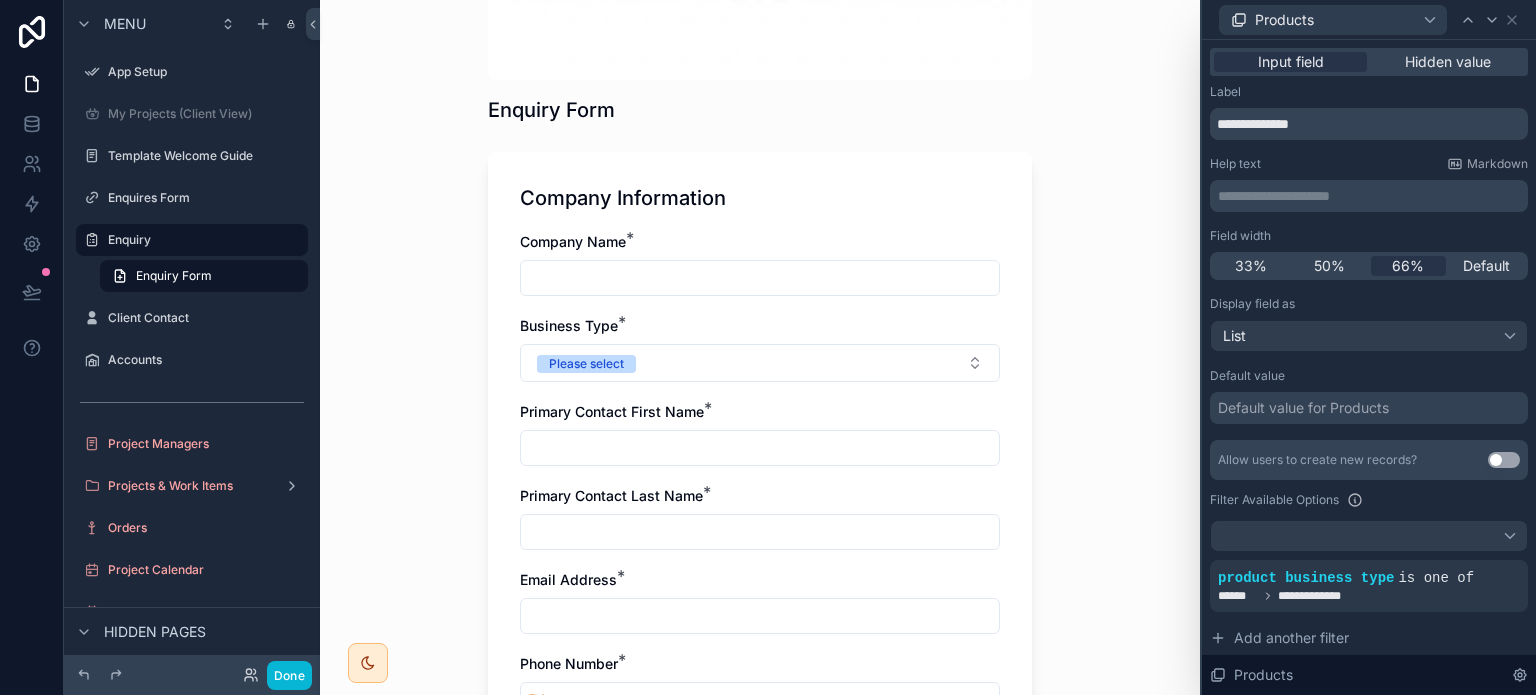 scroll, scrollTop: 324, scrollLeft: 0, axis: vertical 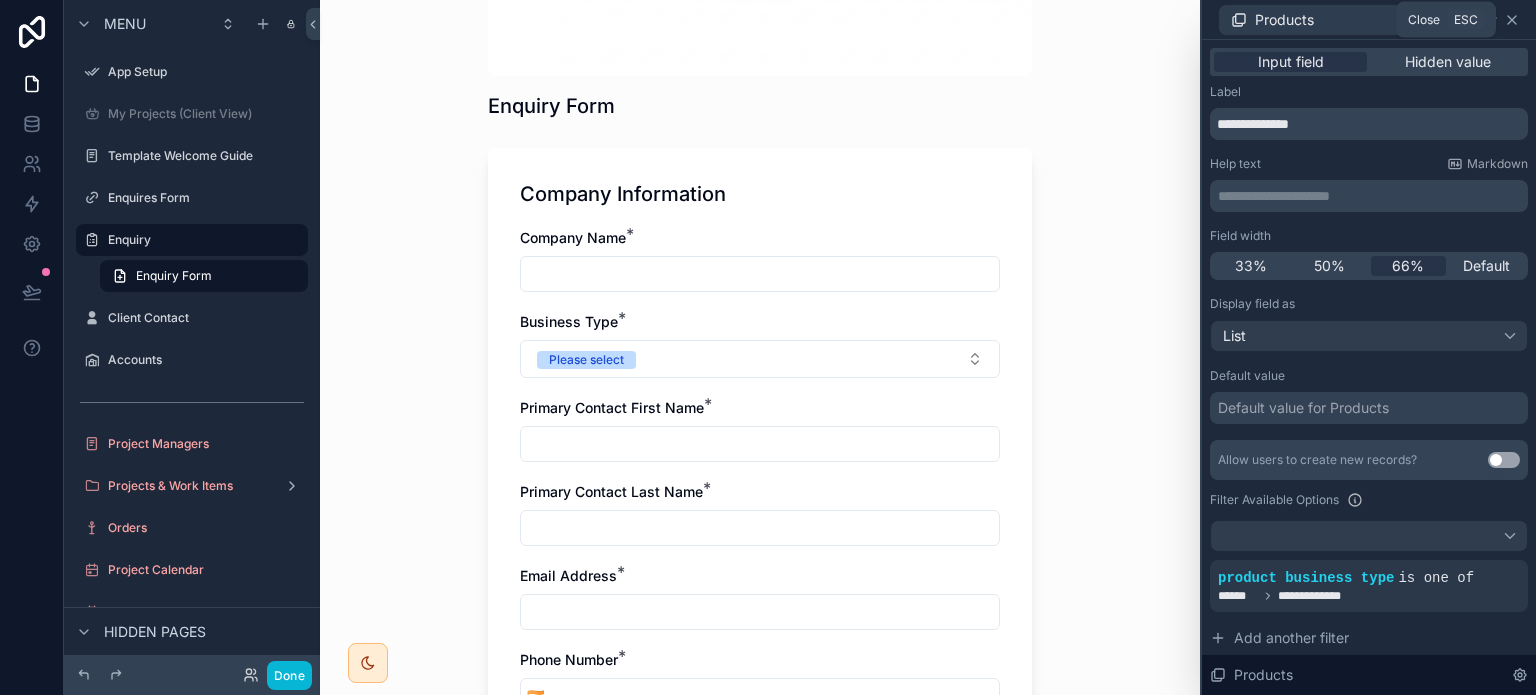click 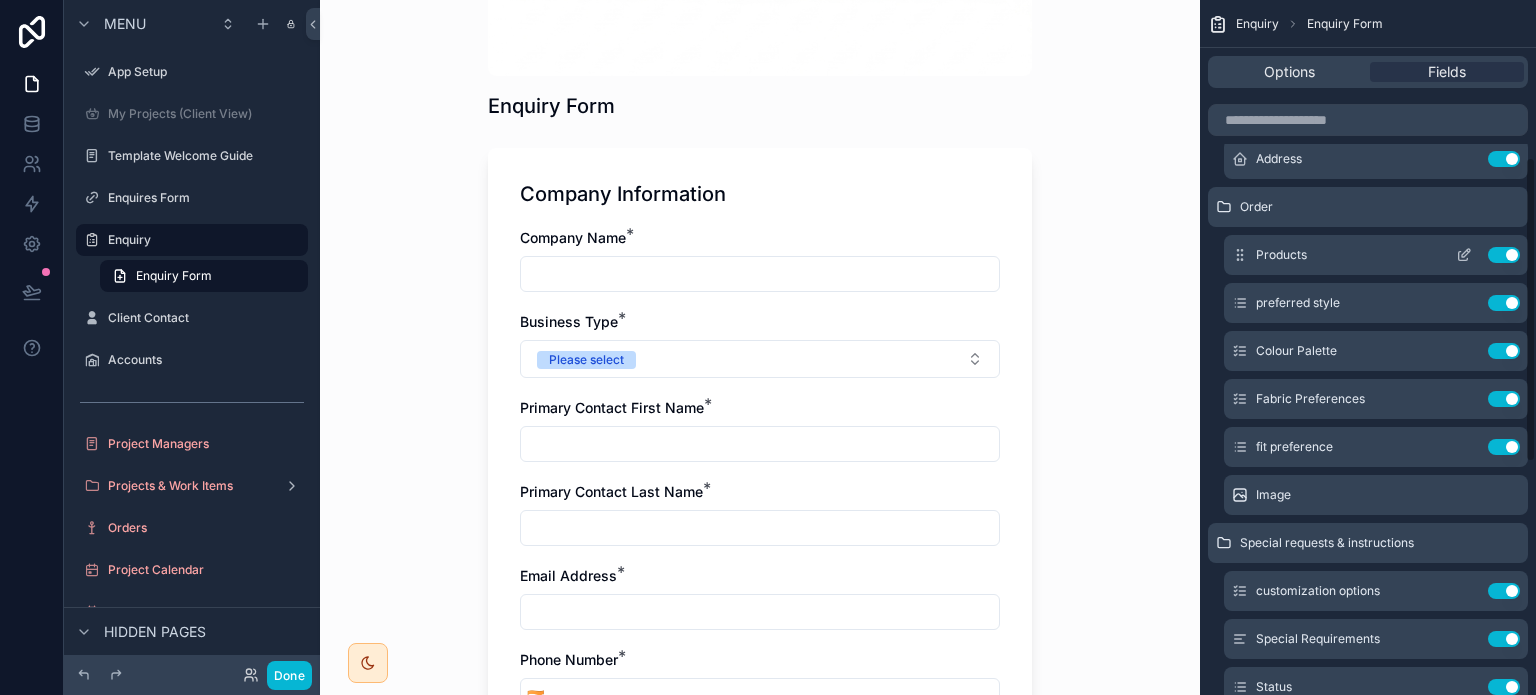 scroll, scrollTop: 359, scrollLeft: 0, axis: vertical 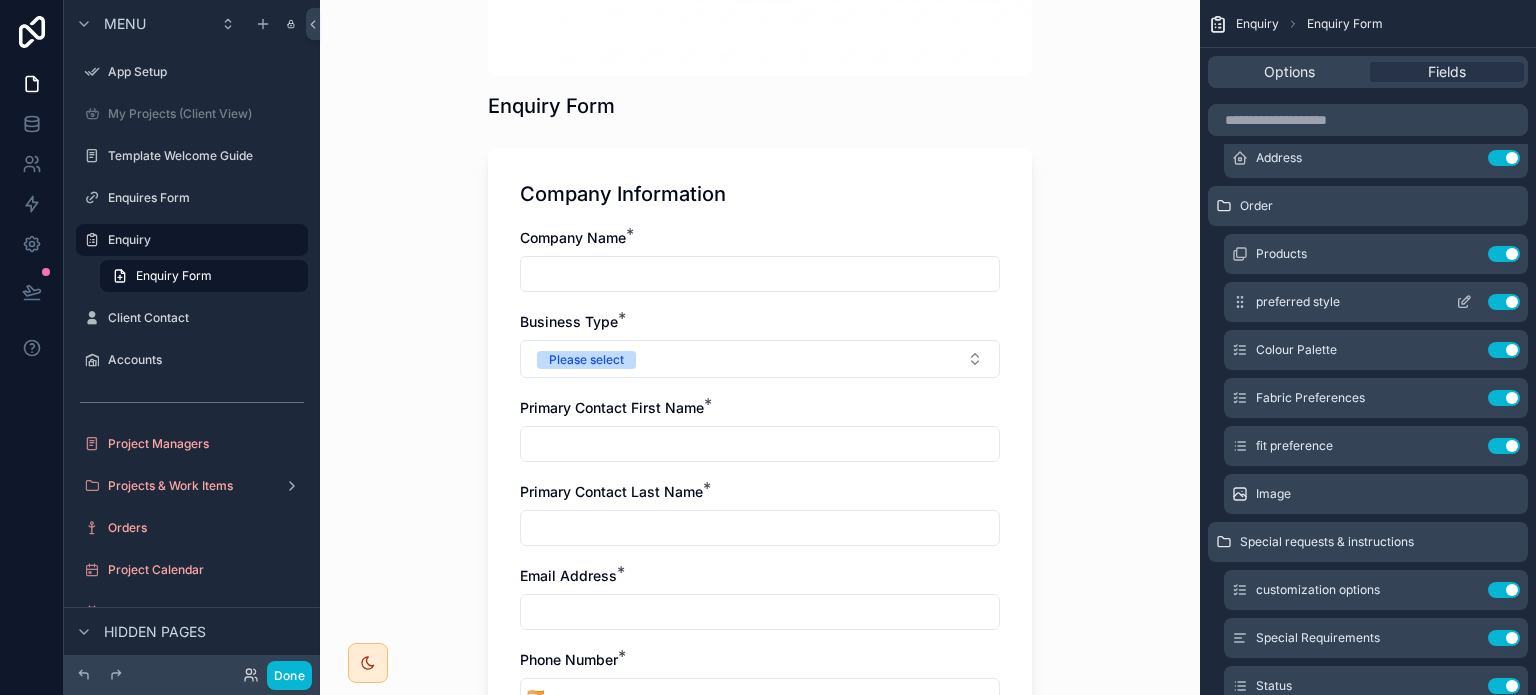 click 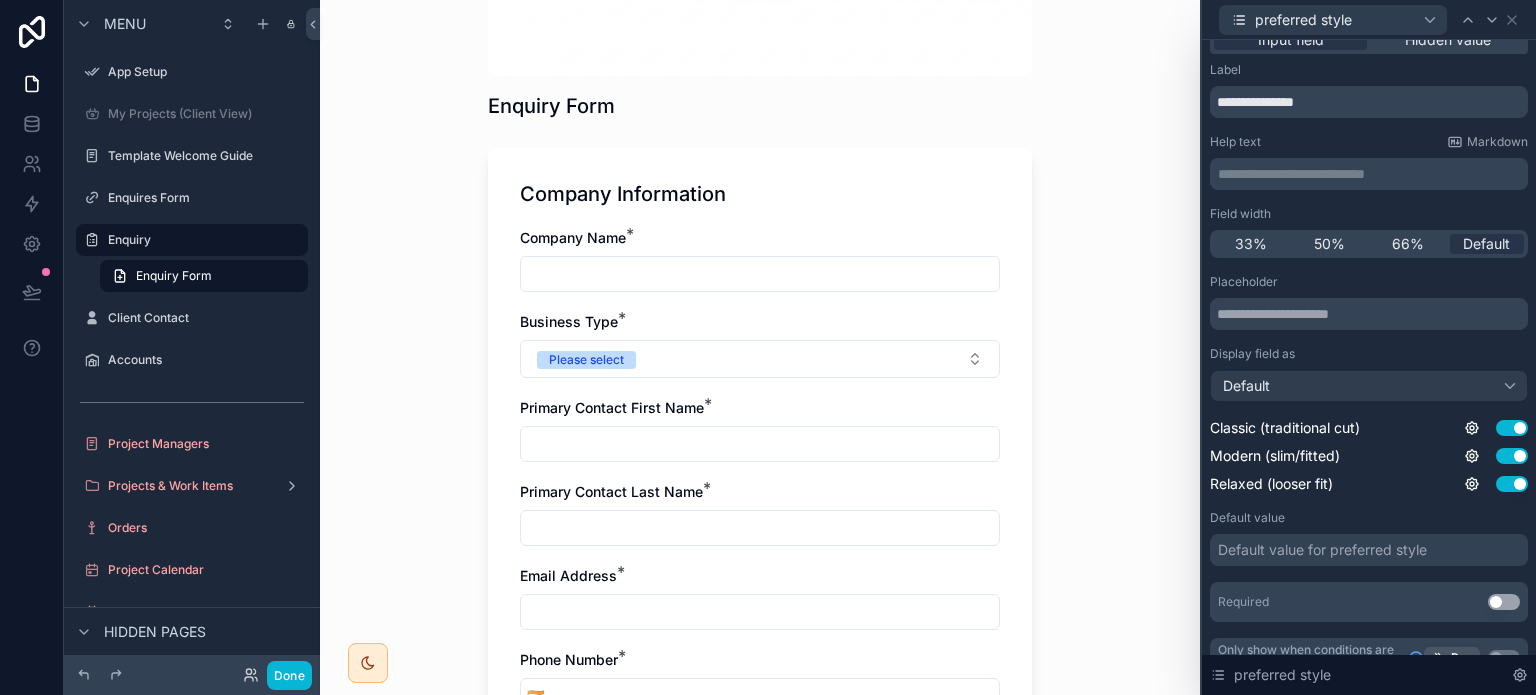 scroll, scrollTop: 52, scrollLeft: 0, axis: vertical 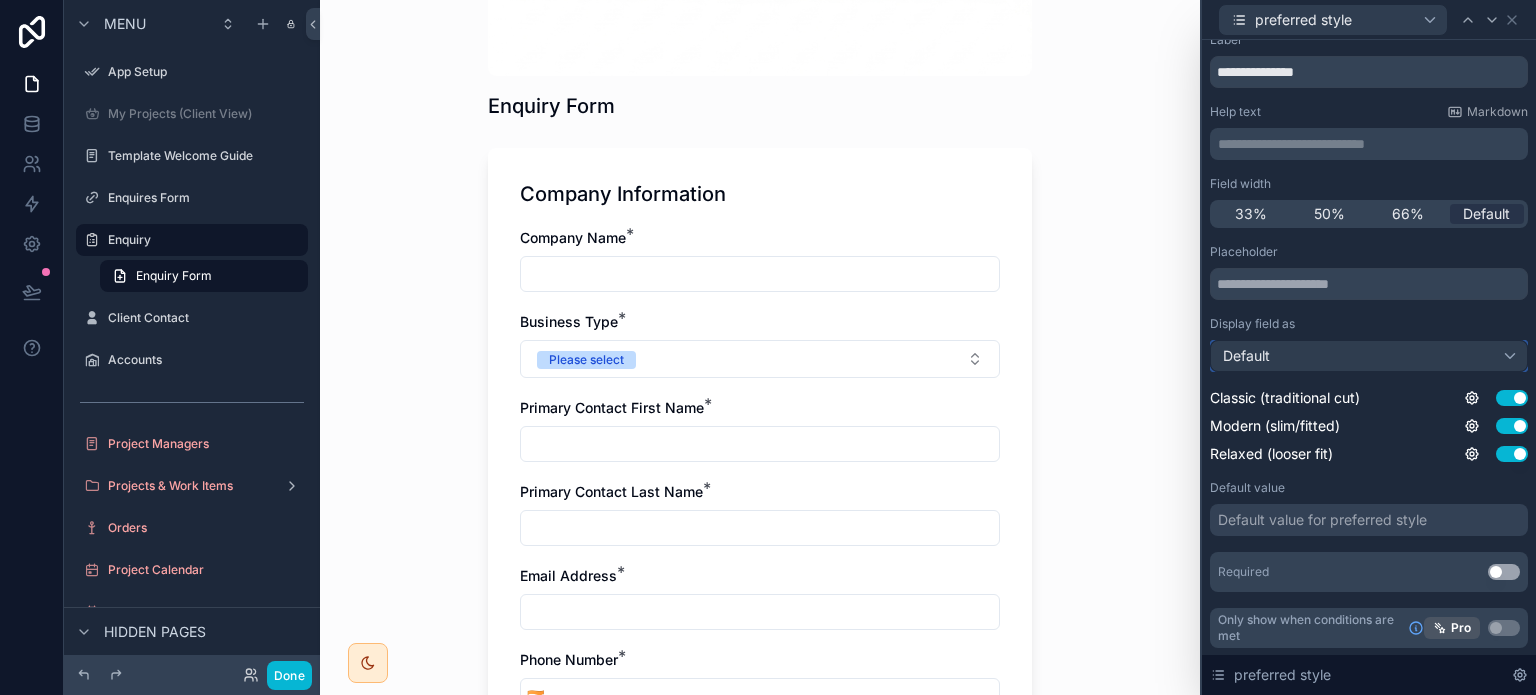 click on "Default" at bounding box center (1369, 356) 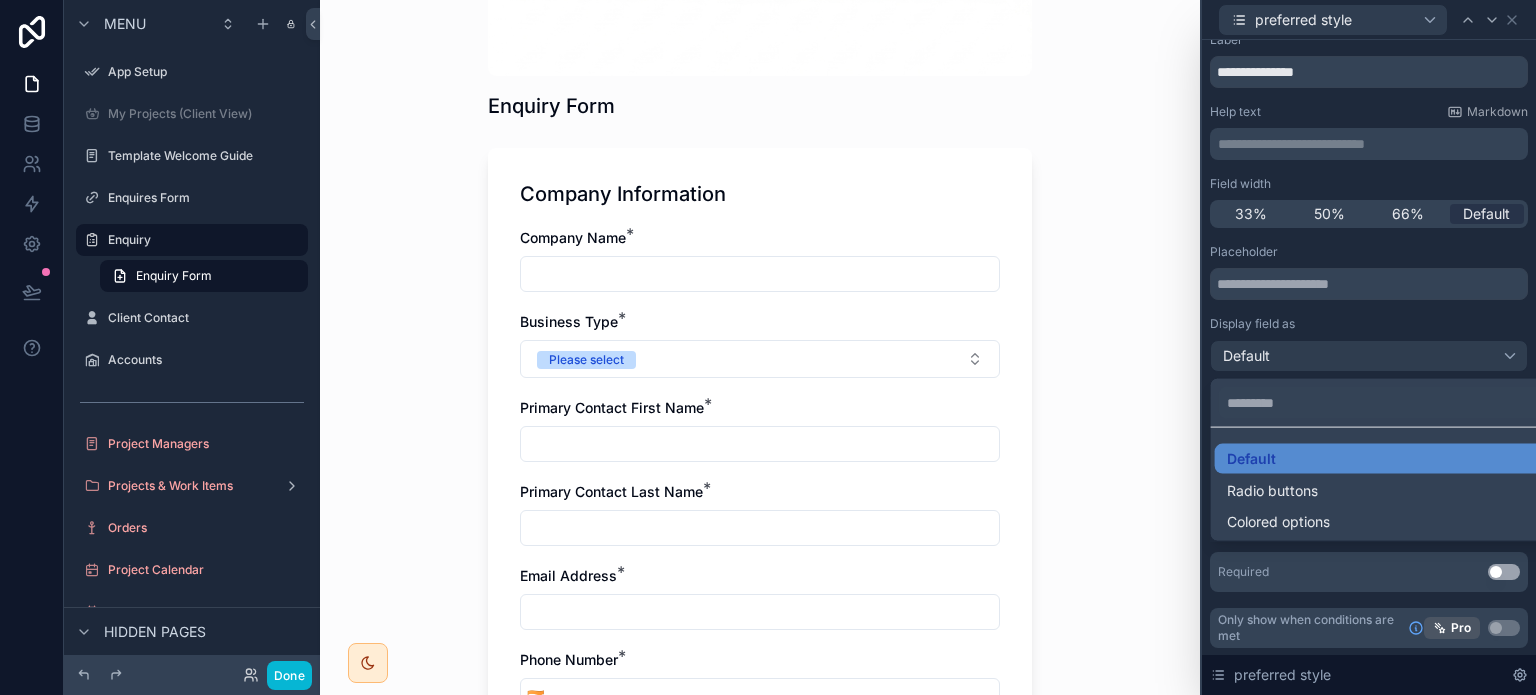 click at bounding box center [1369, 347] 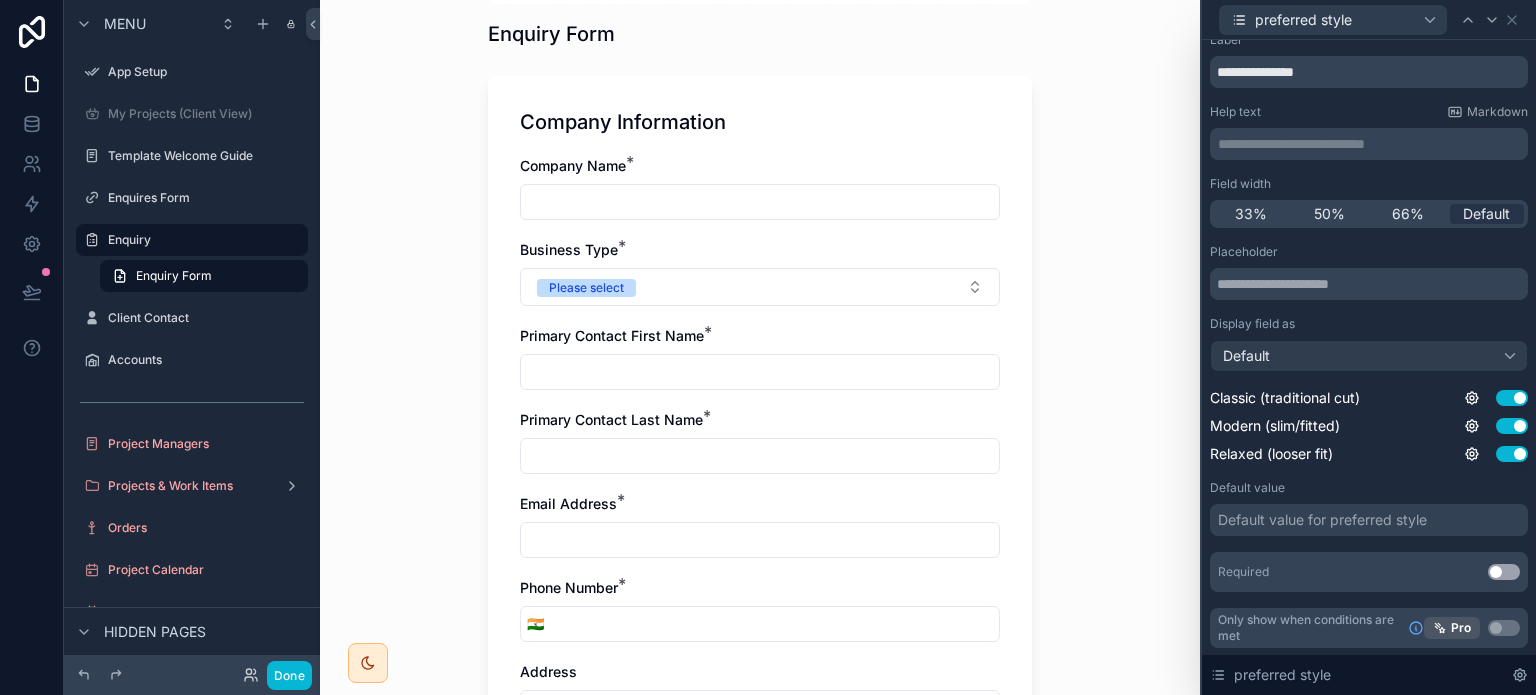 scroll, scrollTop: 362, scrollLeft: 0, axis: vertical 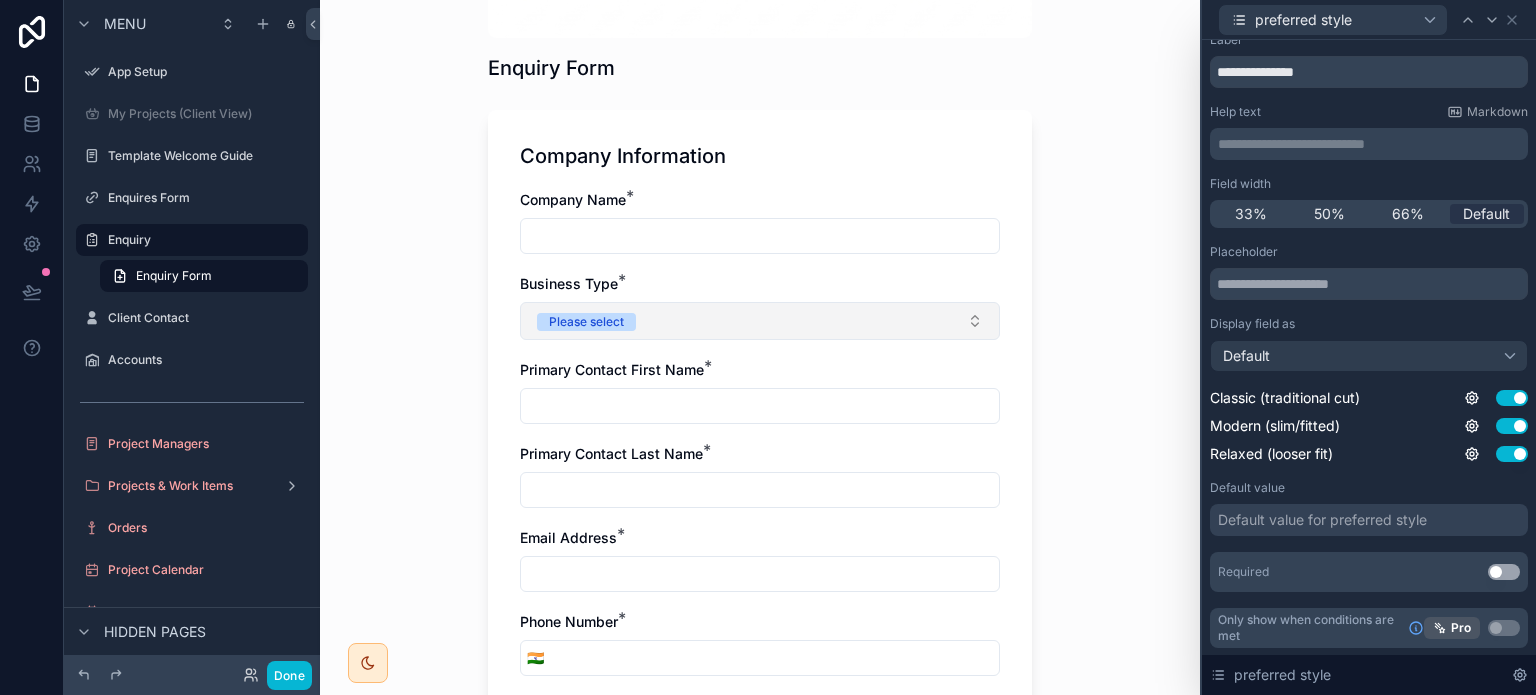 click on "Please select" at bounding box center [760, 321] 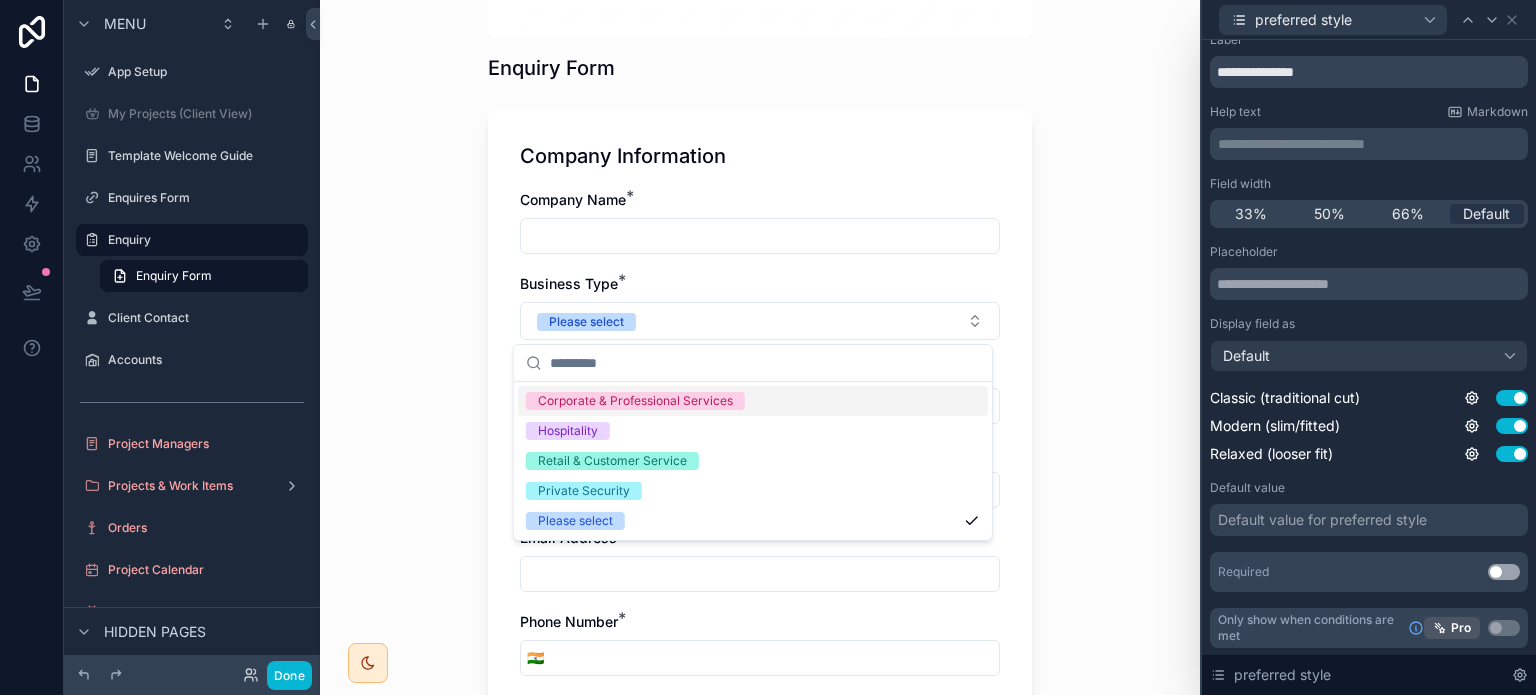 click on "Enquiry Enquiry Form Enquiry Form Company Information Company Name * Business Type * Please select Primary Contact First Name * Primary Contact Last Name * Email Address * Phone Number * 🇮🇳 Address Country Order Product Styles Preferred style Select a preferred style Colour Palette Select a Colour Palette Fabric Preferences Select a Fabric Preferences Fit preference Select a fit preference Special requests & instructions Customization options Select a customization options Special Requirements Deadline Save" at bounding box center [760, 347] 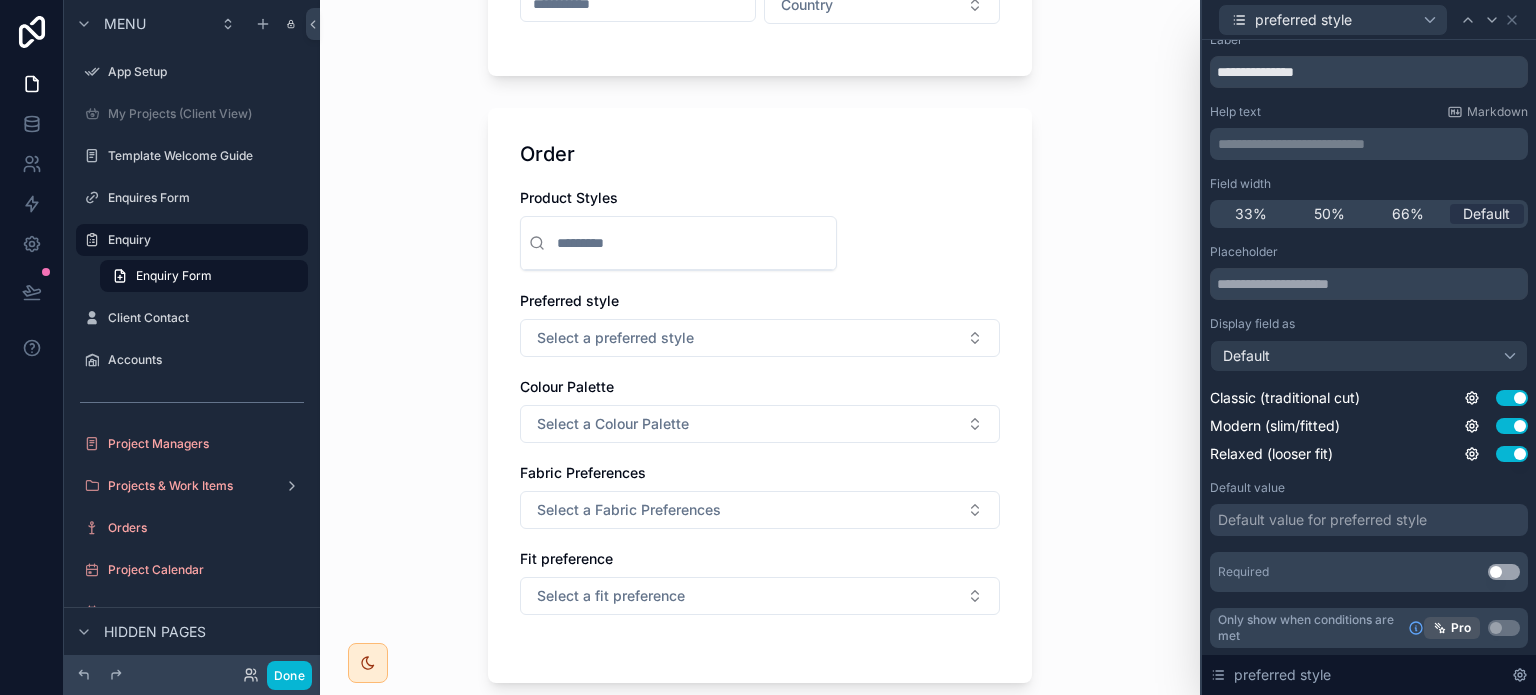 scroll, scrollTop: 1294, scrollLeft: 0, axis: vertical 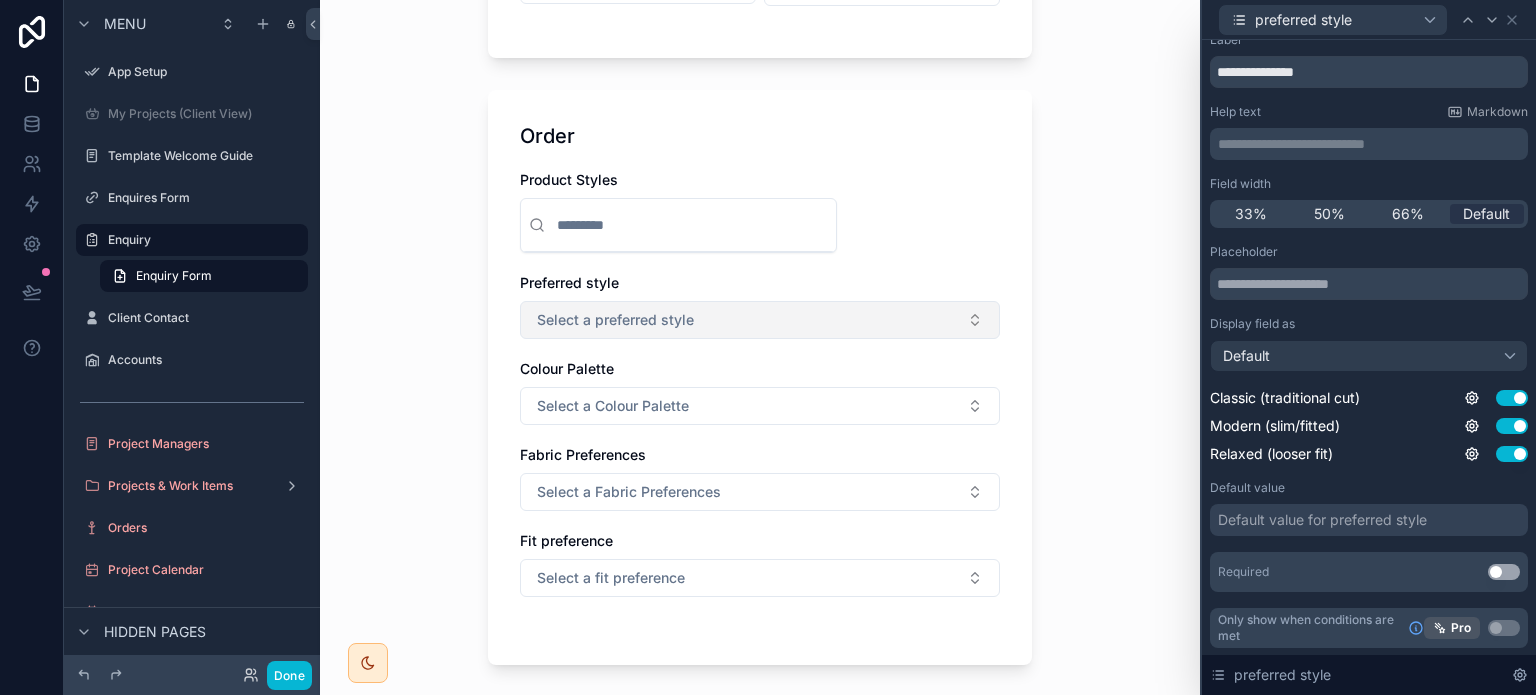 click on "Select a preferred style" at bounding box center (760, 320) 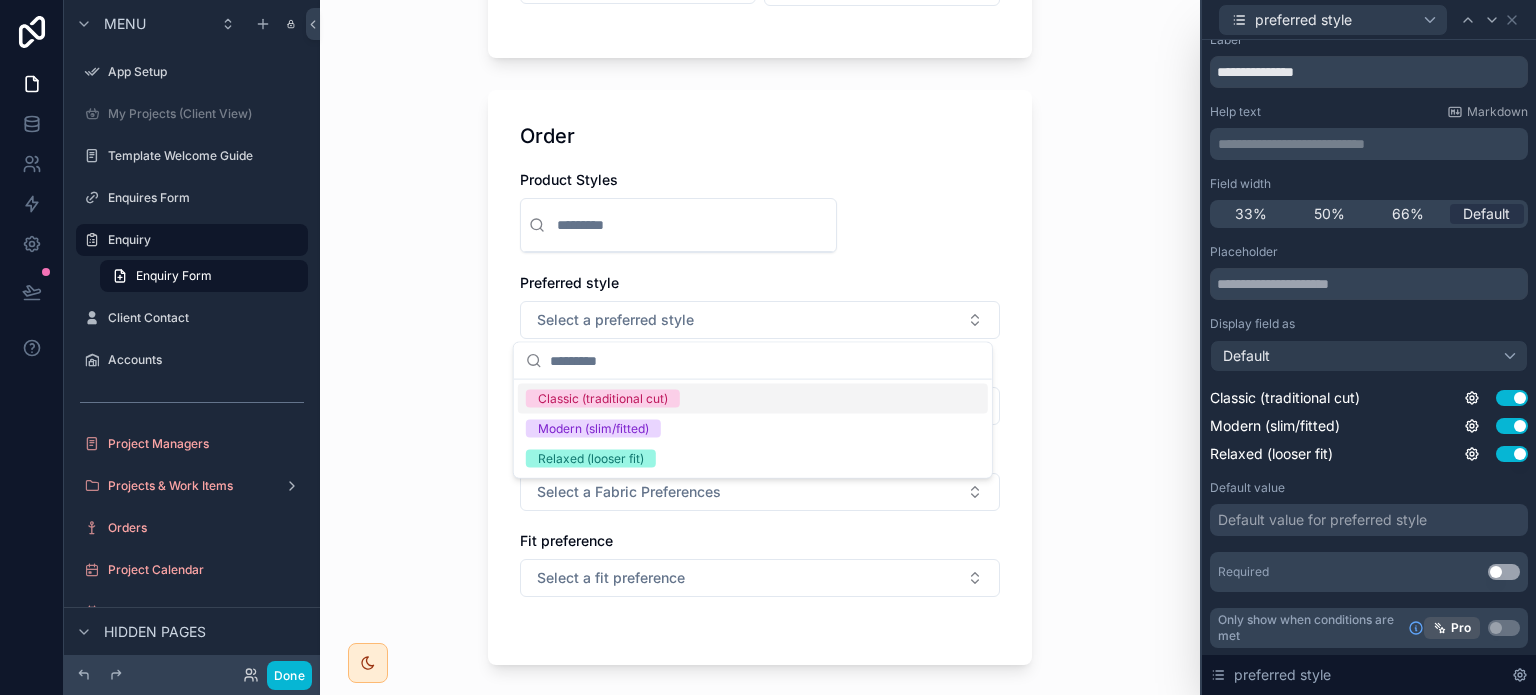 click on "Display field as" at bounding box center (1369, 324) 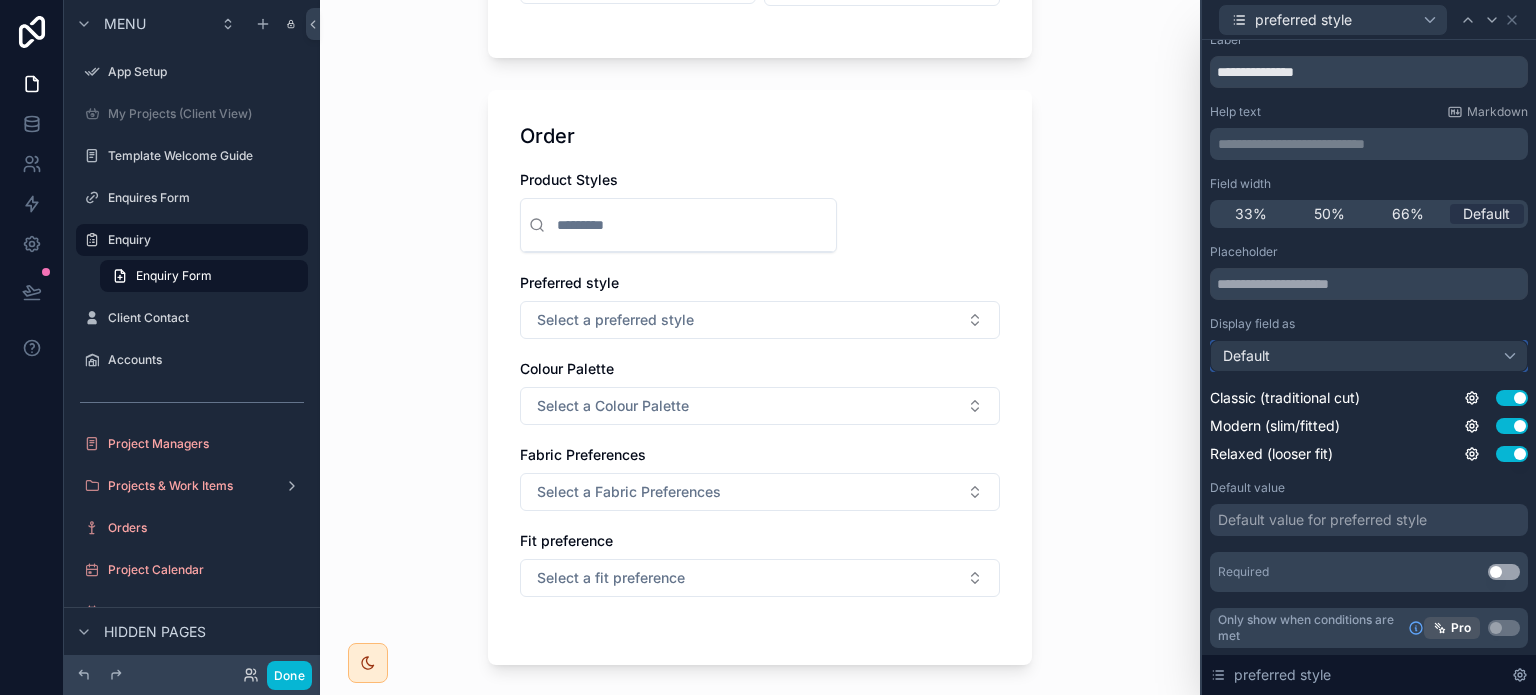 click on "Default" at bounding box center (1369, 356) 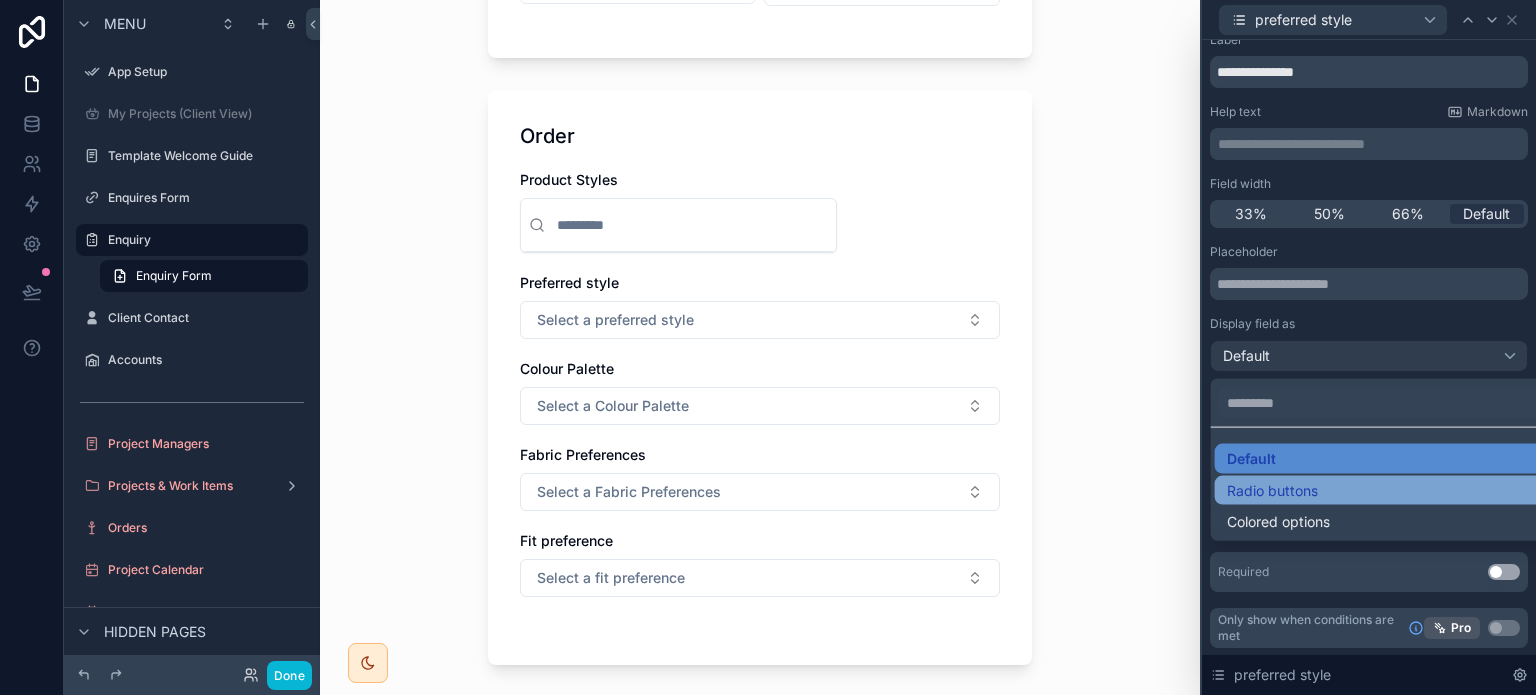 click on "Radio buttons" at bounding box center [1385, 490] 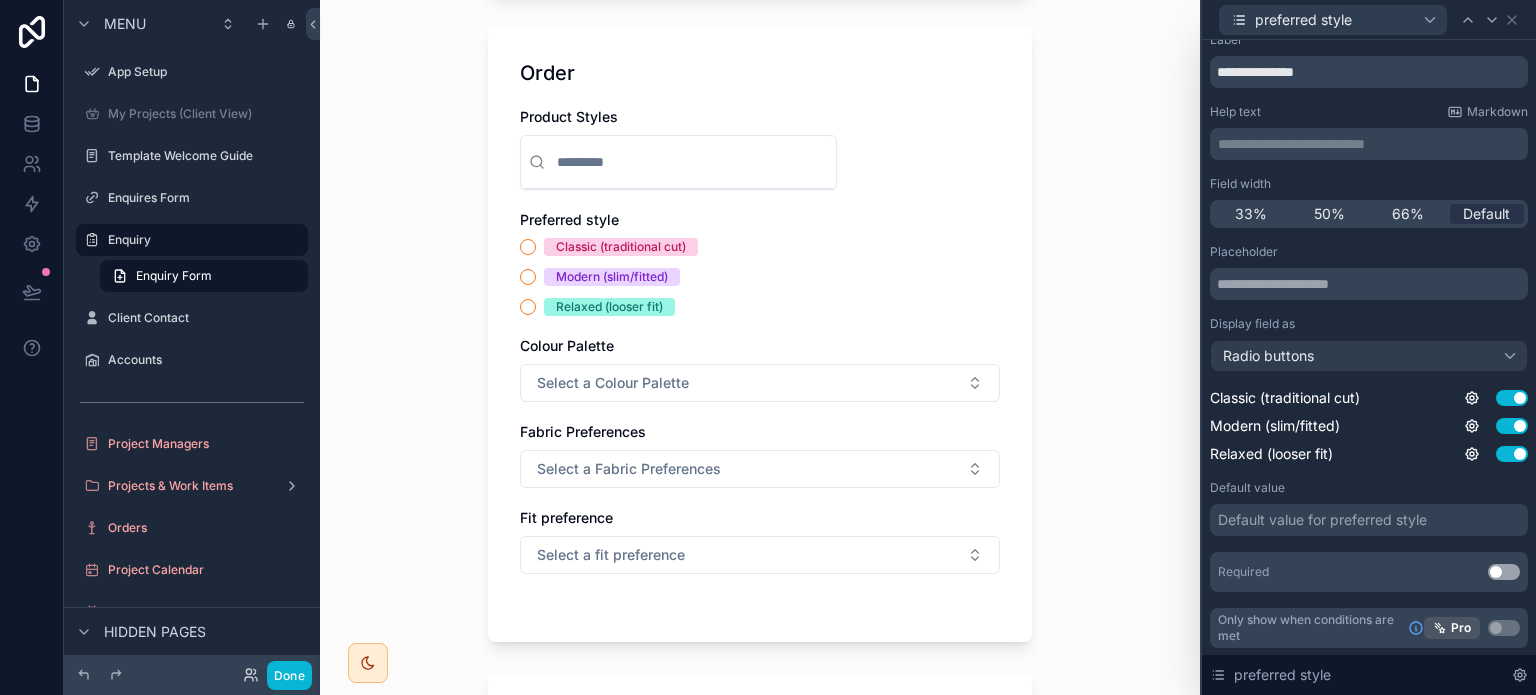 scroll, scrollTop: 1457, scrollLeft: 0, axis: vertical 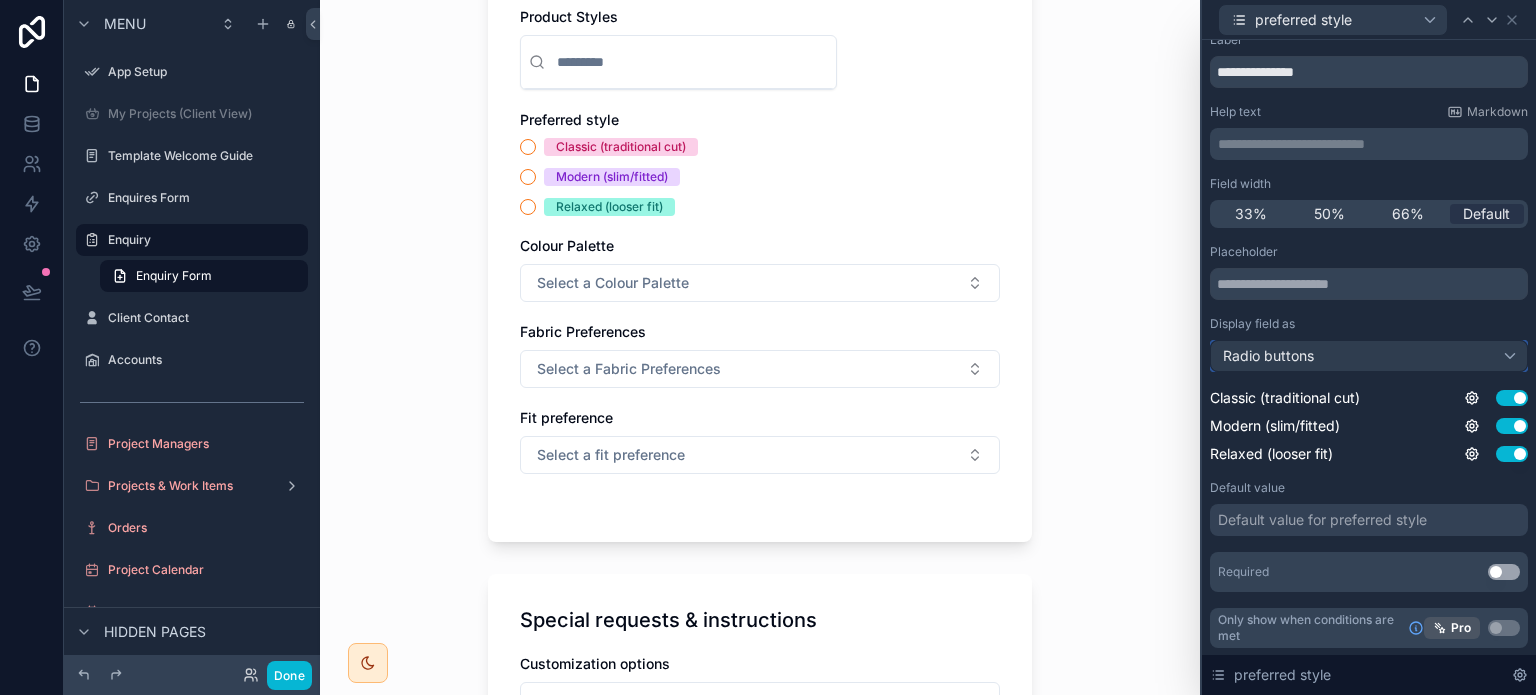 click on "Radio buttons" at bounding box center (1369, 356) 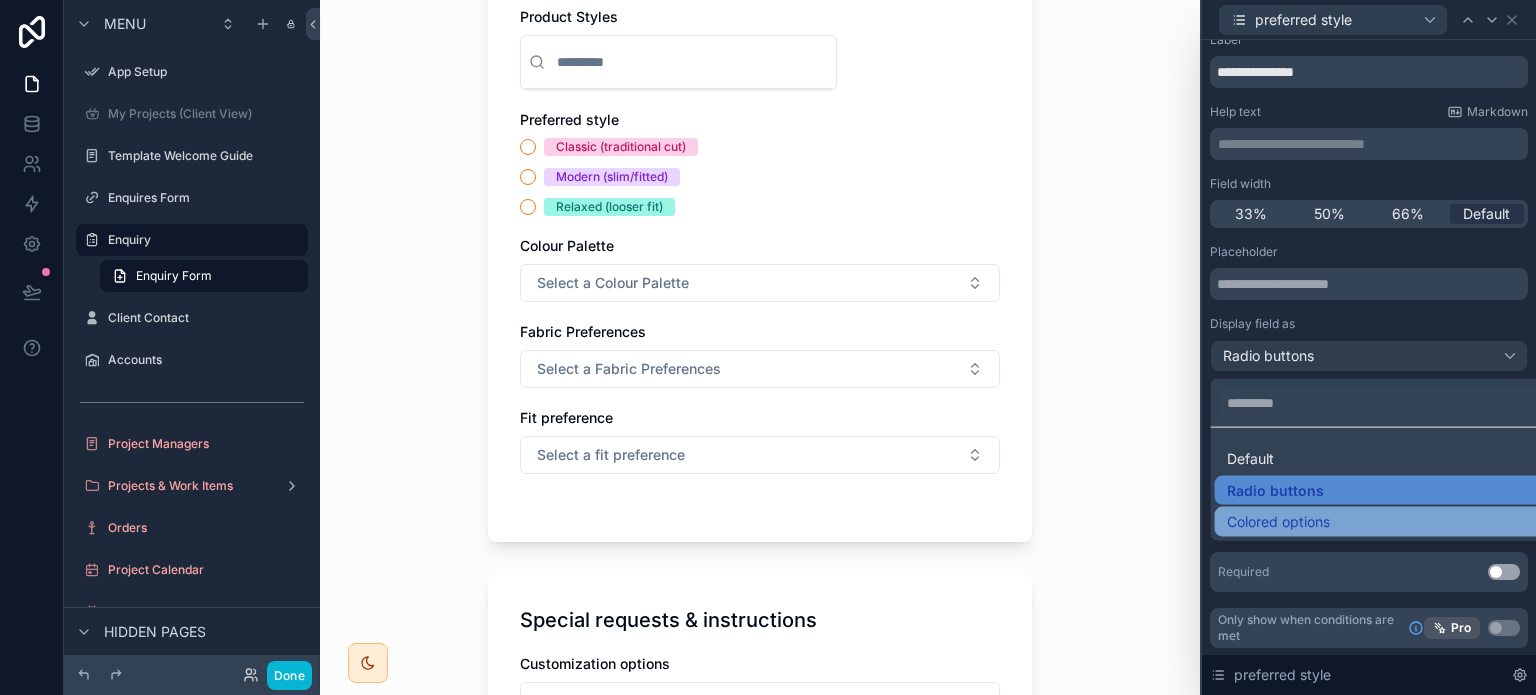 click on "Colored options" at bounding box center [1278, 522] 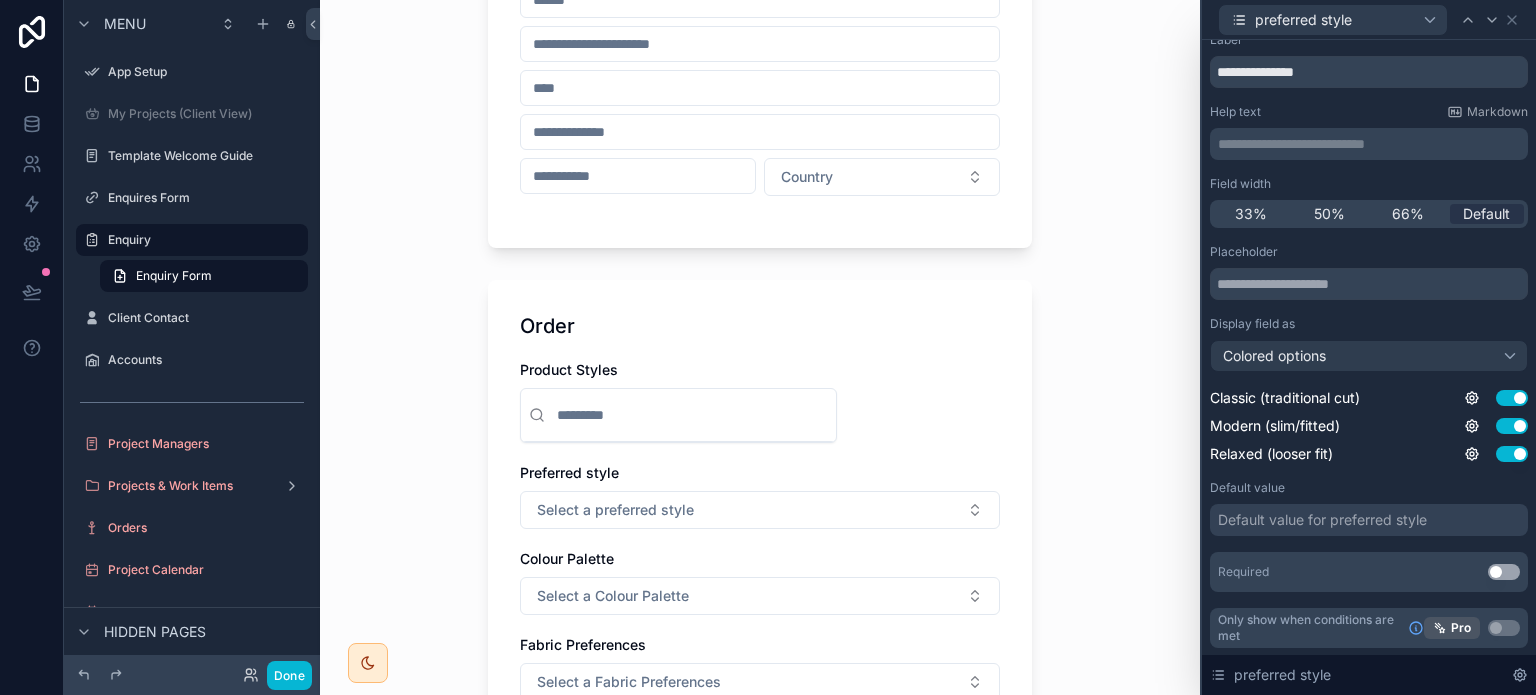 scroll, scrollTop: 1105, scrollLeft: 0, axis: vertical 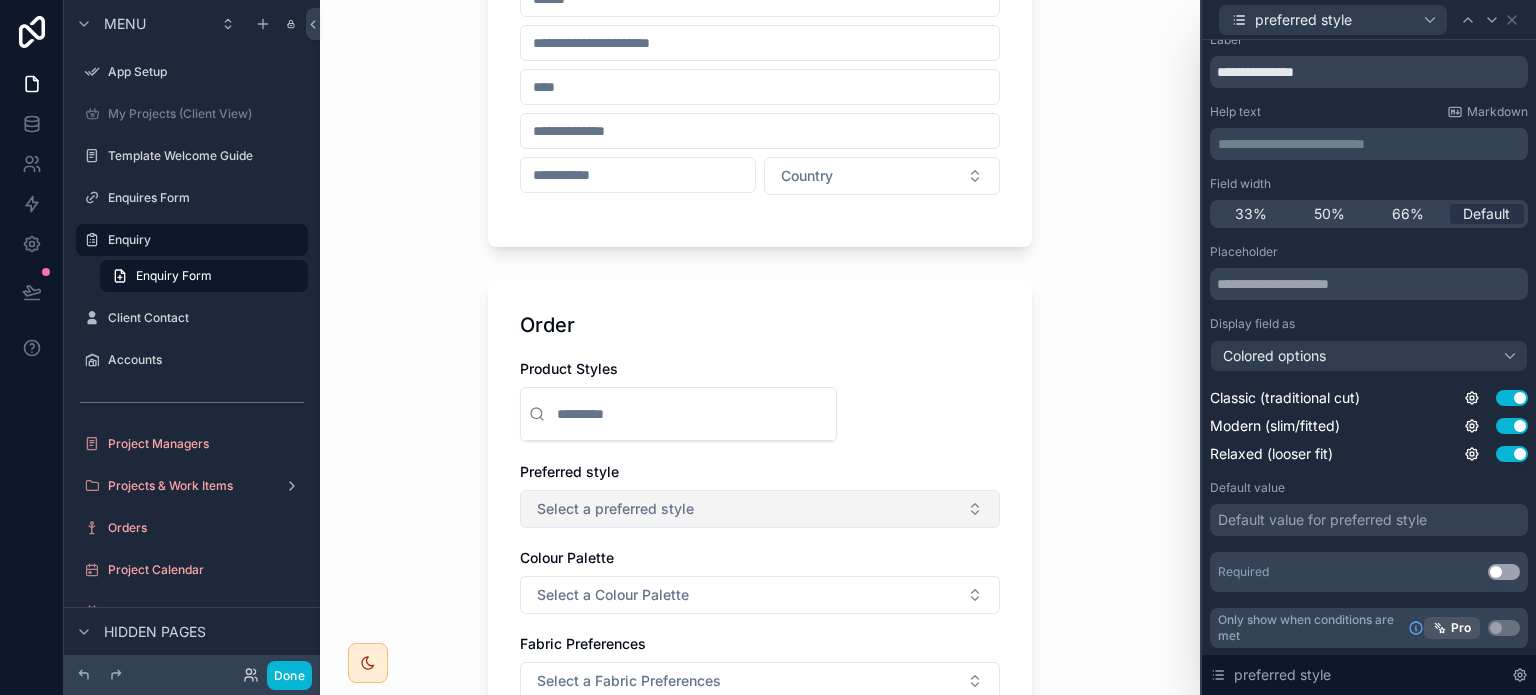 click on "Select a preferred style" at bounding box center [760, 509] 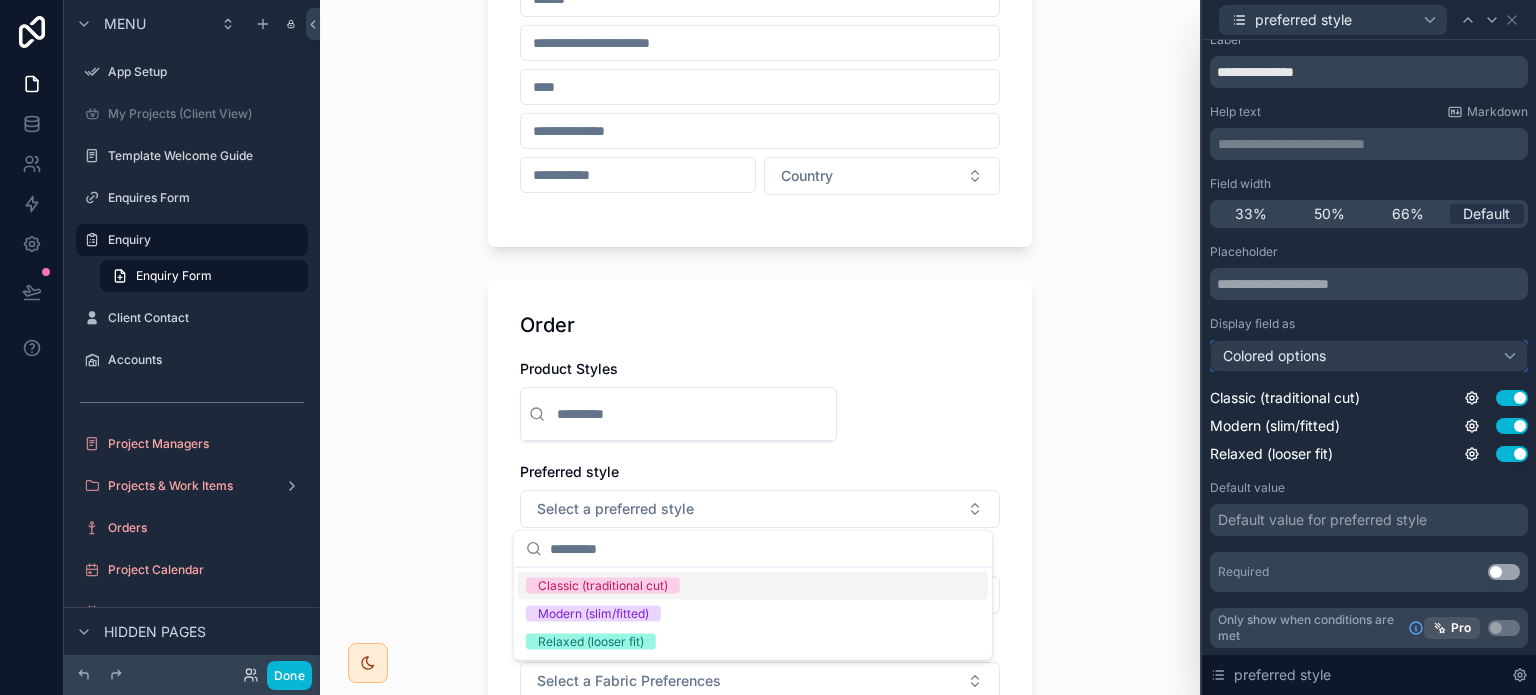 click on "Colored options" at bounding box center [1369, 356] 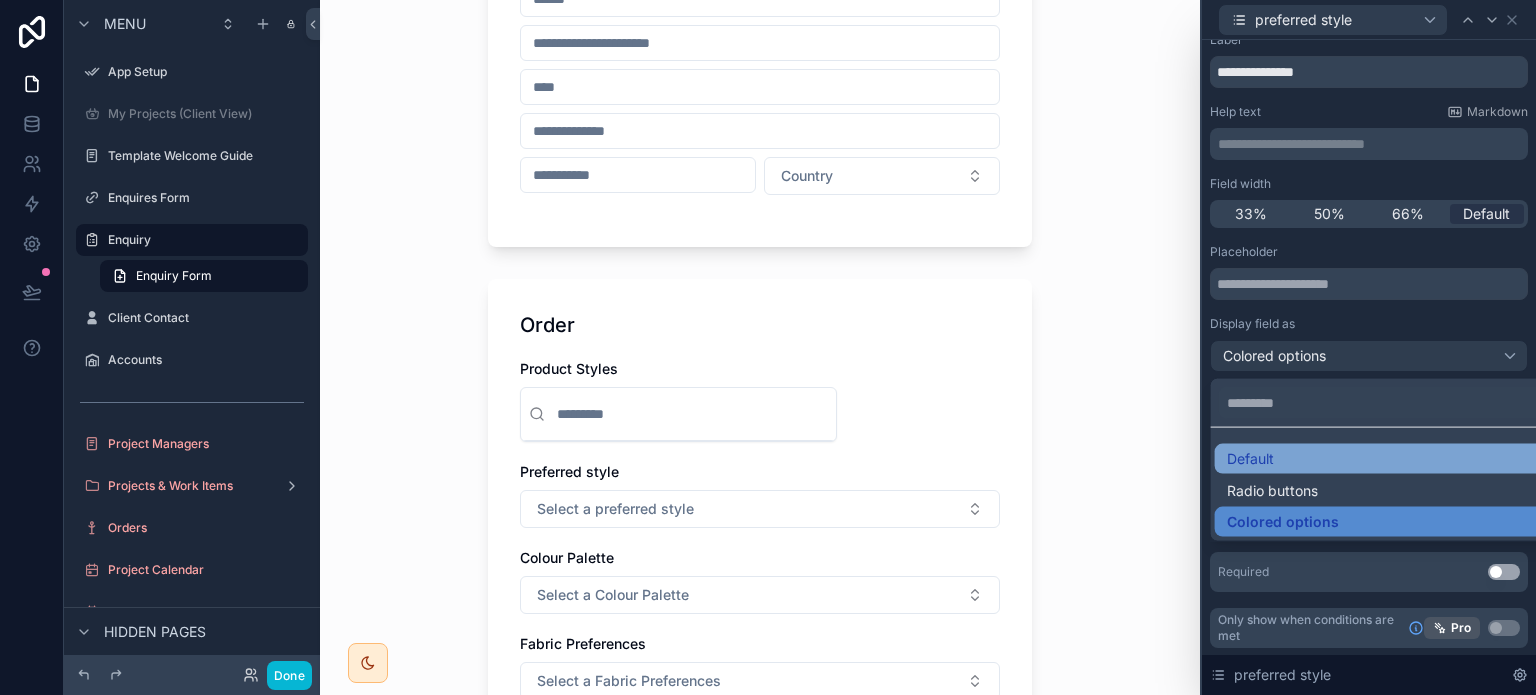 click on "Default" at bounding box center (1385, 459) 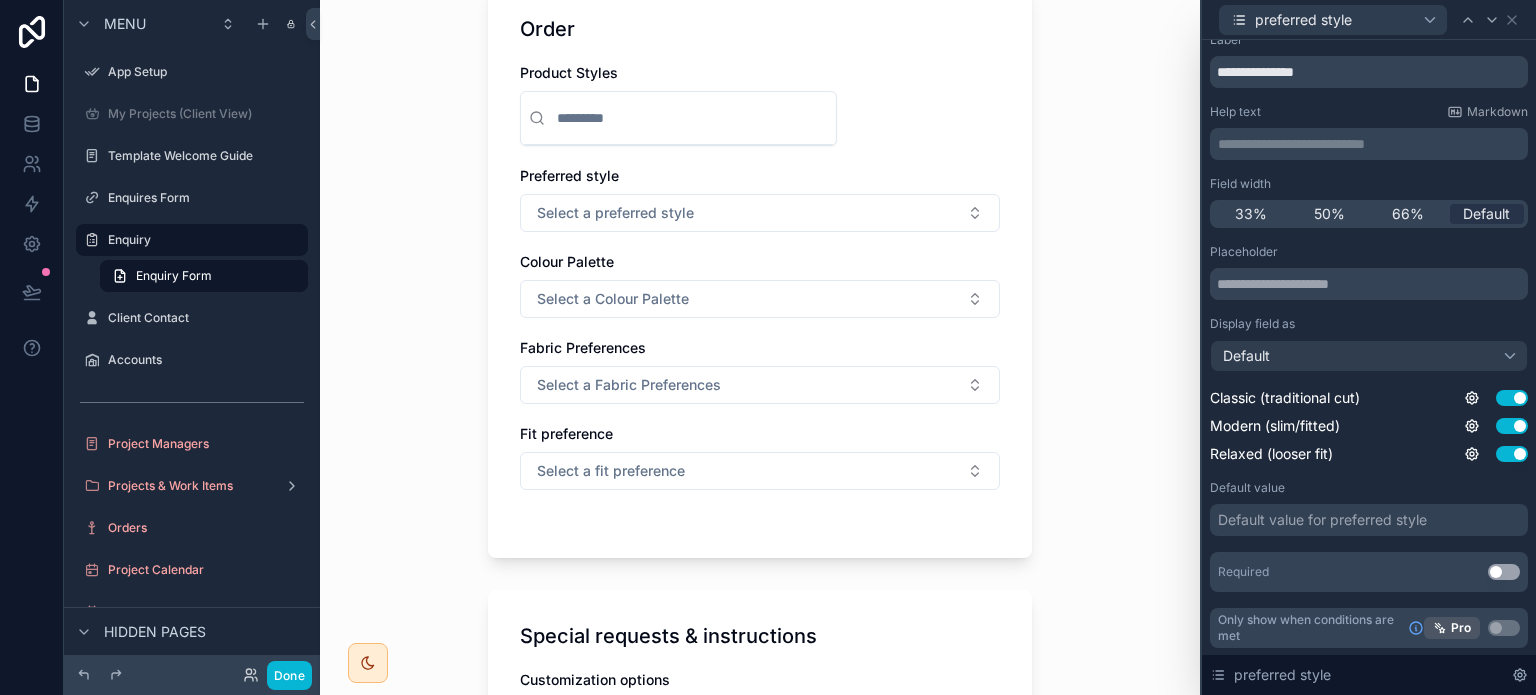 scroll, scrollTop: 1400, scrollLeft: 0, axis: vertical 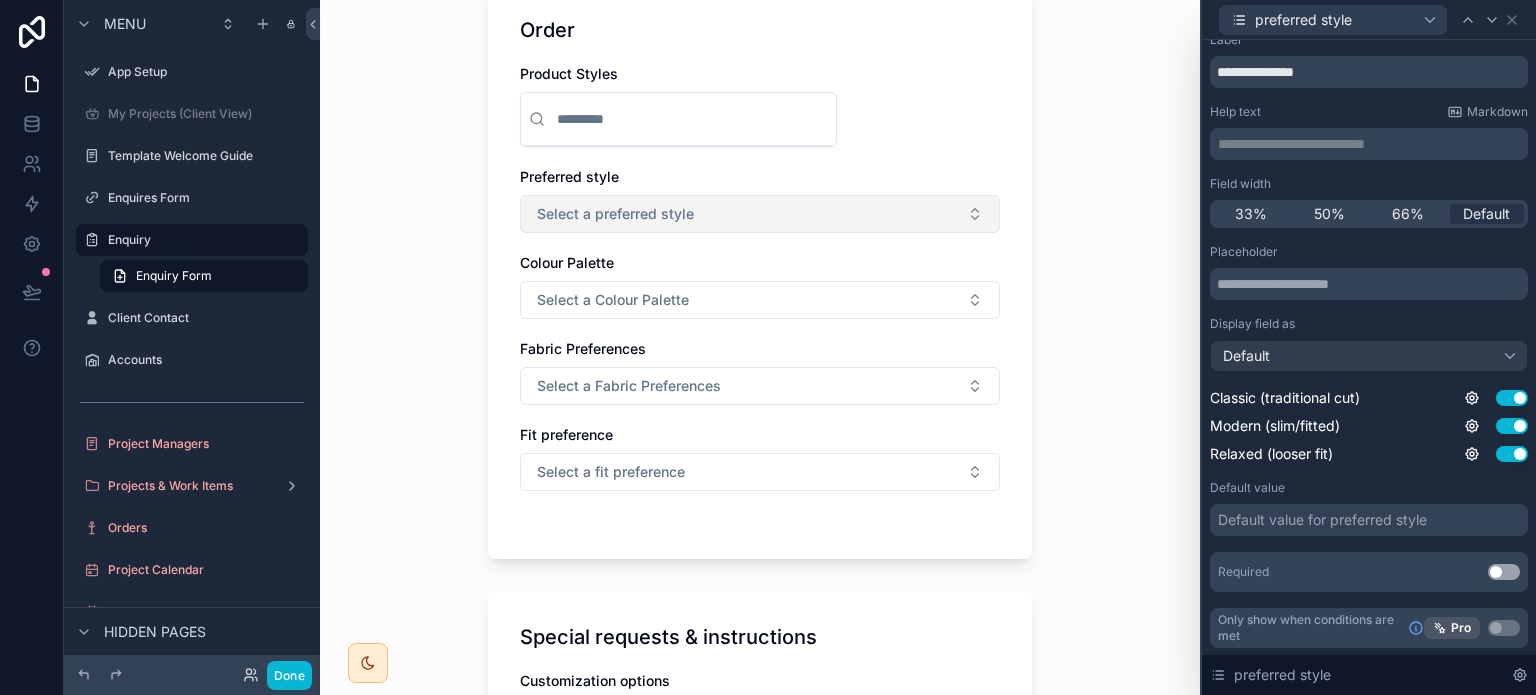 click on "Select a preferred style" at bounding box center (760, 214) 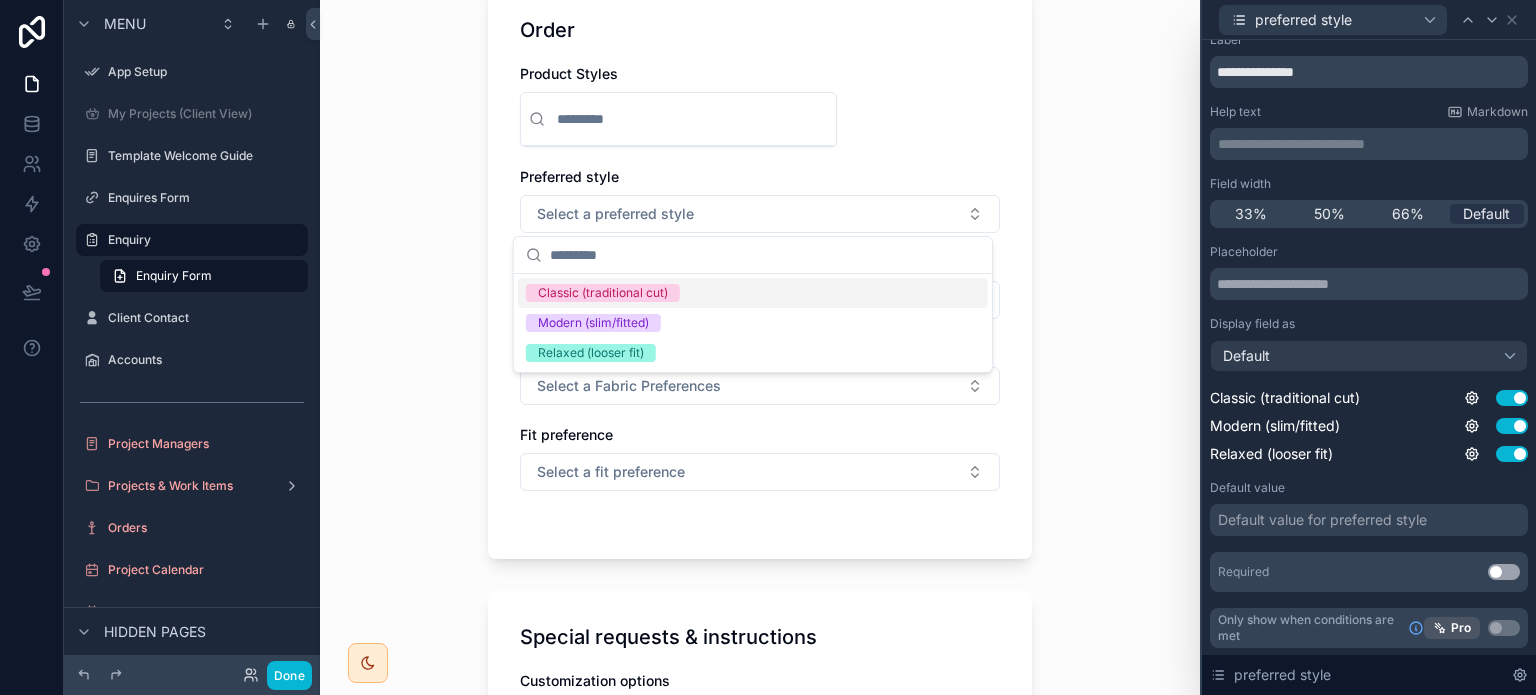 click on "Default value for preferred style" at bounding box center (1322, 520) 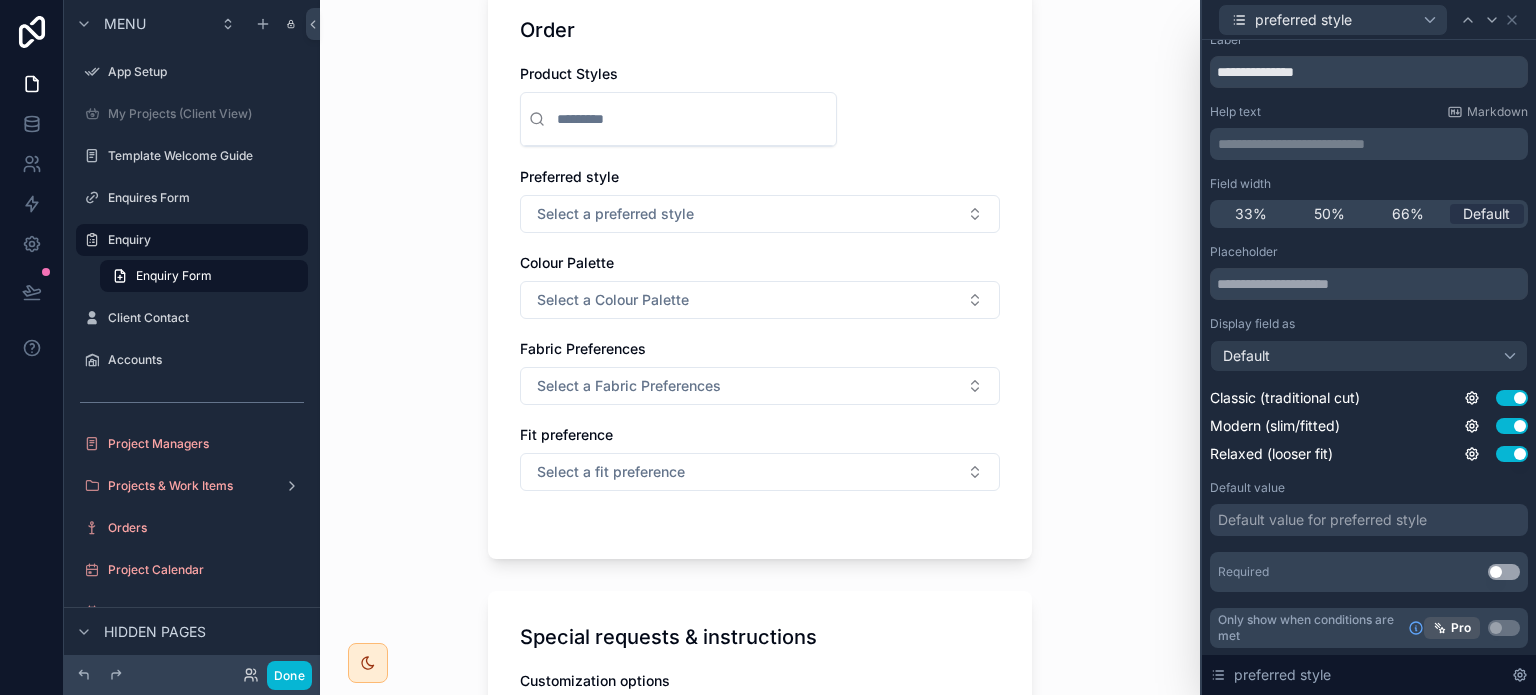 click on "Default value for preferred style" at bounding box center (1322, 520) 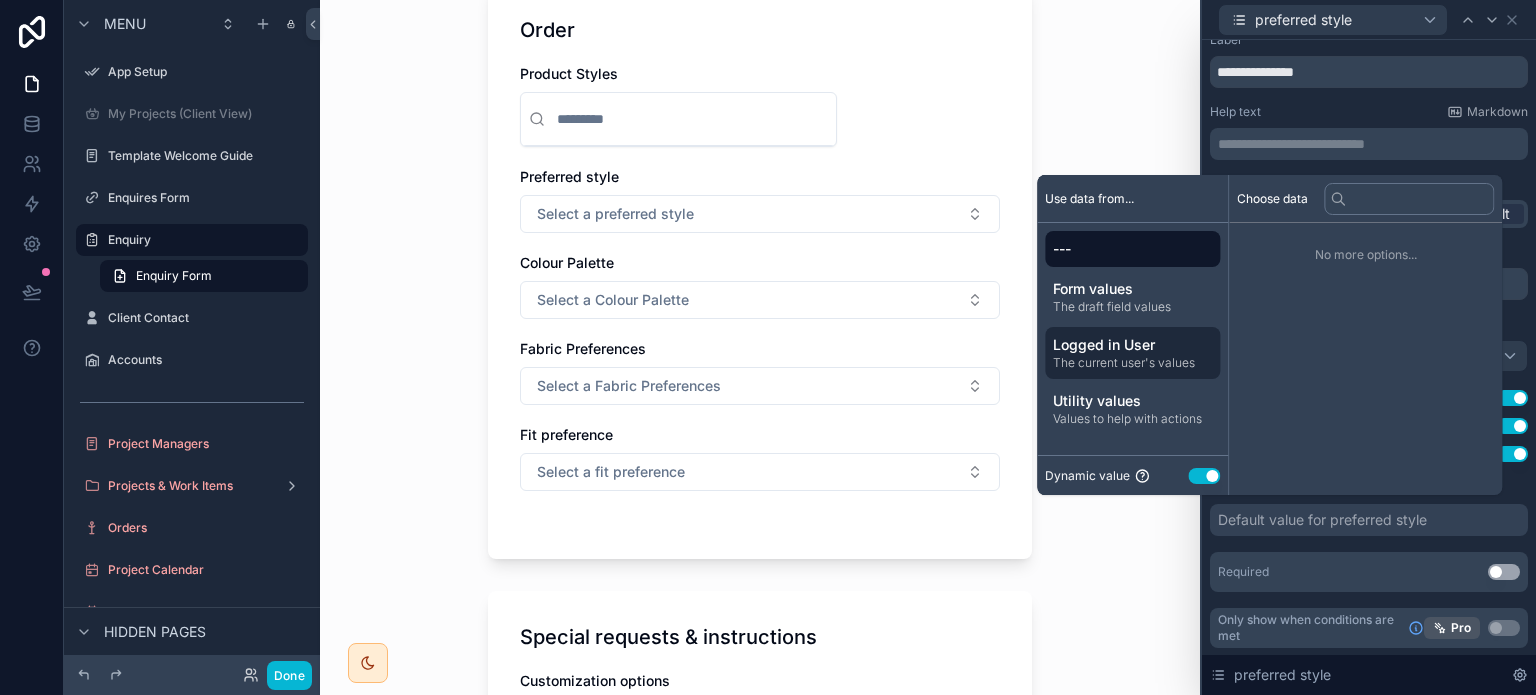 click on "Logged in User The current user's values" at bounding box center (1132, 353) 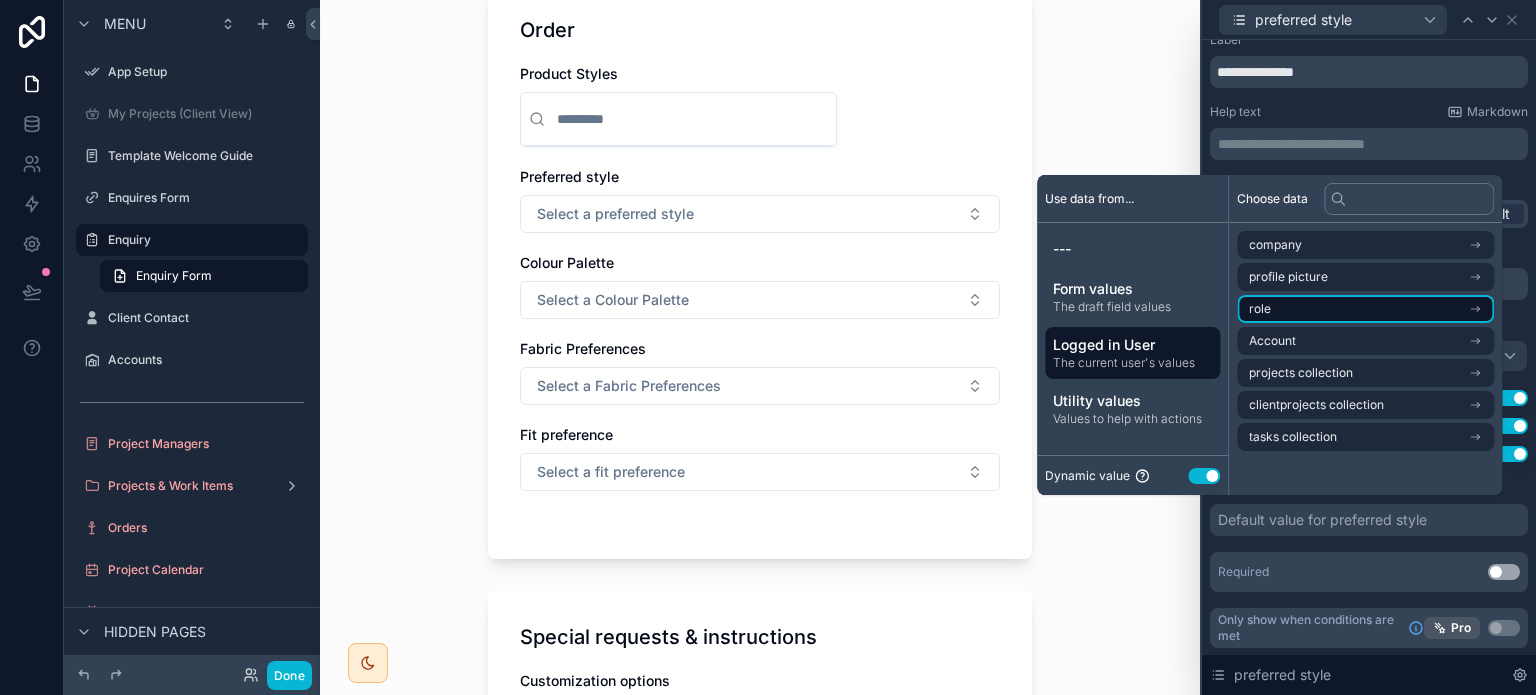 click on "role" at bounding box center [1365, 309] 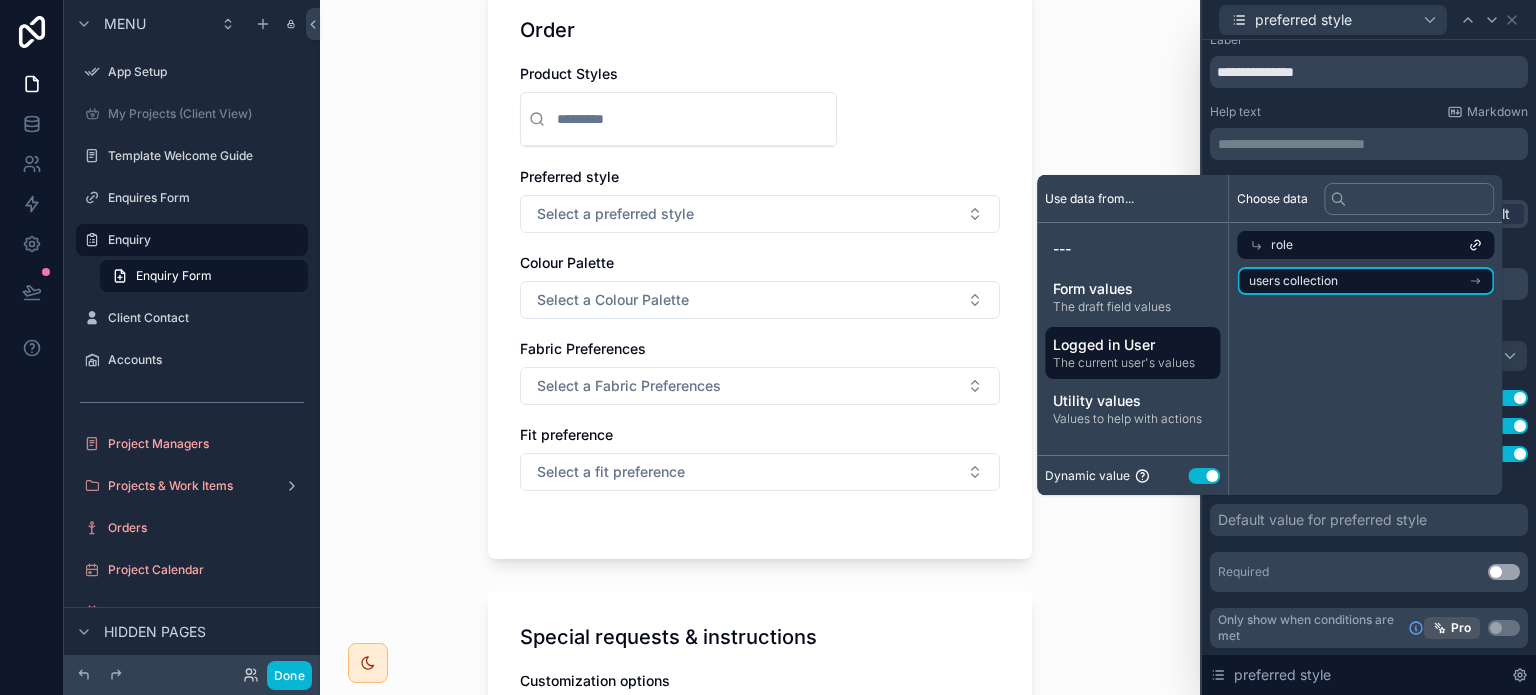 click on "users collection" at bounding box center (1365, 281) 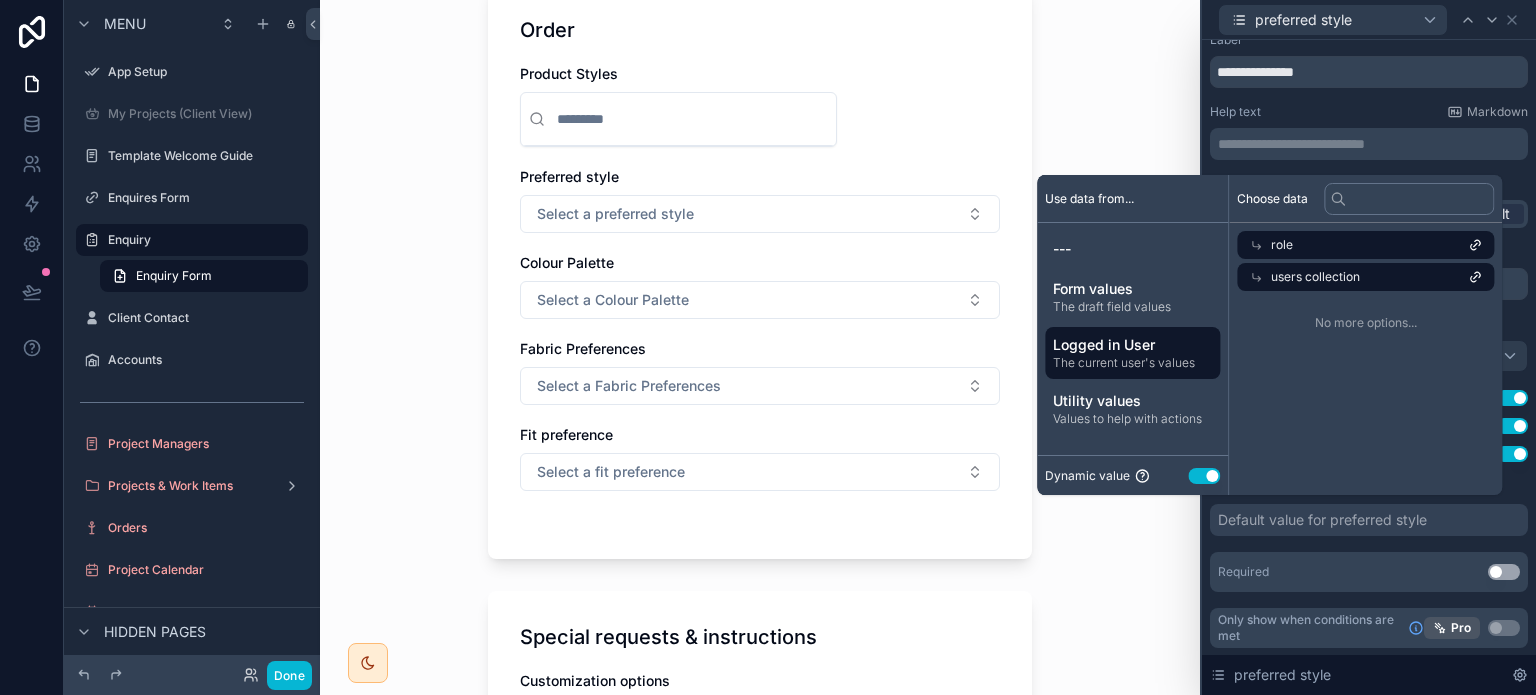click on "Choose data role users collection No more options..." at bounding box center (1365, 335) 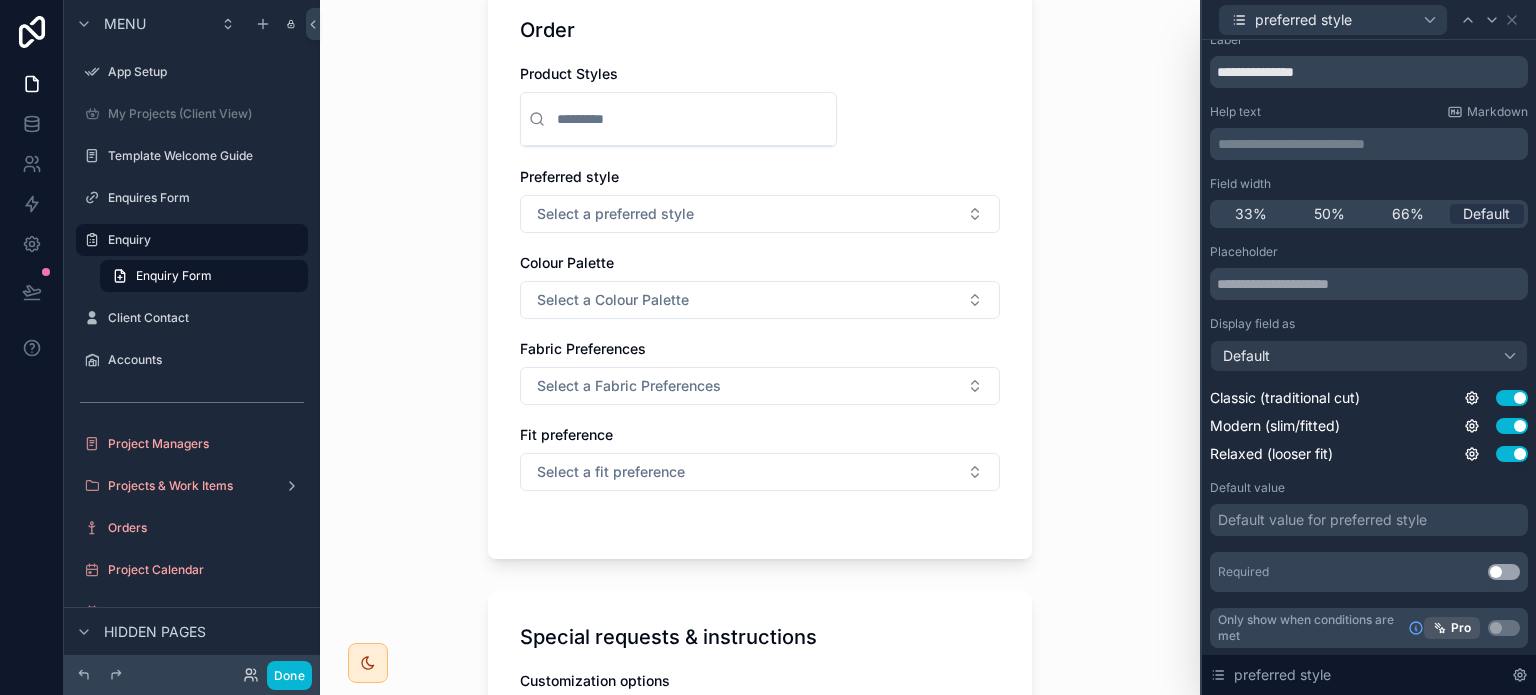 click on "Required Use setting" at bounding box center [1369, 572] 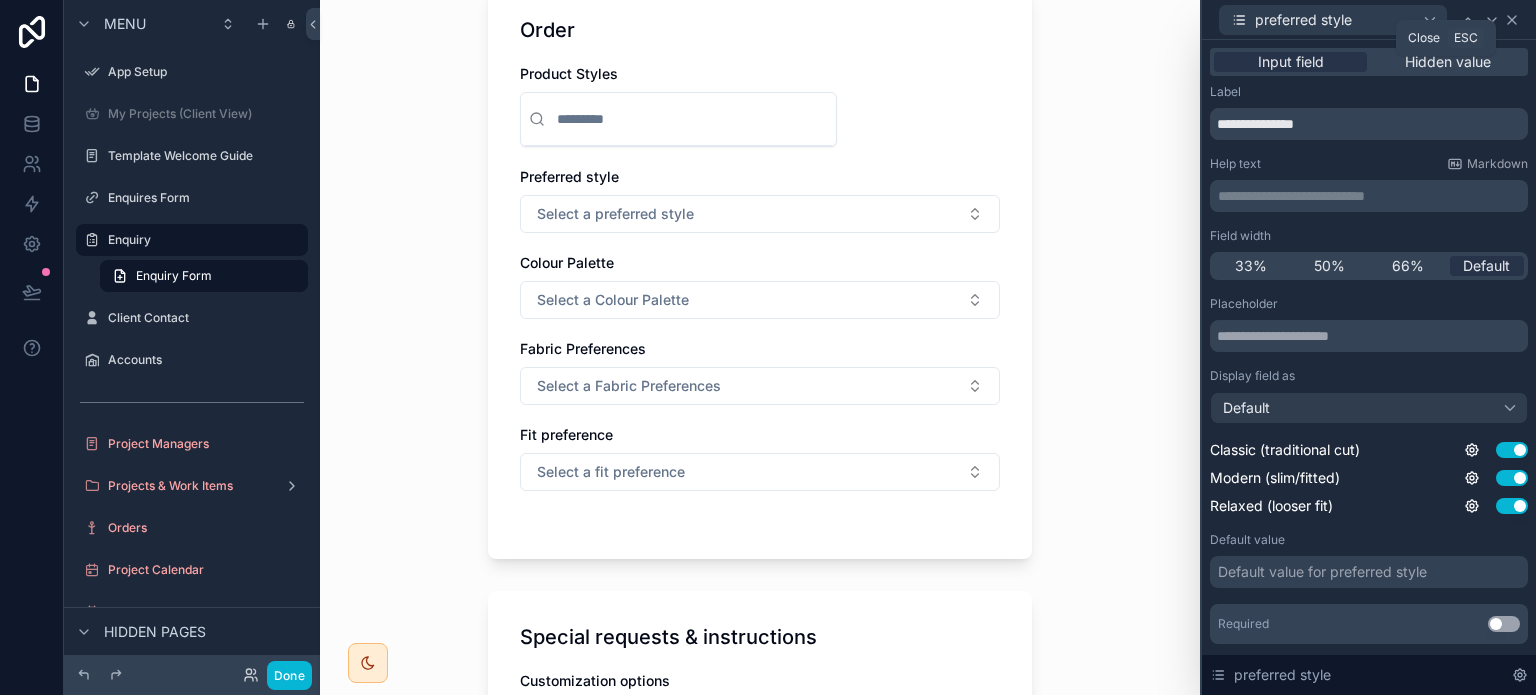 click 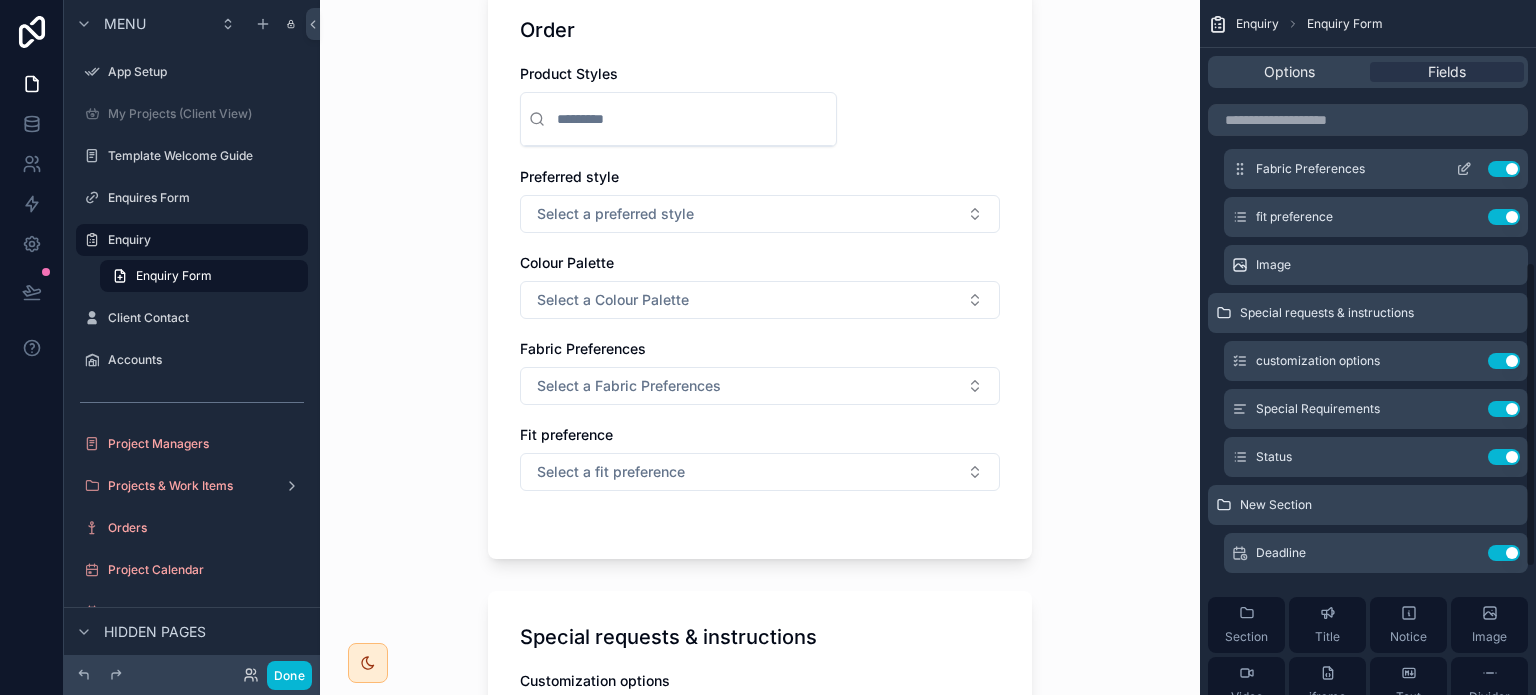 scroll, scrollTop: 596, scrollLeft: 0, axis: vertical 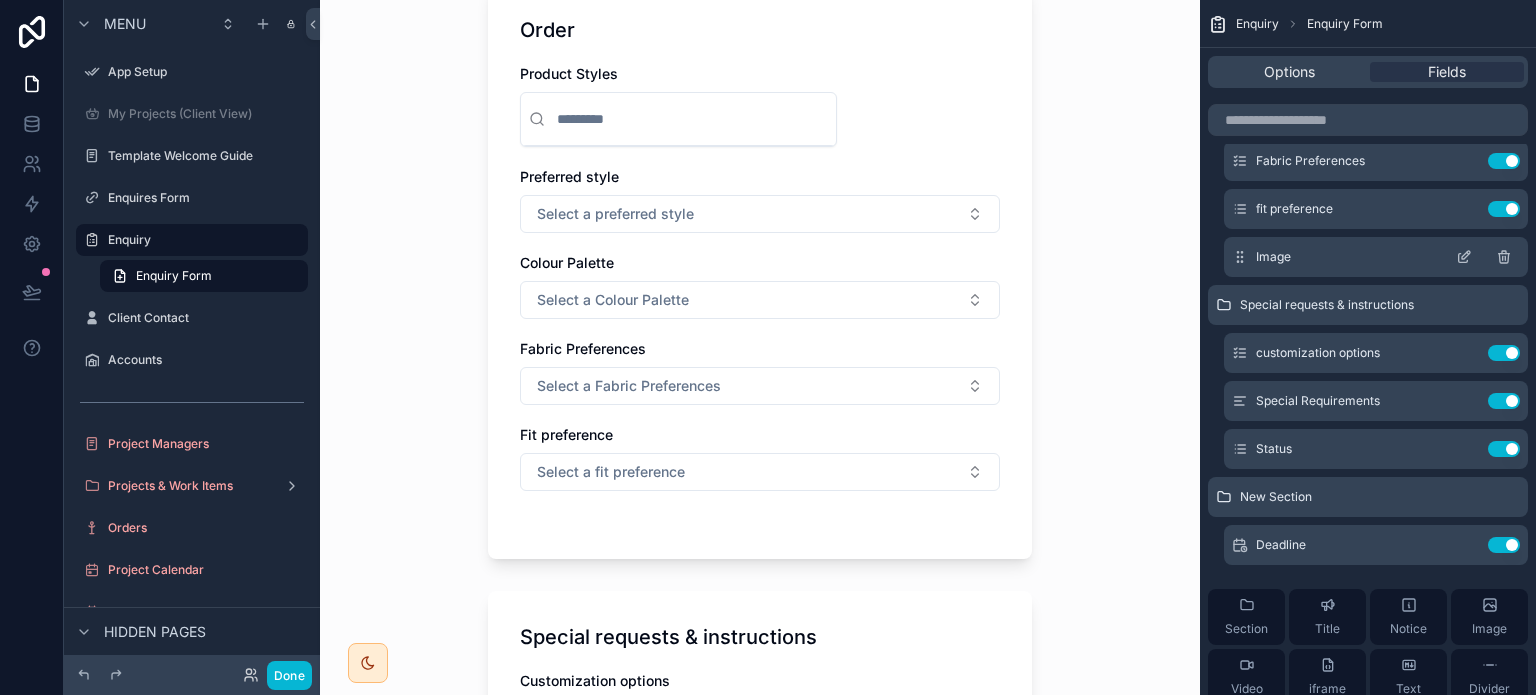 click on "Image" at bounding box center [1376, 257] 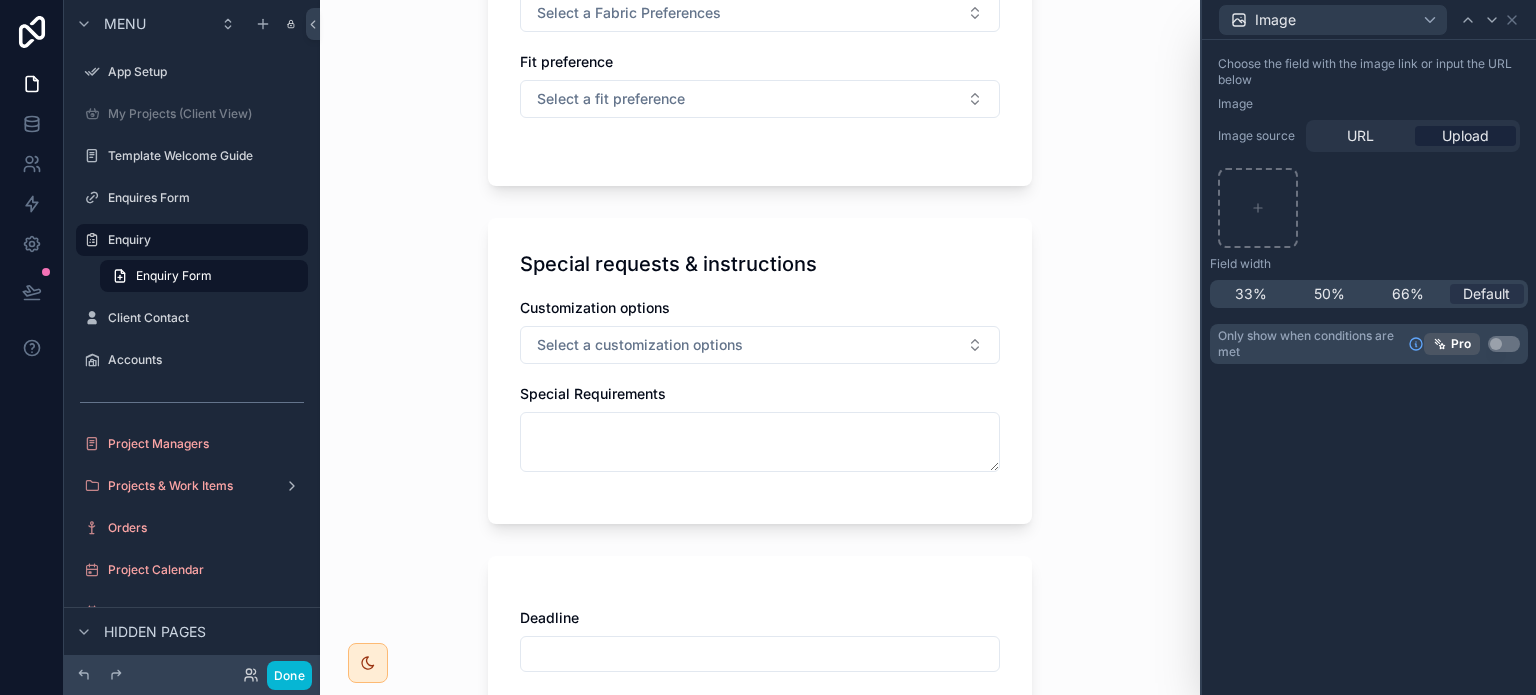 scroll, scrollTop: 1785, scrollLeft: 0, axis: vertical 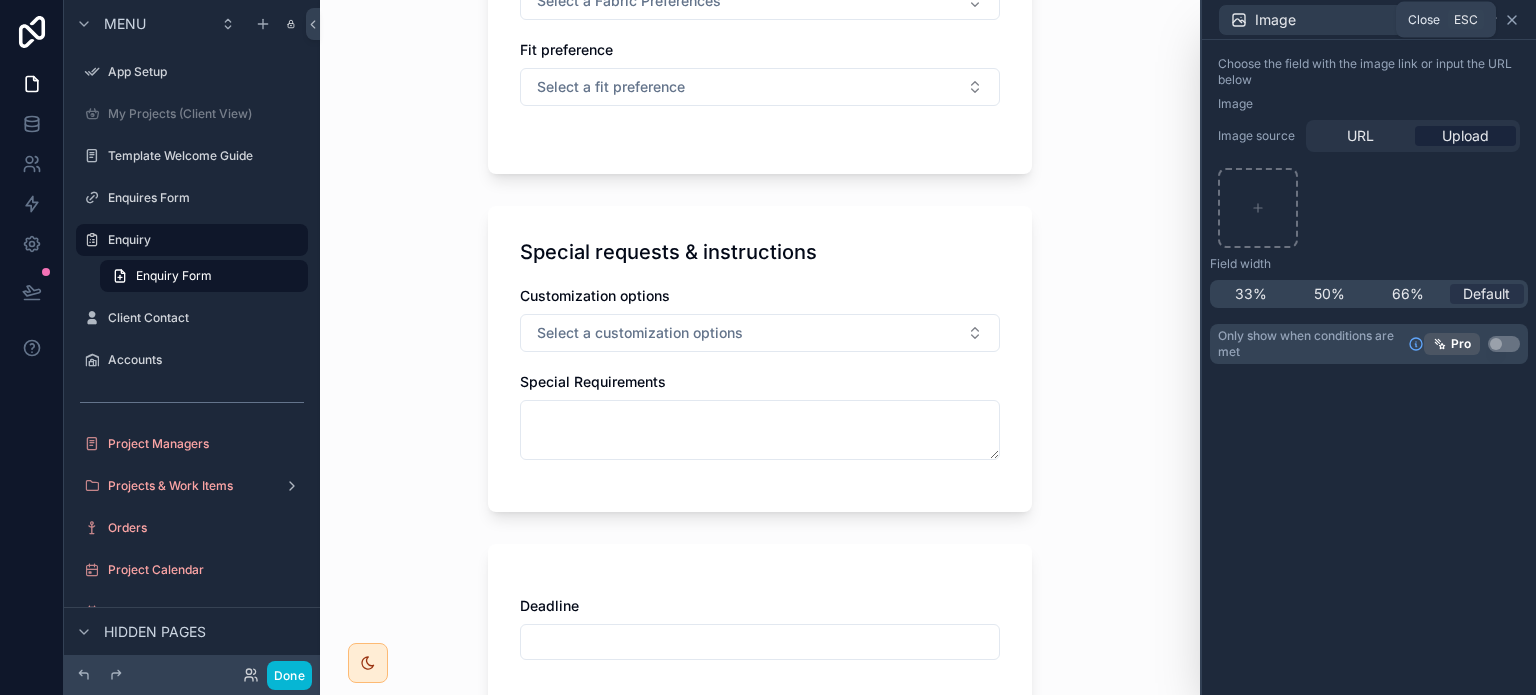 click 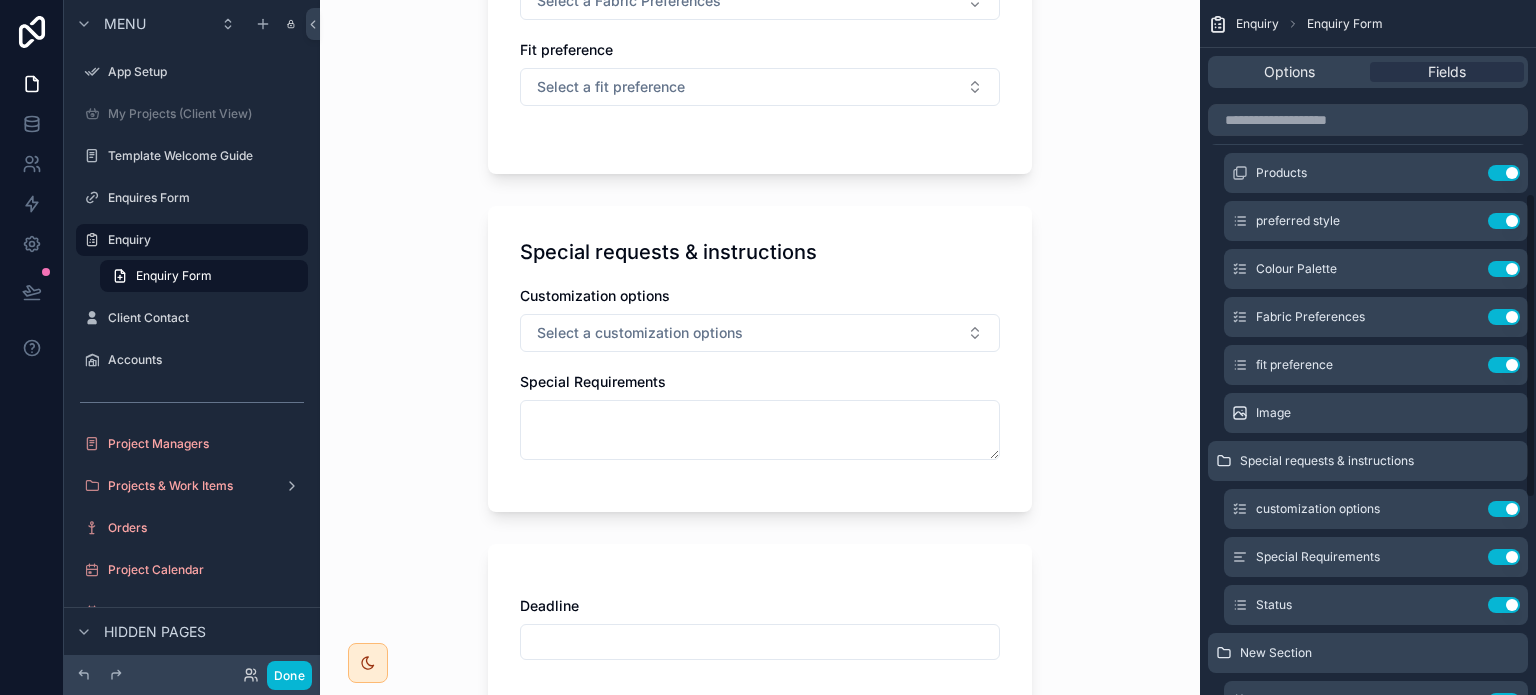 scroll, scrollTop: 440, scrollLeft: 0, axis: vertical 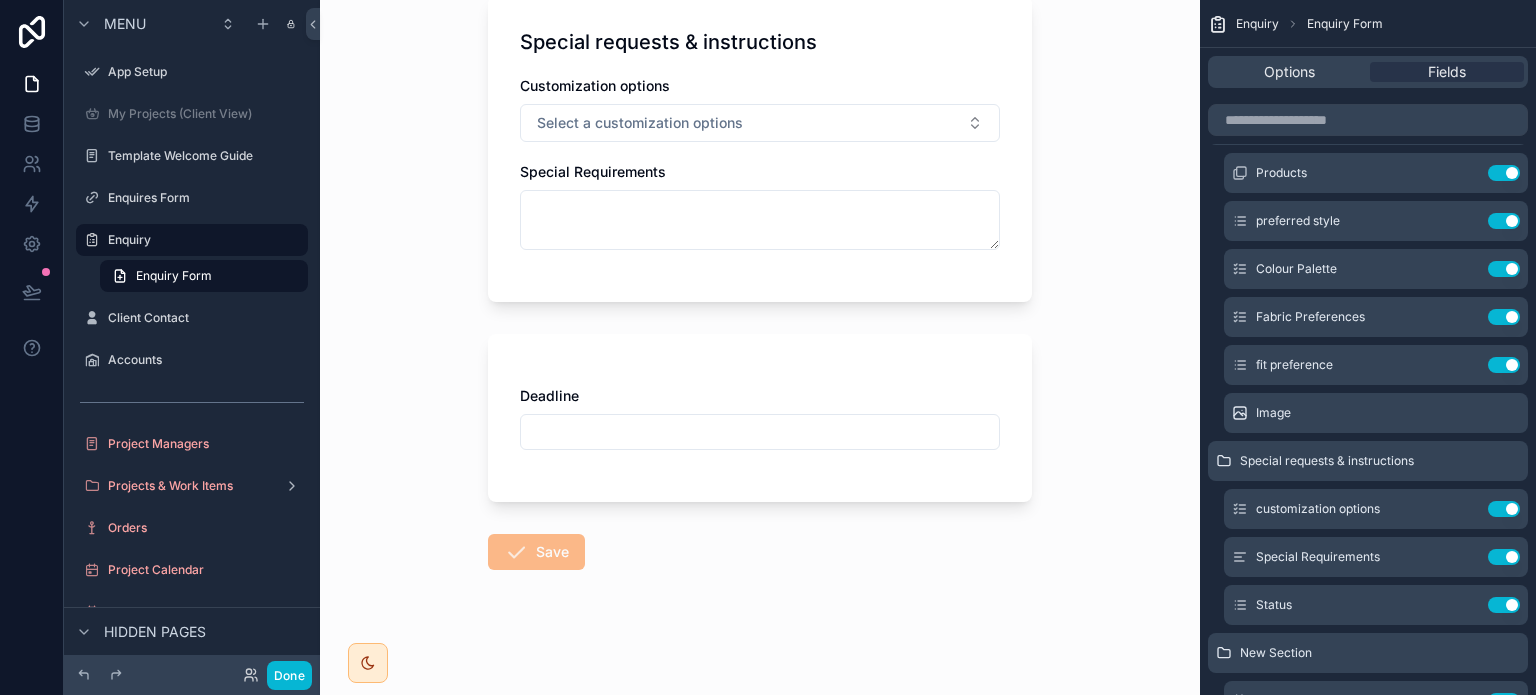 click on "Enquiry Enquiry Form Enquiry Form Company Information Company Name * Business Type * Please select Primary Contact First Name * Primary Contact Last Name * Email Address * Phone Number * 🇮🇳 Address Country Order Product Styles Preferred style Select a preferred style Colour Palette Select a Colour Palette Fabric Preferences Select a Fabric Preferences Fit preference Select a fit preference Special requests & instructions Customization options Select a customization options Special Requirements Deadline Save" at bounding box center (760, 347) 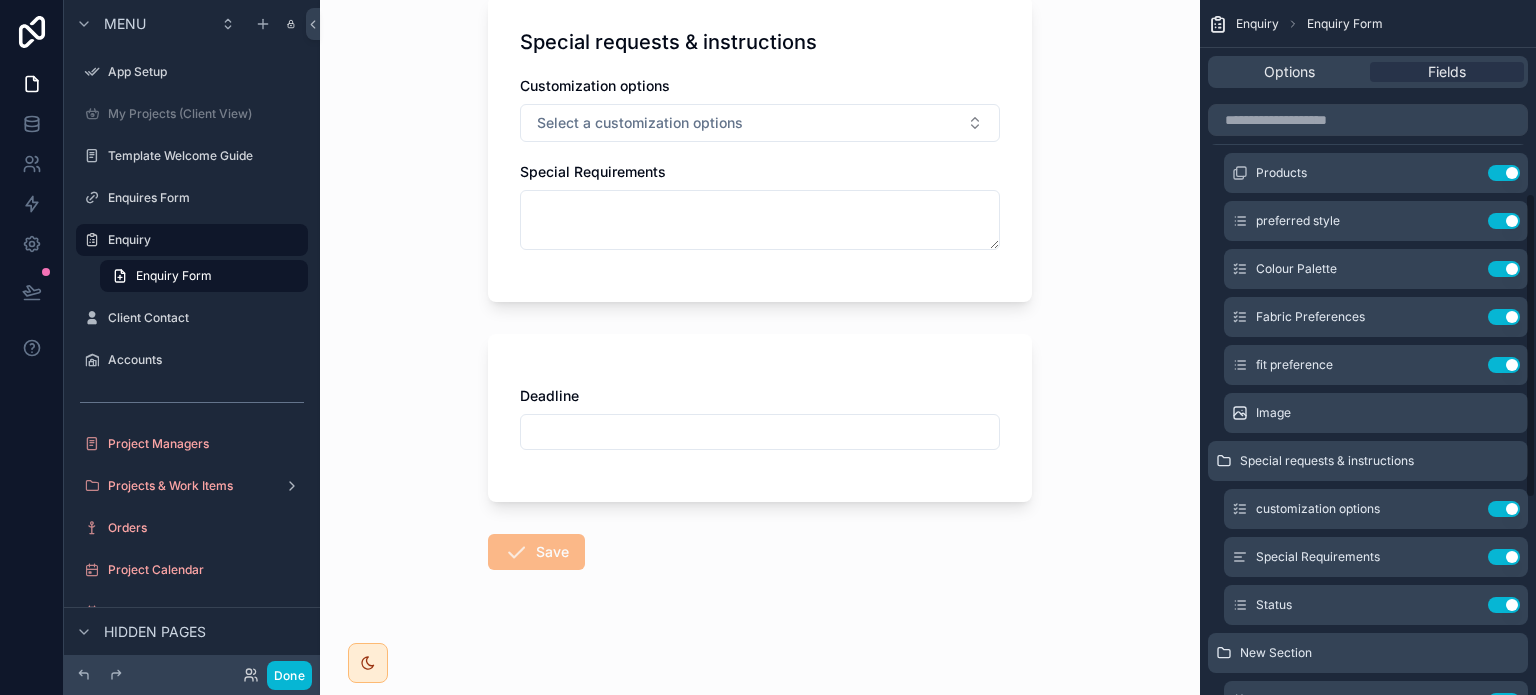 click on "Enquiry" at bounding box center [1257, 24] 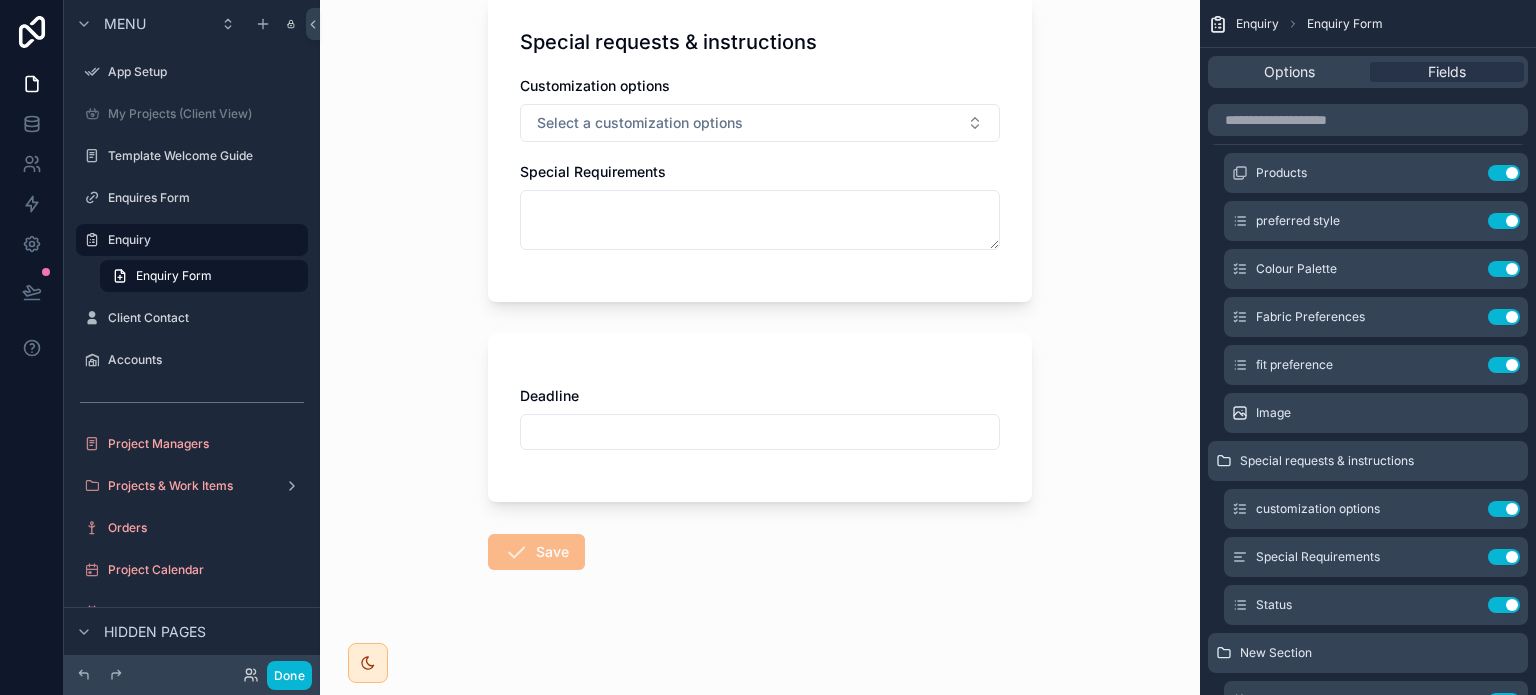 click on "Enquiry Form" at bounding box center (1345, 24) 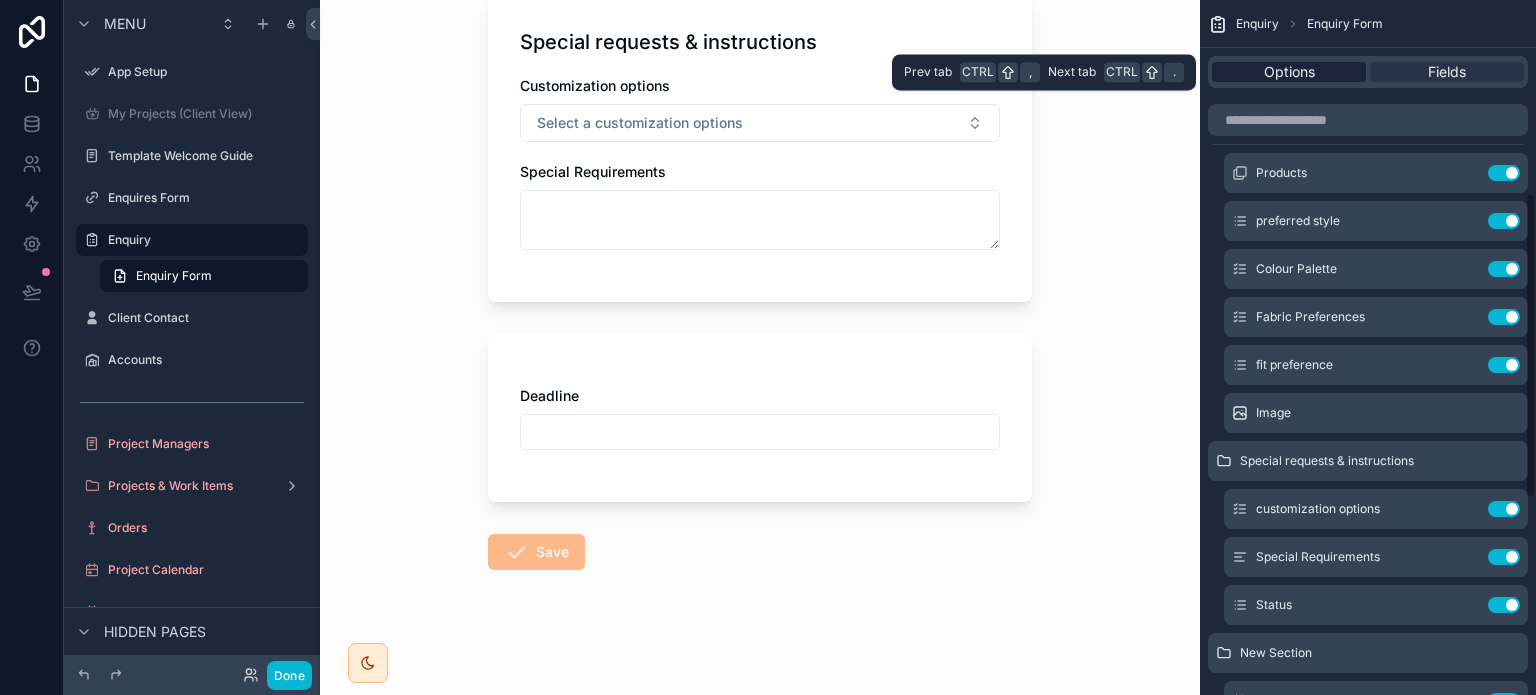 click on "Options" at bounding box center [1289, 72] 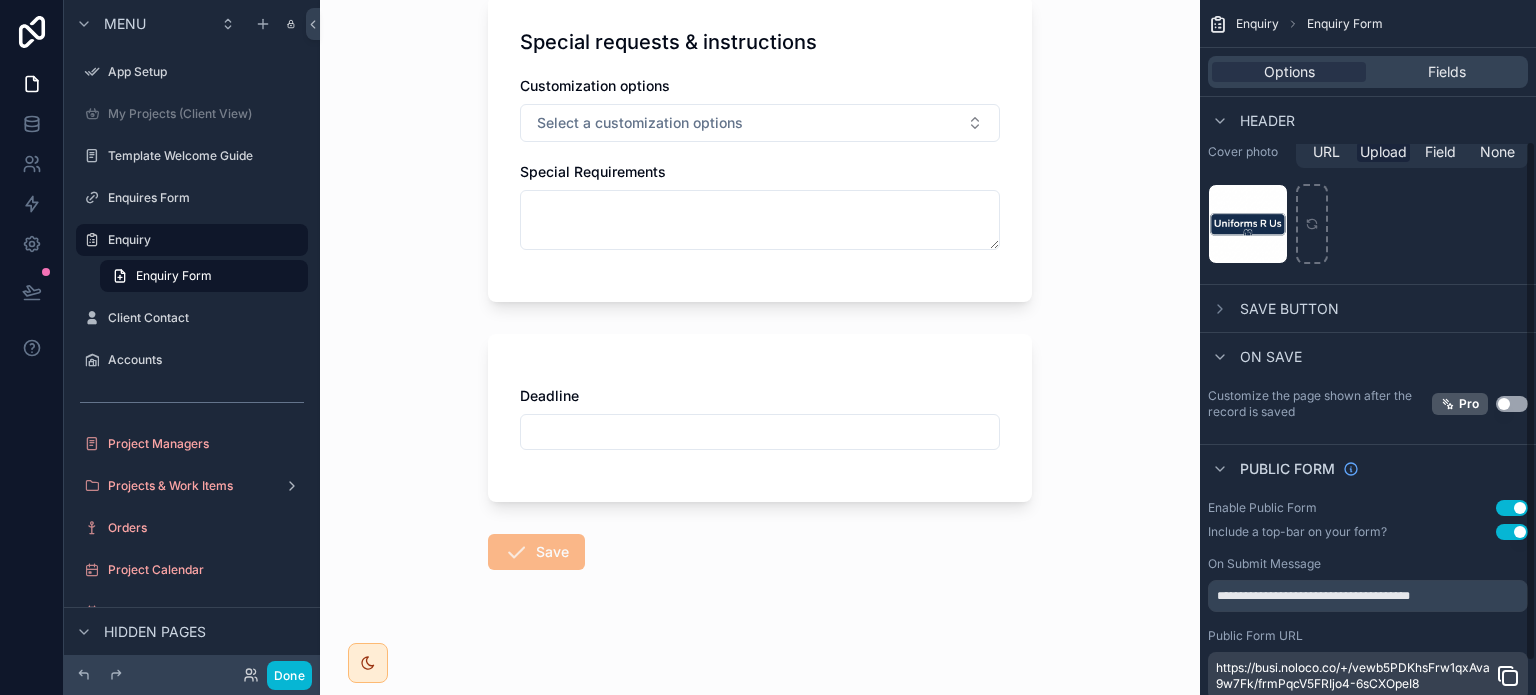 scroll, scrollTop: 232, scrollLeft: 0, axis: vertical 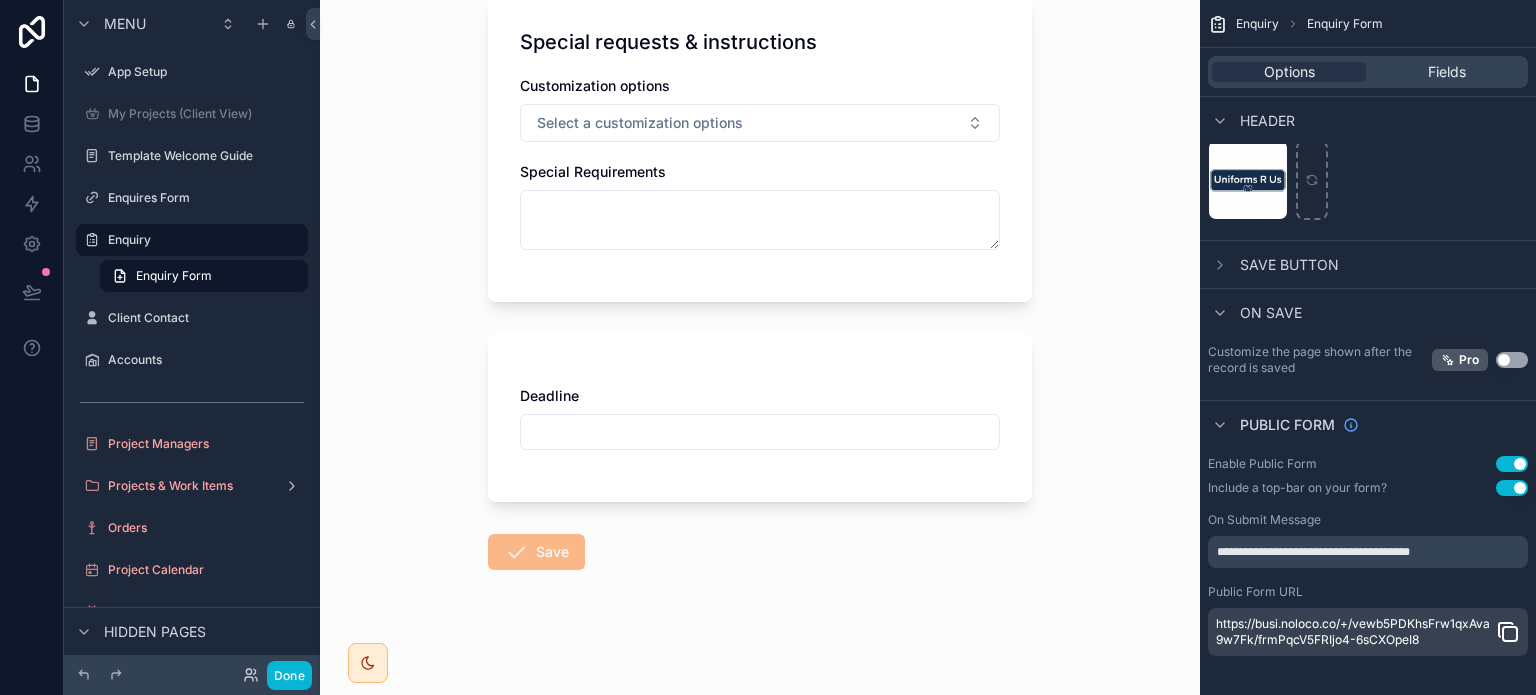 click on "Enquiry Enquiry Form Enquiry Form Company Information Company Name * Business Type * Please select Primary Contact First Name * Primary Contact Last Name * Email Address * Phone Number * 🇮🇳 Address Country Order Product Styles Preferred style Select a preferred style Colour Palette Select a Colour Palette Fabric Preferences Select a Fabric Preferences Fit preference Select a fit preference Special requests & instructions Customization options Select a customization options Special Requirements Deadline Save" at bounding box center [760, 347] 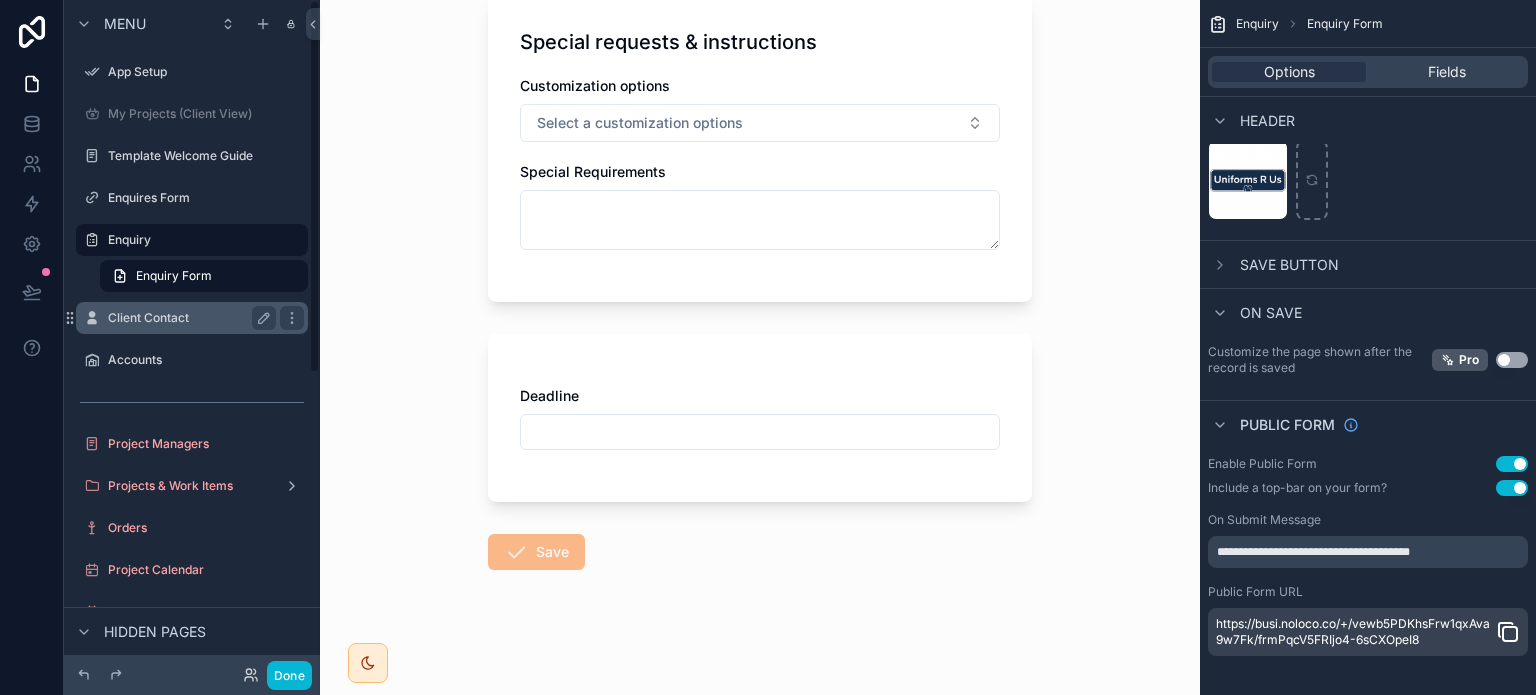 click on "Client Contact" at bounding box center [188, 318] 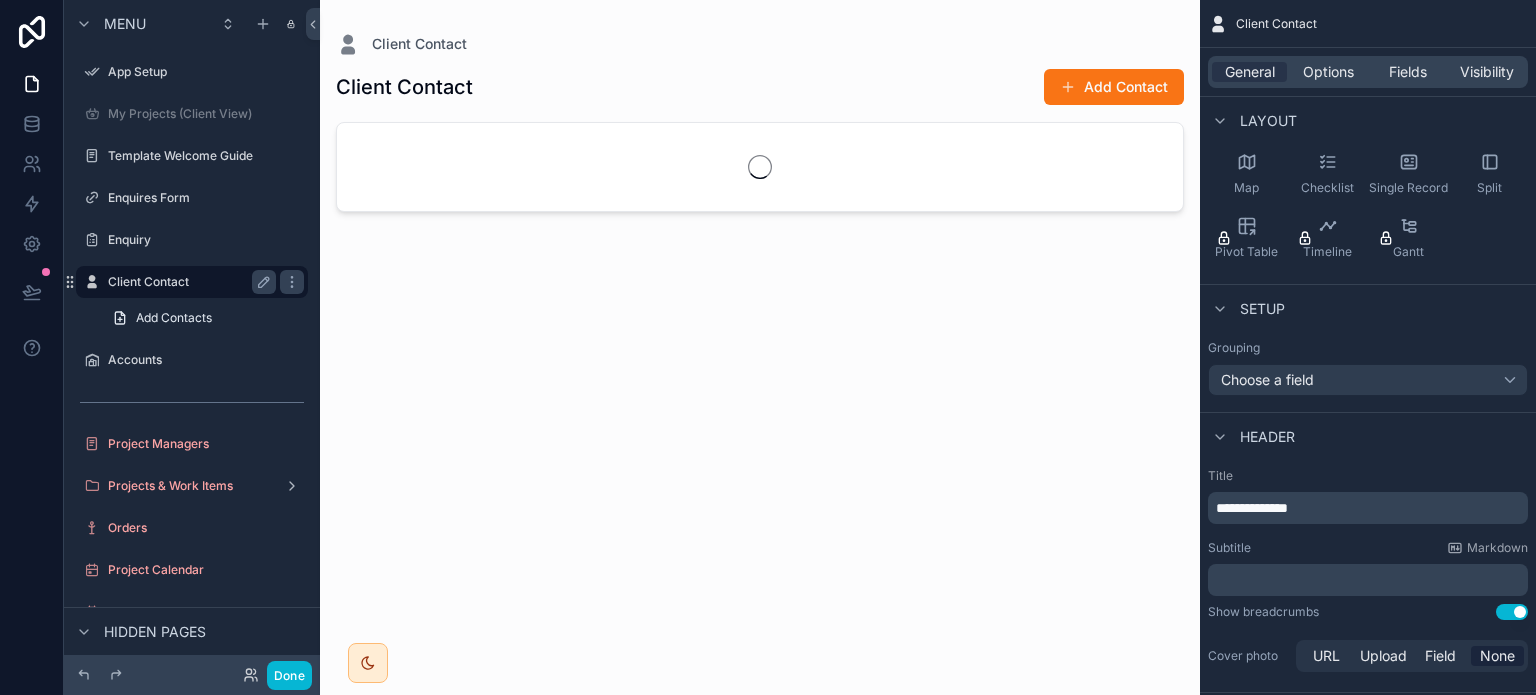 scroll, scrollTop: 0, scrollLeft: 0, axis: both 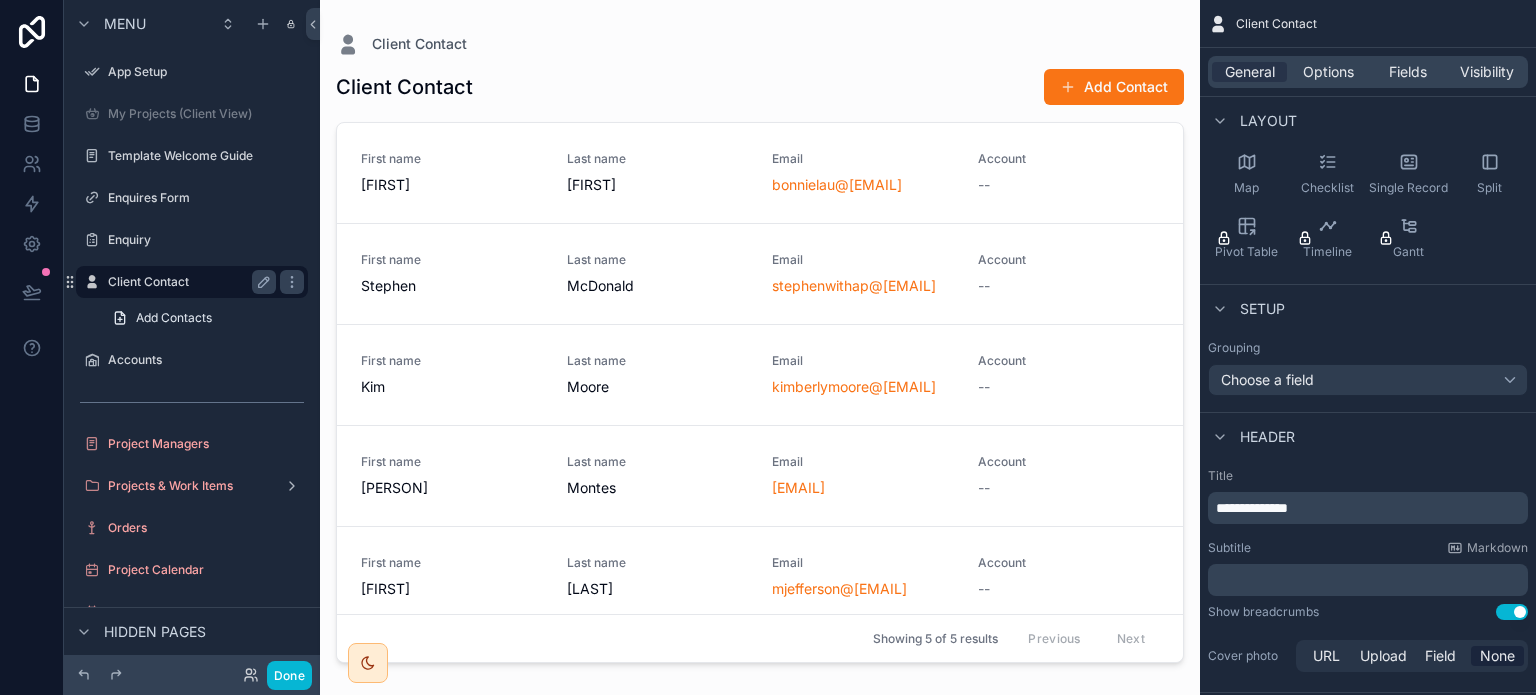 click on "Client Contact" at bounding box center (188, 282) 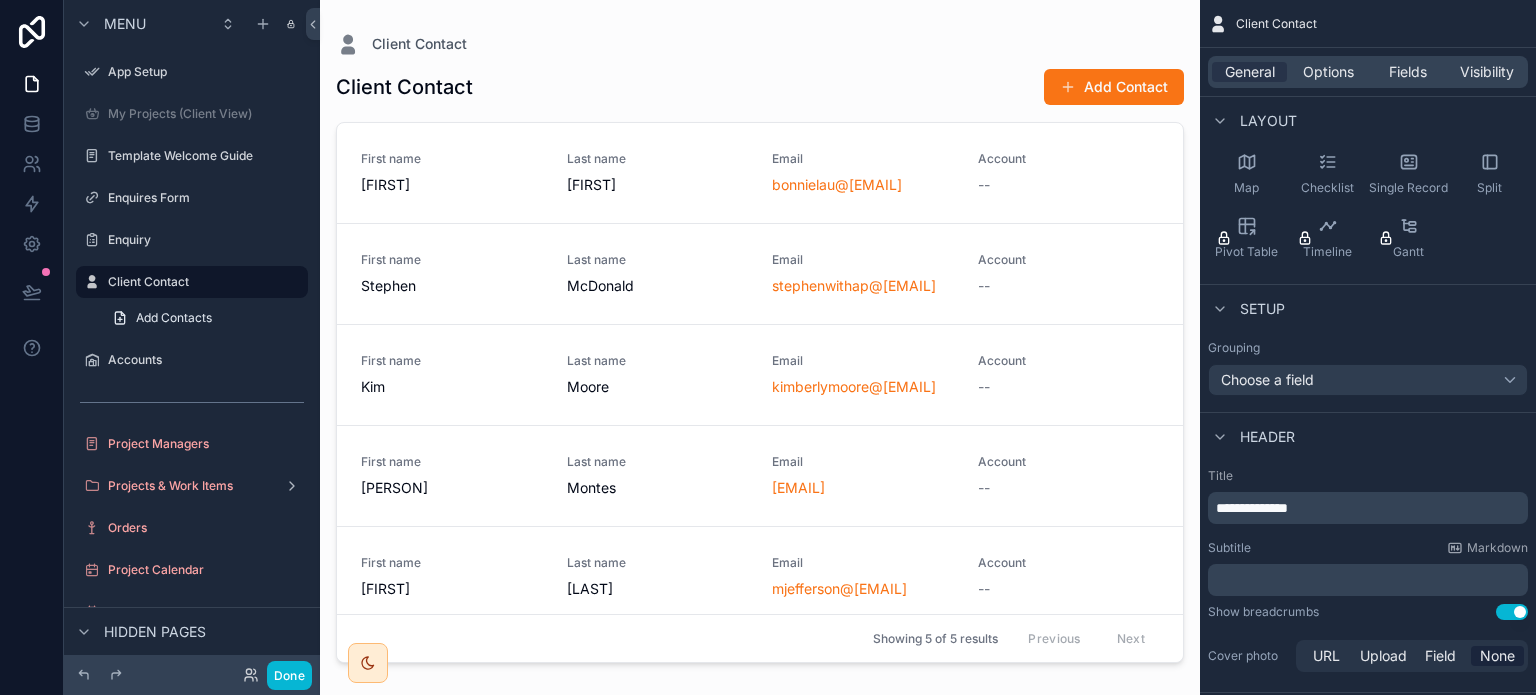 click at bounding box center (760, 335) 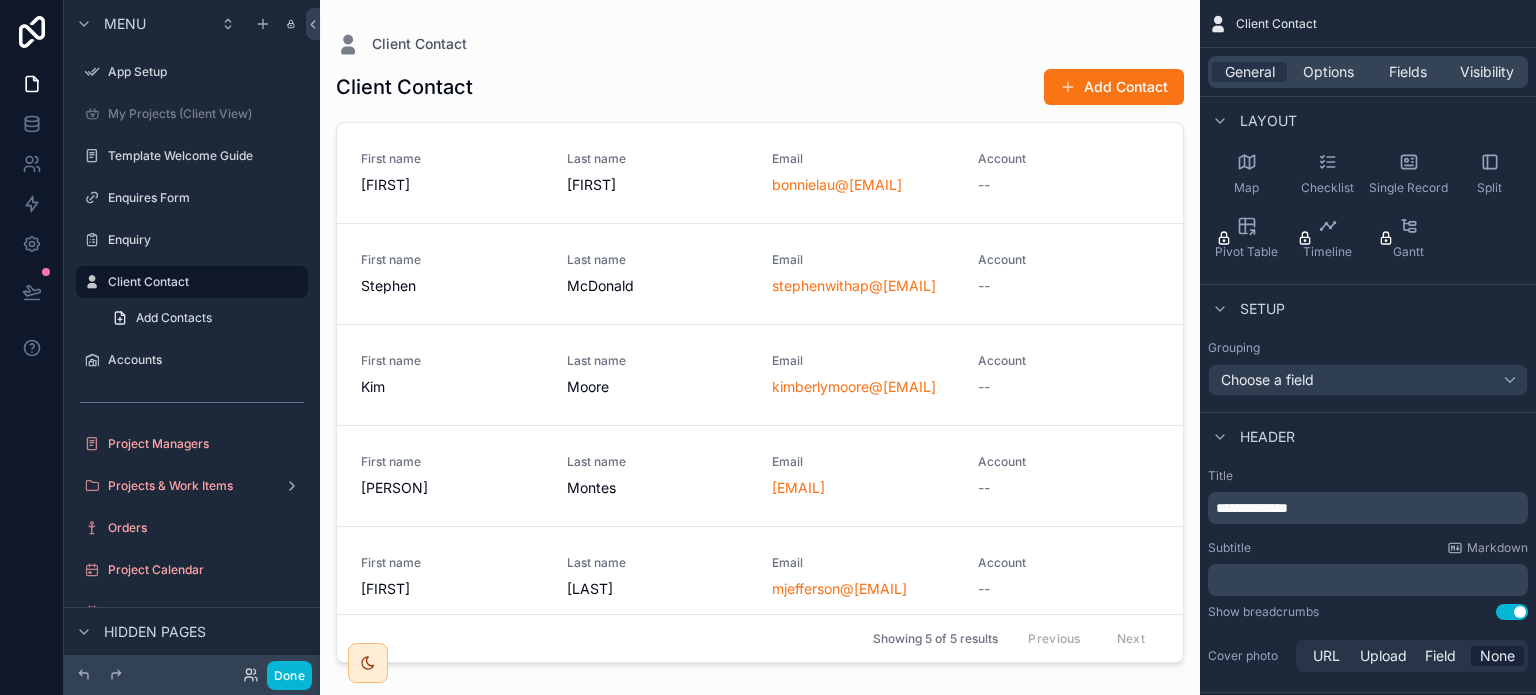 click on "Add Contact" at bounding box center (1114, 87) 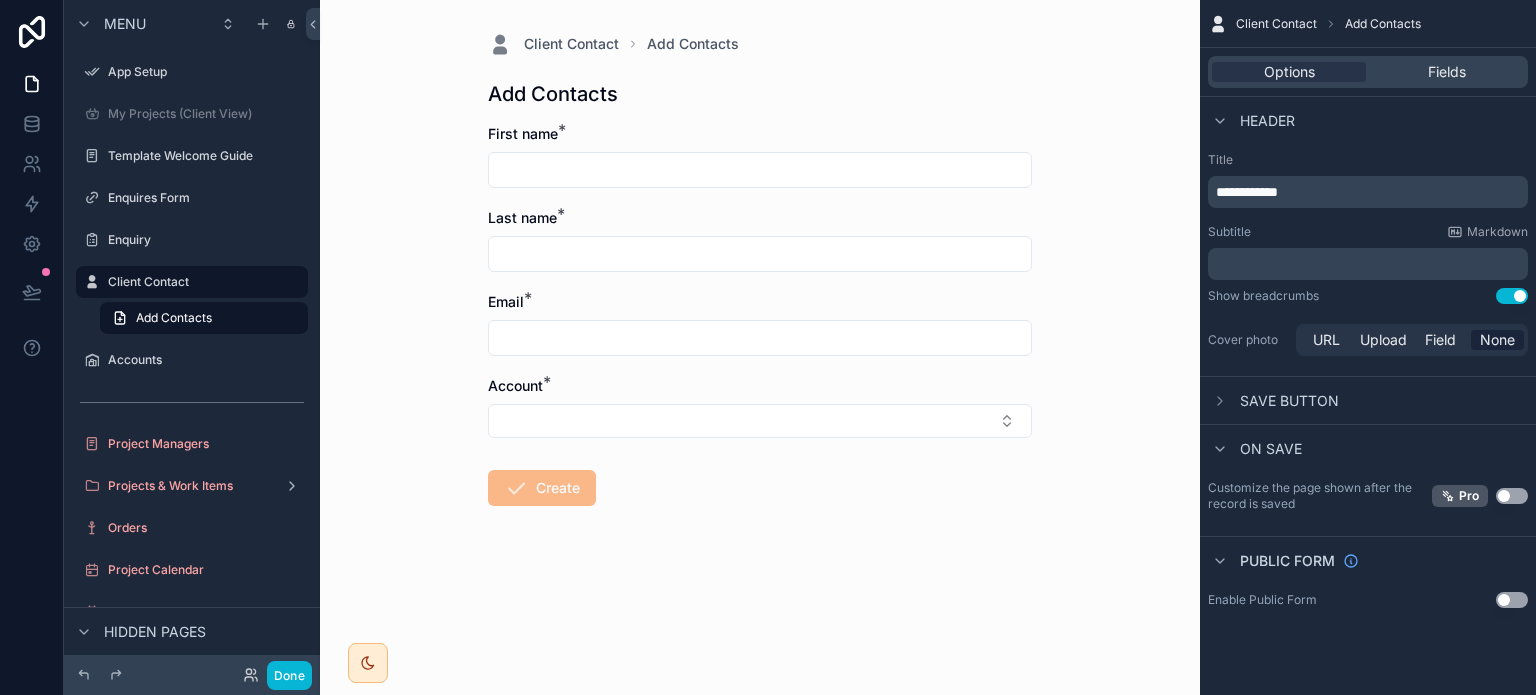 scroll, scrollTop: 0, scrollLeft: 0, axis: both 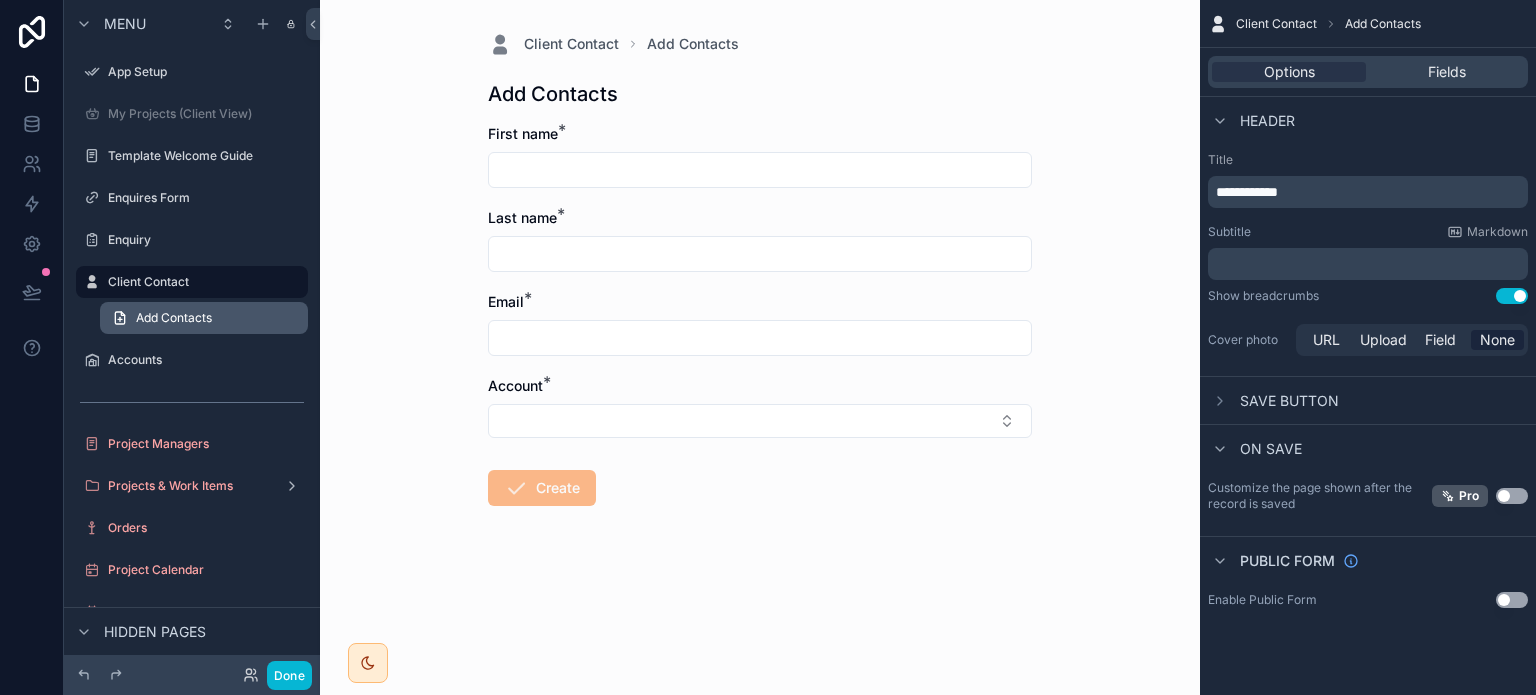 click on "Add Contacts" at bounding box center [174, 318] 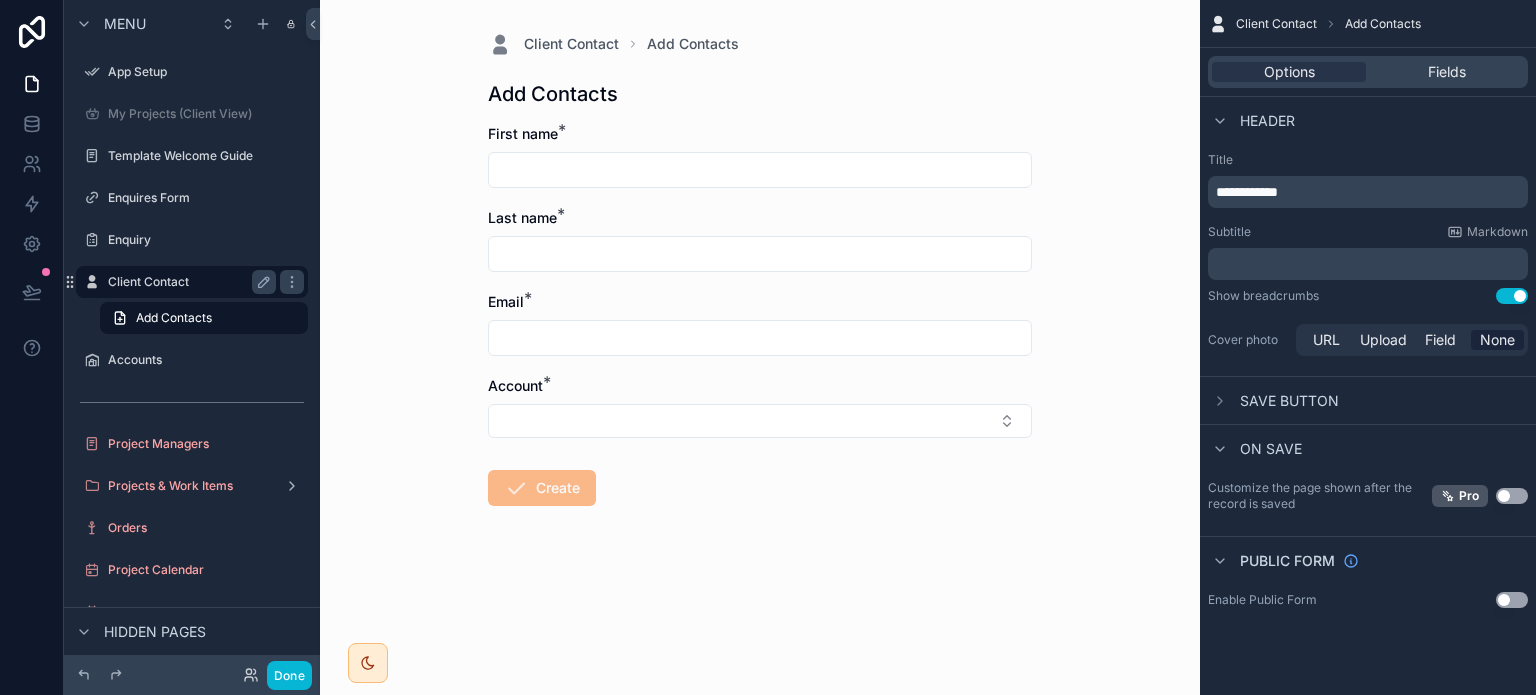 click on "Client Contact" at bounding box center [188, 282] 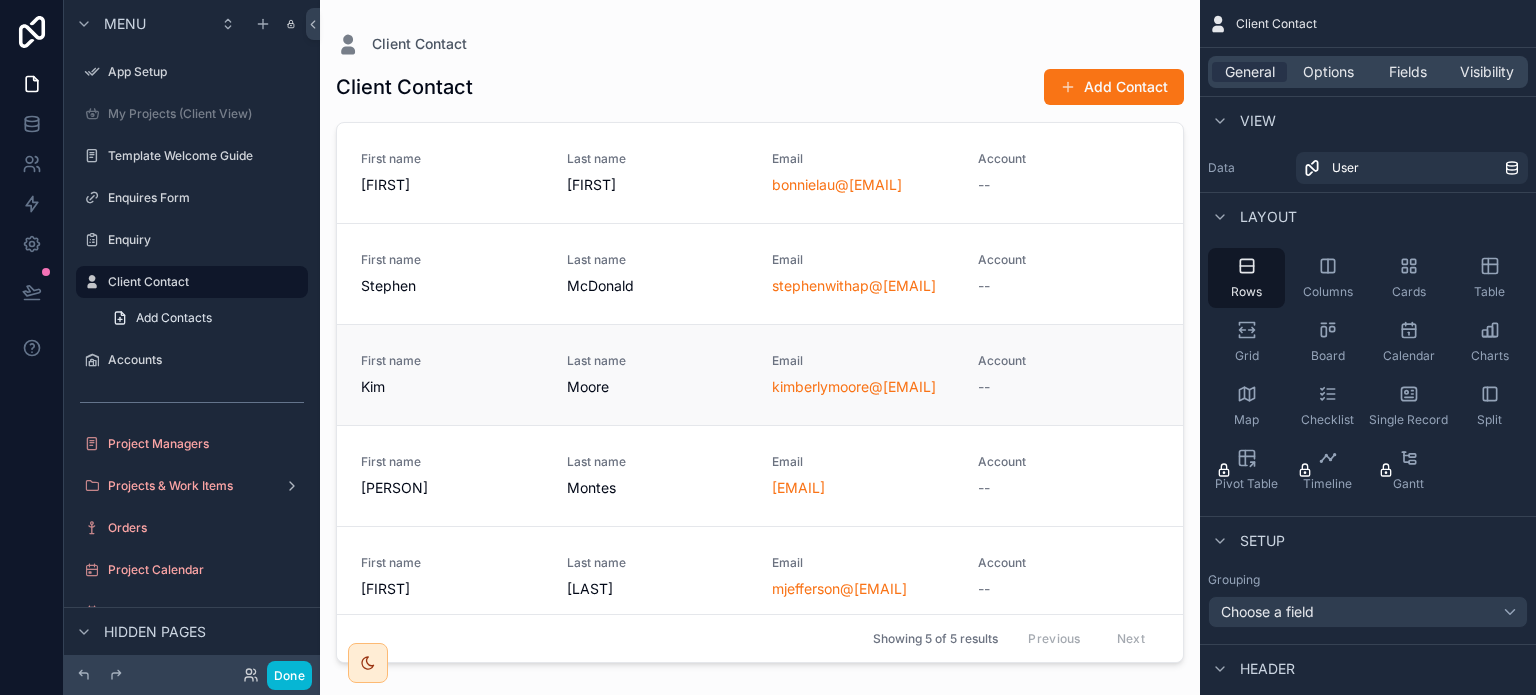 scroll, scrollTop: 0, scrollLeft: 0, axis: both 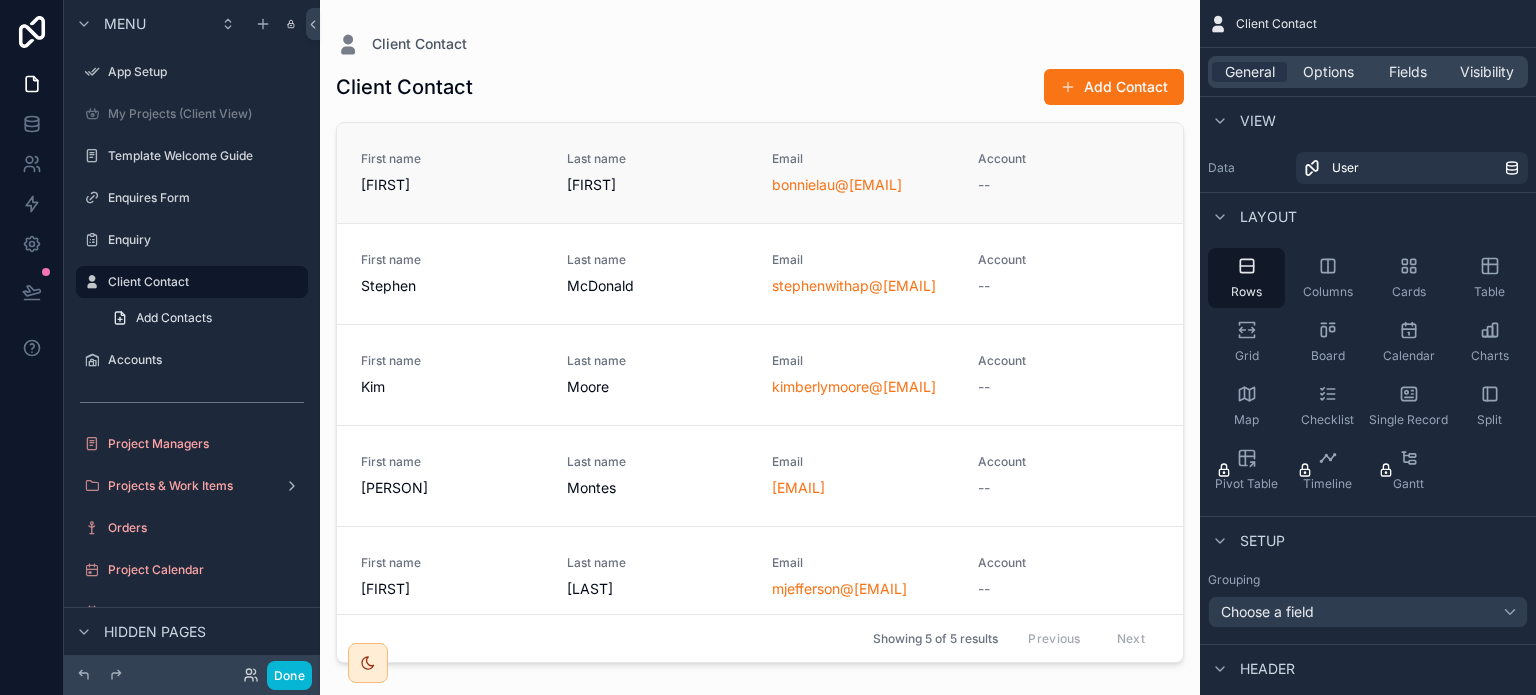 click on "First name Bonnie Last name Lau Email bonnielau@[EMAIL] Account --" at bounding box center (760, 173) 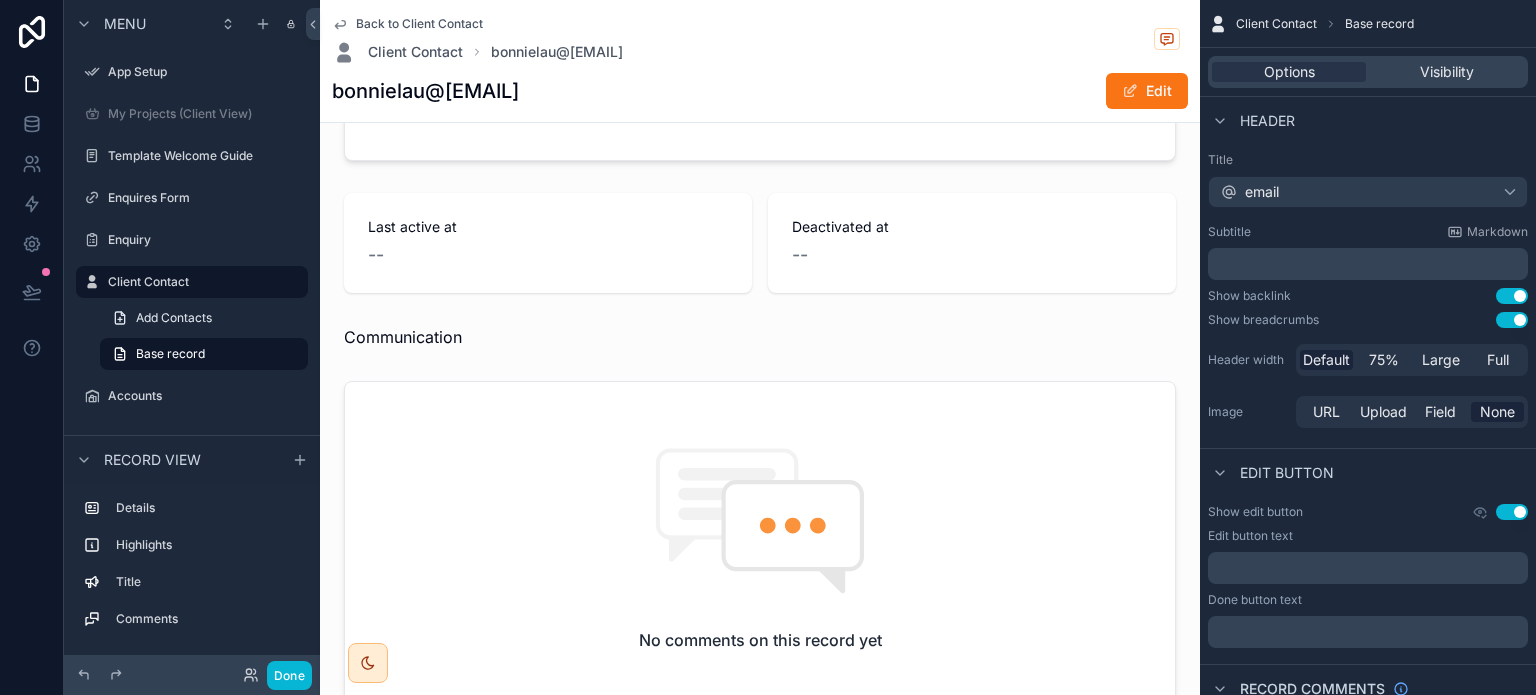 scroll, scrollTop: 0, scrollLeft: 0, axis: both 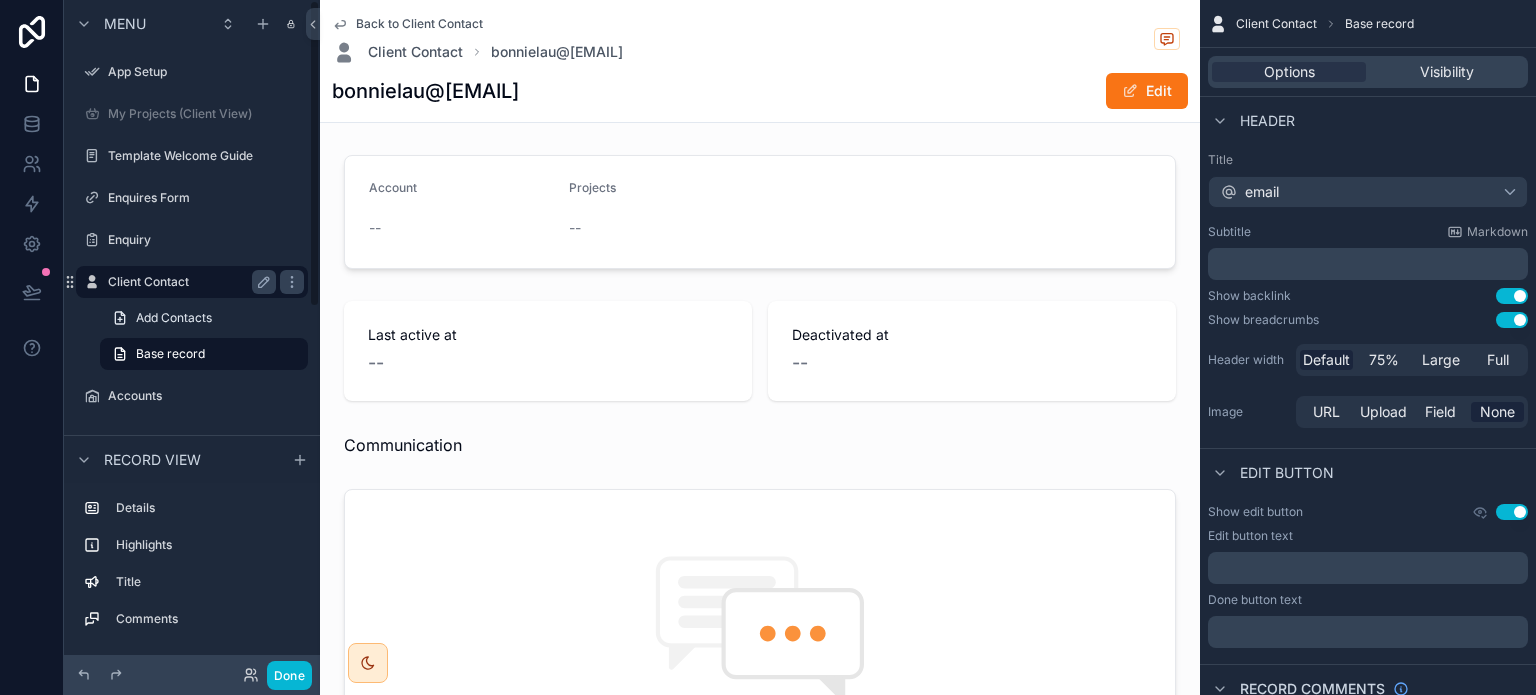 click on "Client Contact" at bounding box center (188, 282) 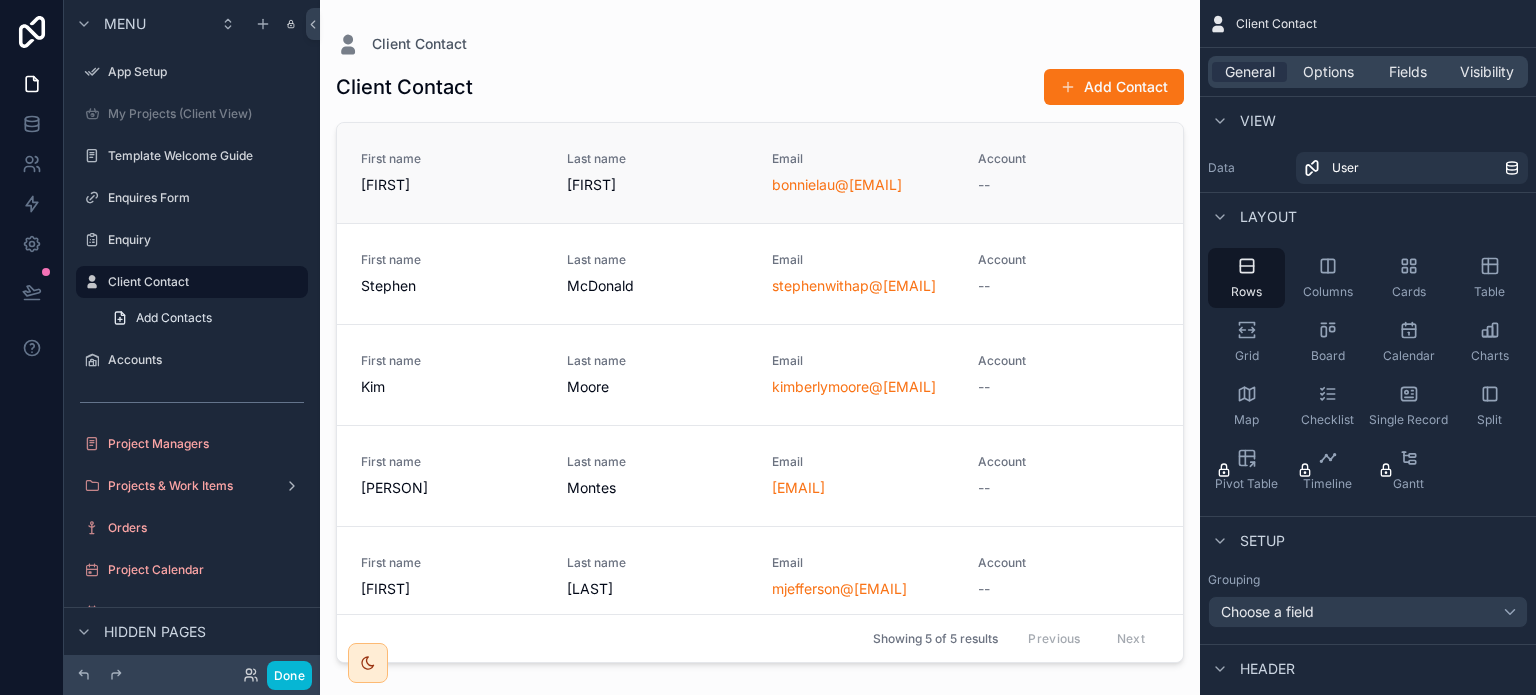 click on "[FIRST]" at bounding box center (452, 185) 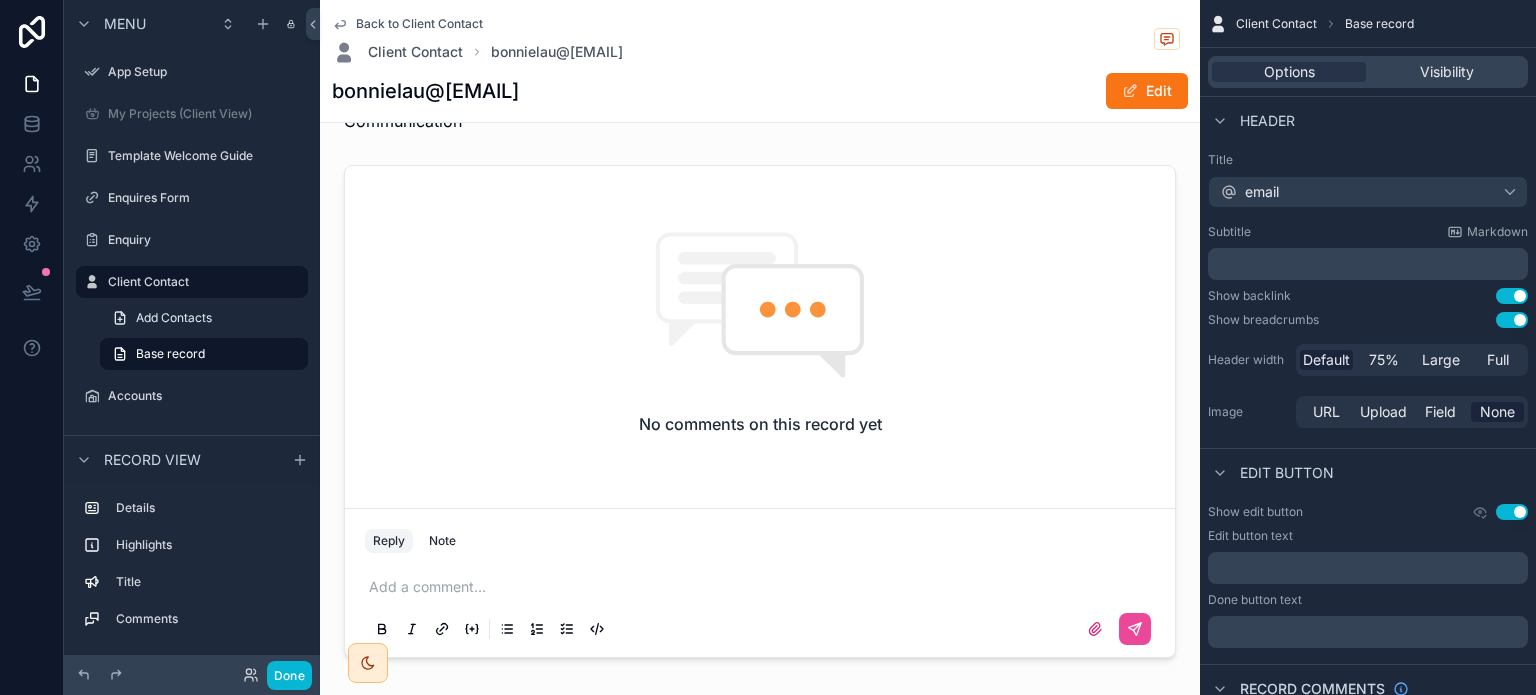 scroll, scrollTop: 0, scrollLeft: 0, axis: both 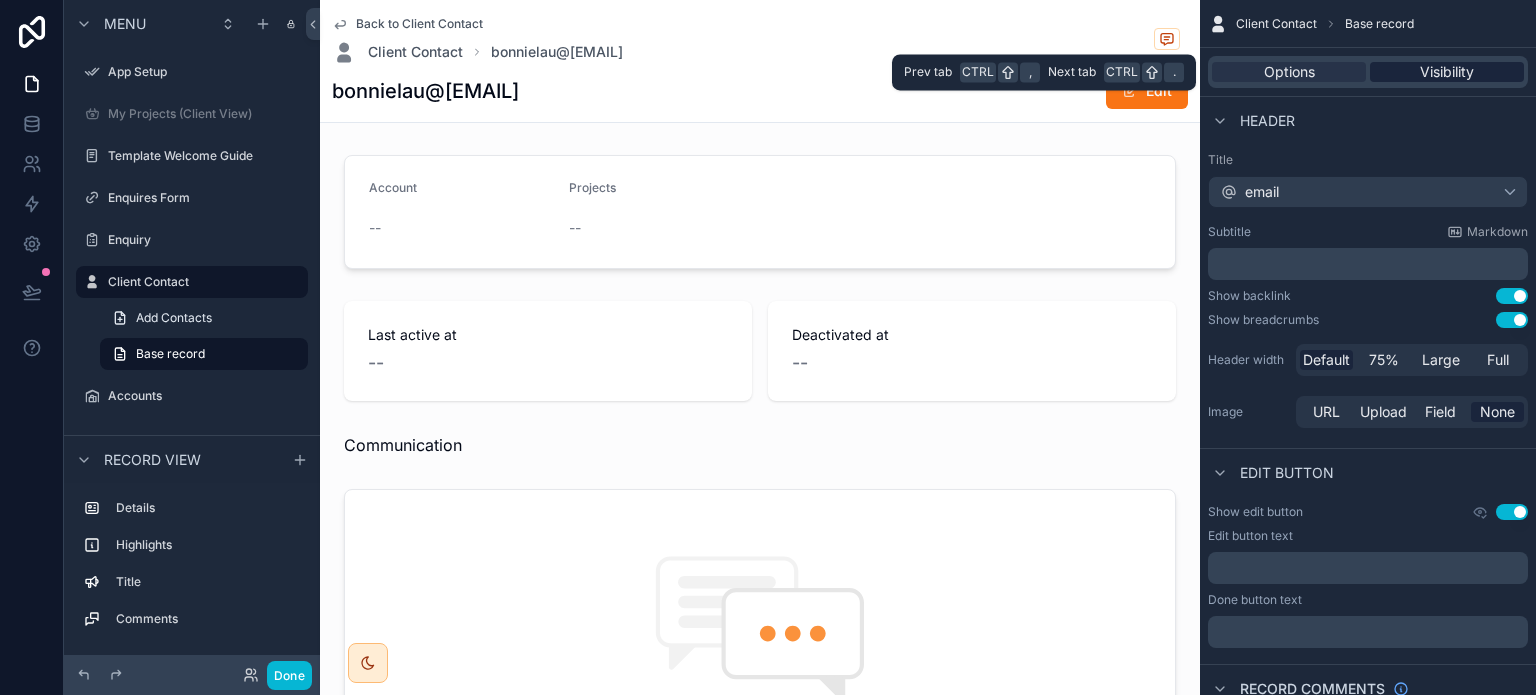 click on "Visibility" at bounding box center (1447, 72) 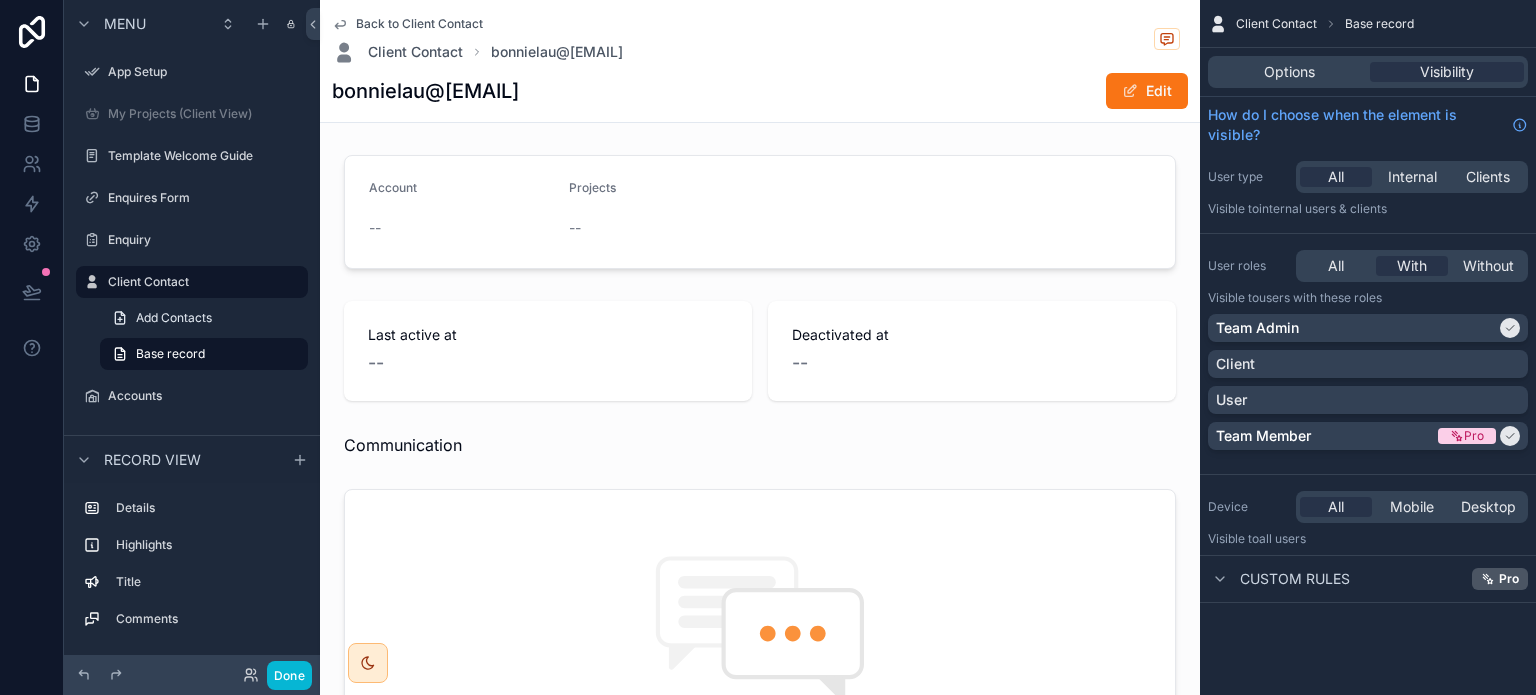 click on "User type All Internal Clients Visible to  Internal users & clients" at bounding box center (1368, 189) 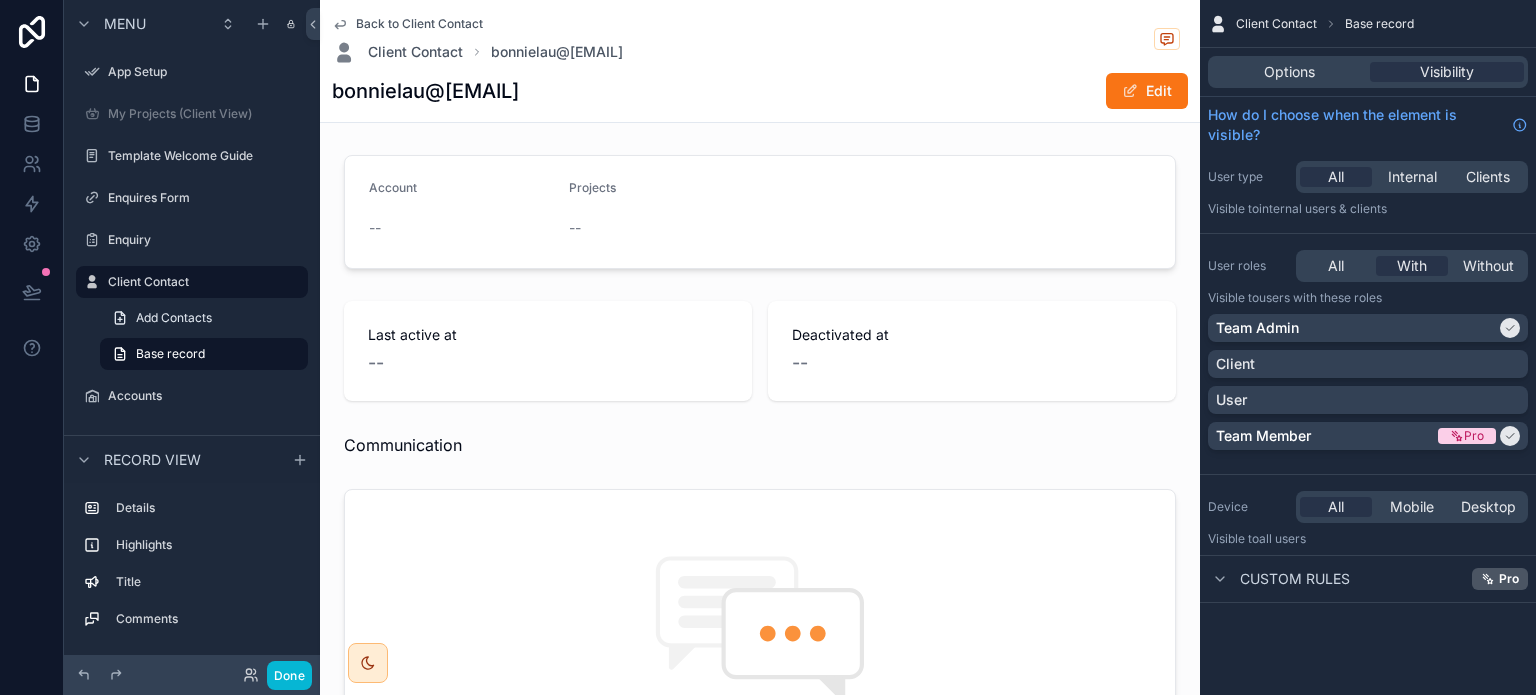 click on "Custom rules" at bounding box center (1295, 579) 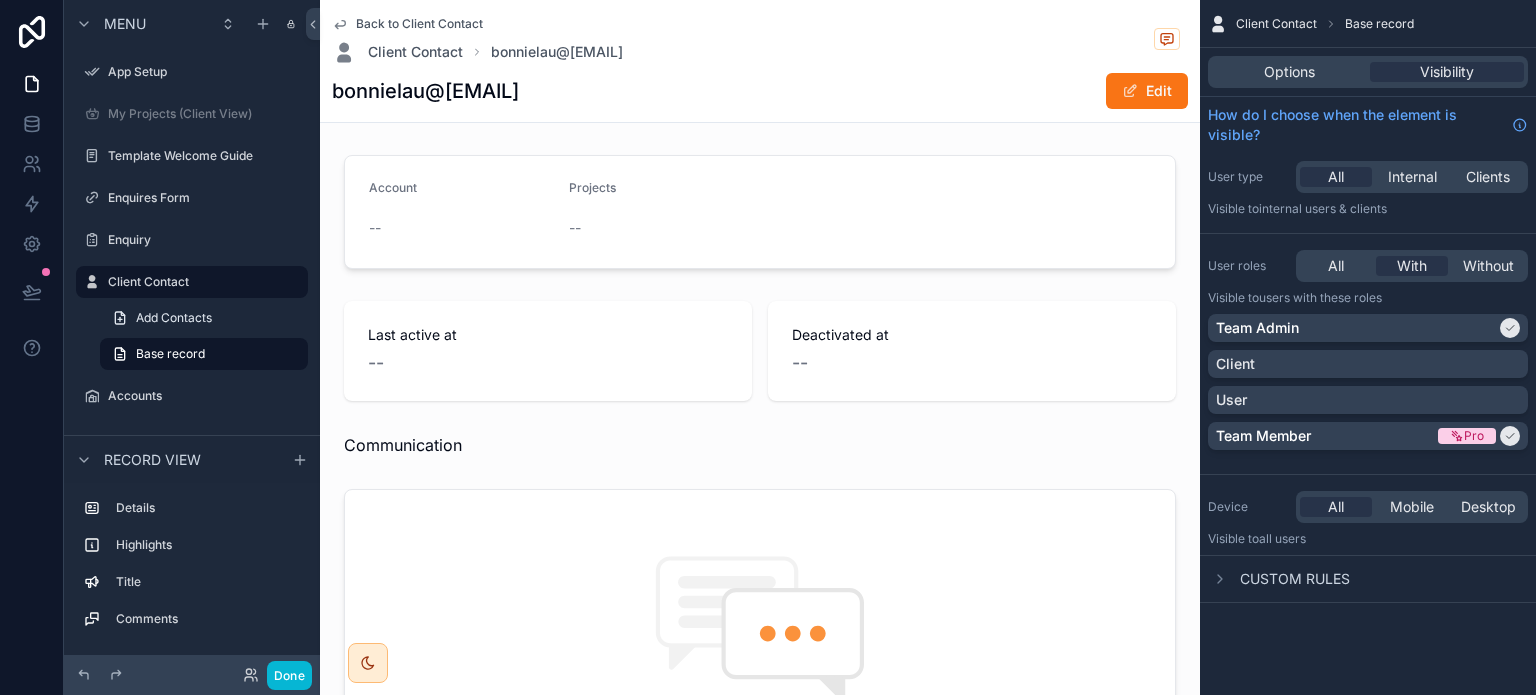 click on "Custom rules" at bounding box center (1295, 579) 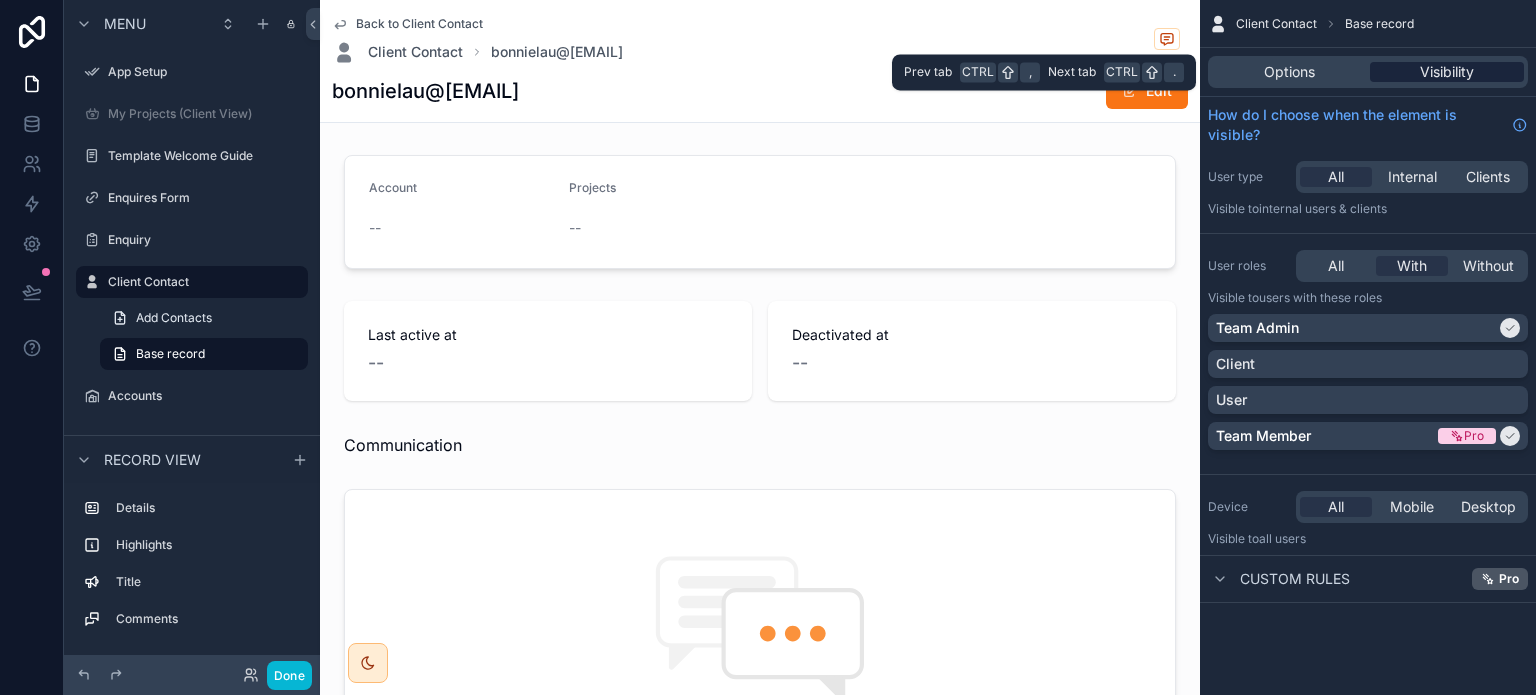 click on "Visibility" at bounding box center (1447, 72) 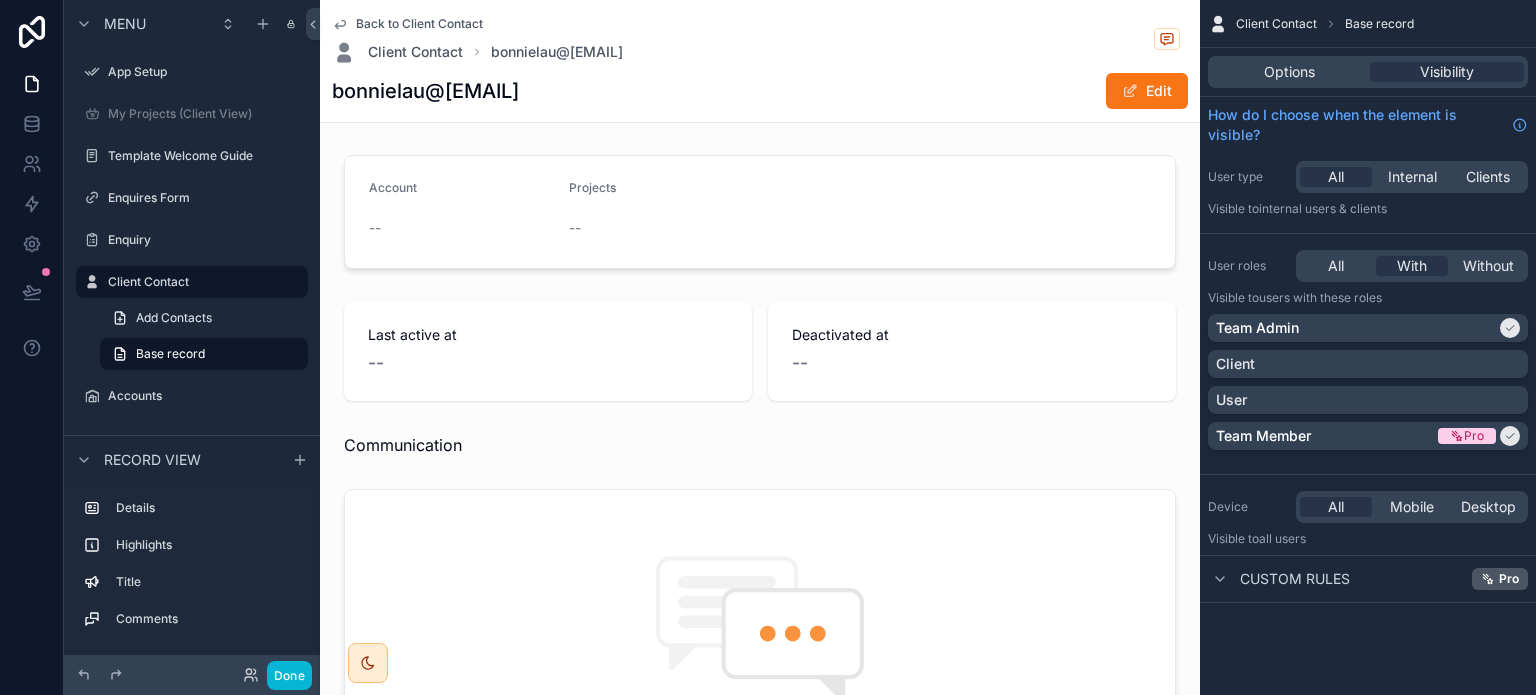 click on "Client Contact" at bounding box center (1276, 24) 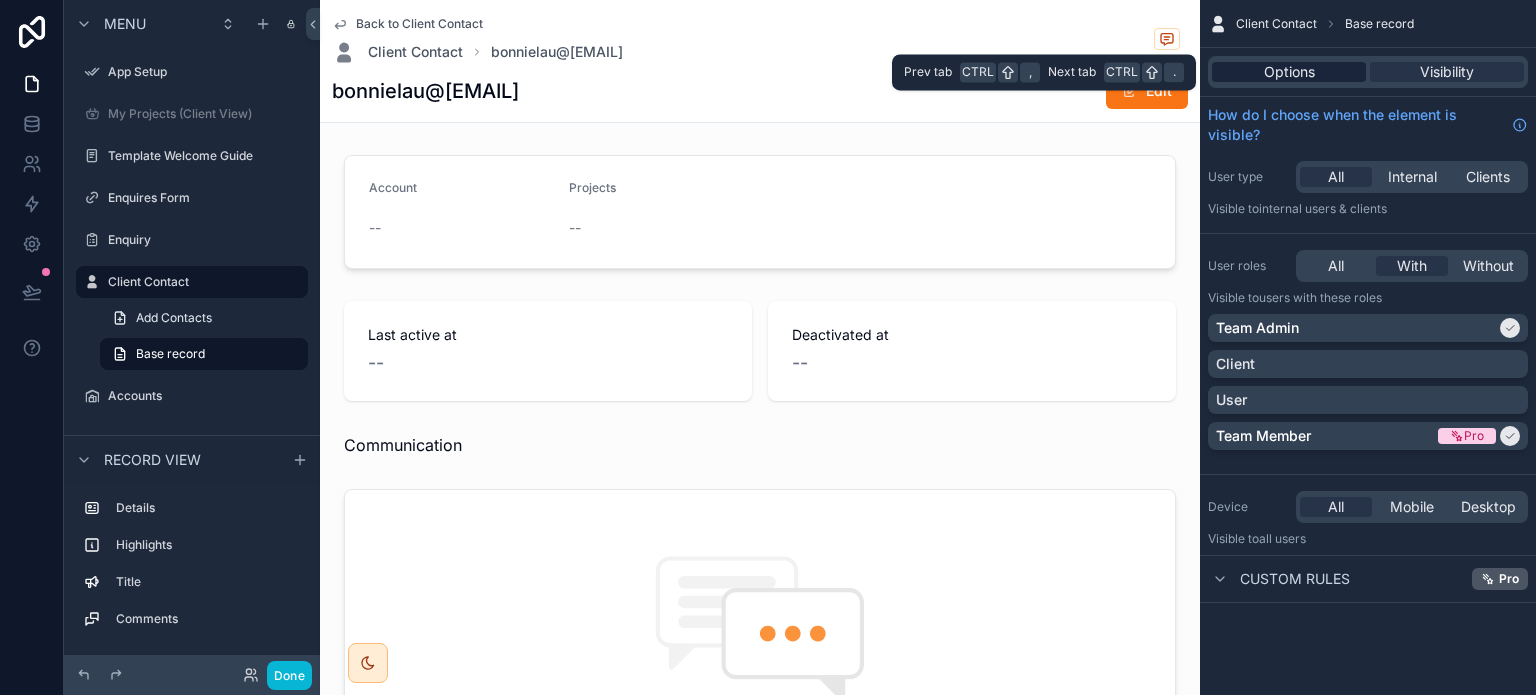 click on "Options" at bounding box center (1289, 72) 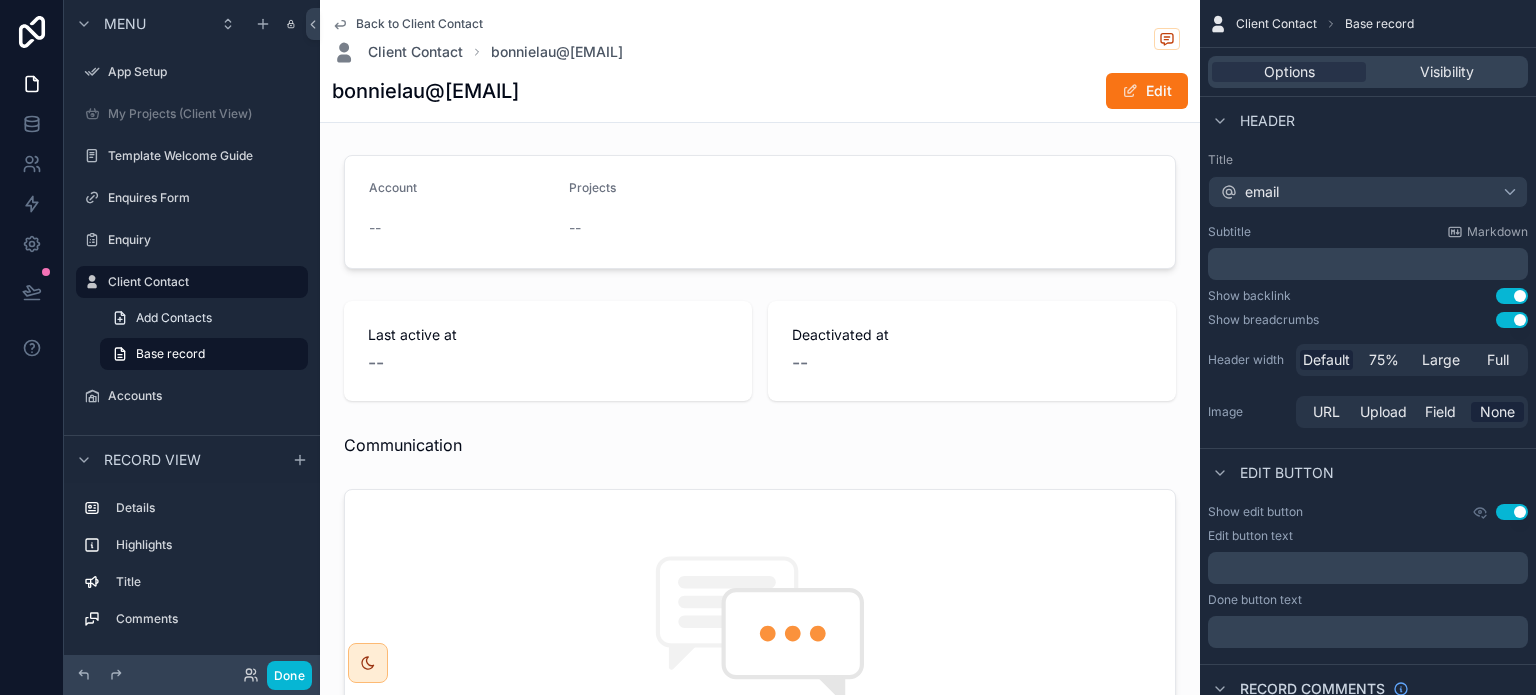 scroll, scrollTop: 336, scrollLeft: 0, axis: vertical 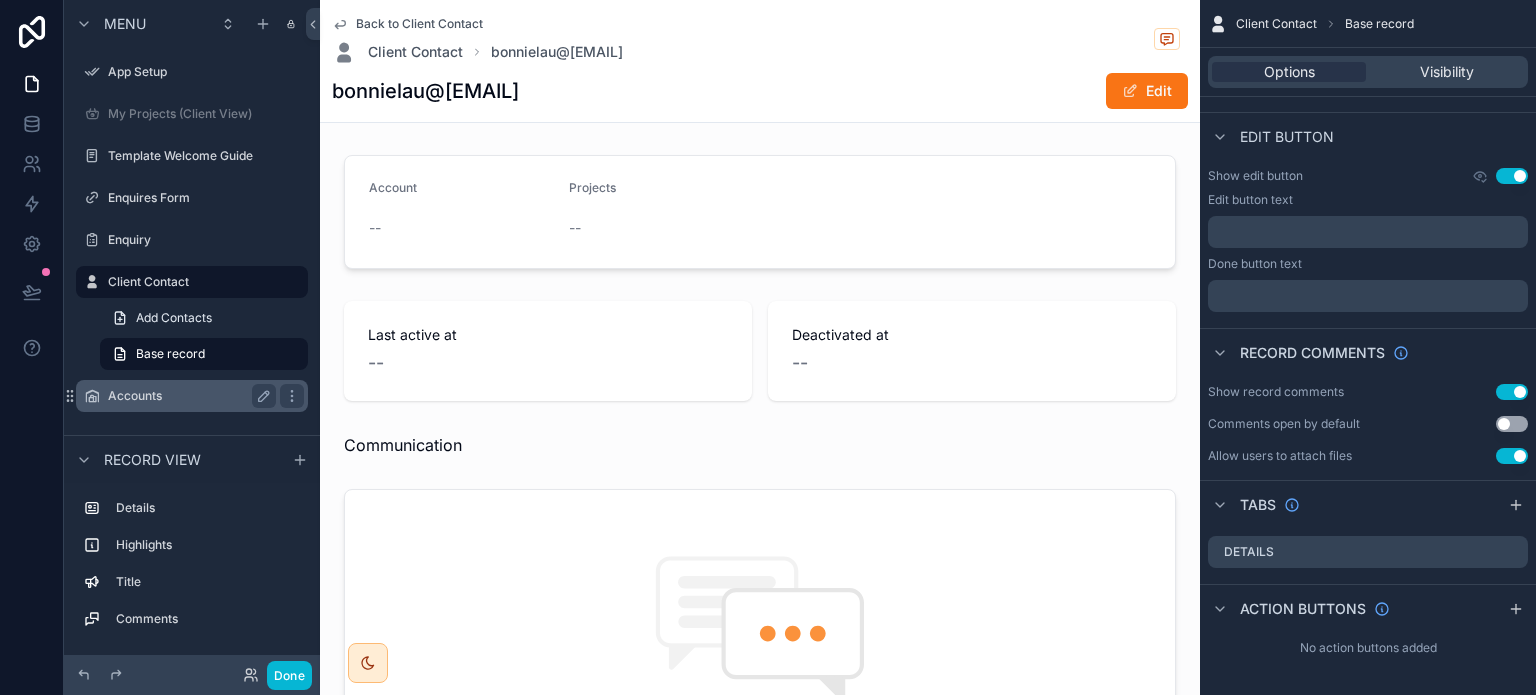 click on "Accounts" at bounding box center [188, 396] 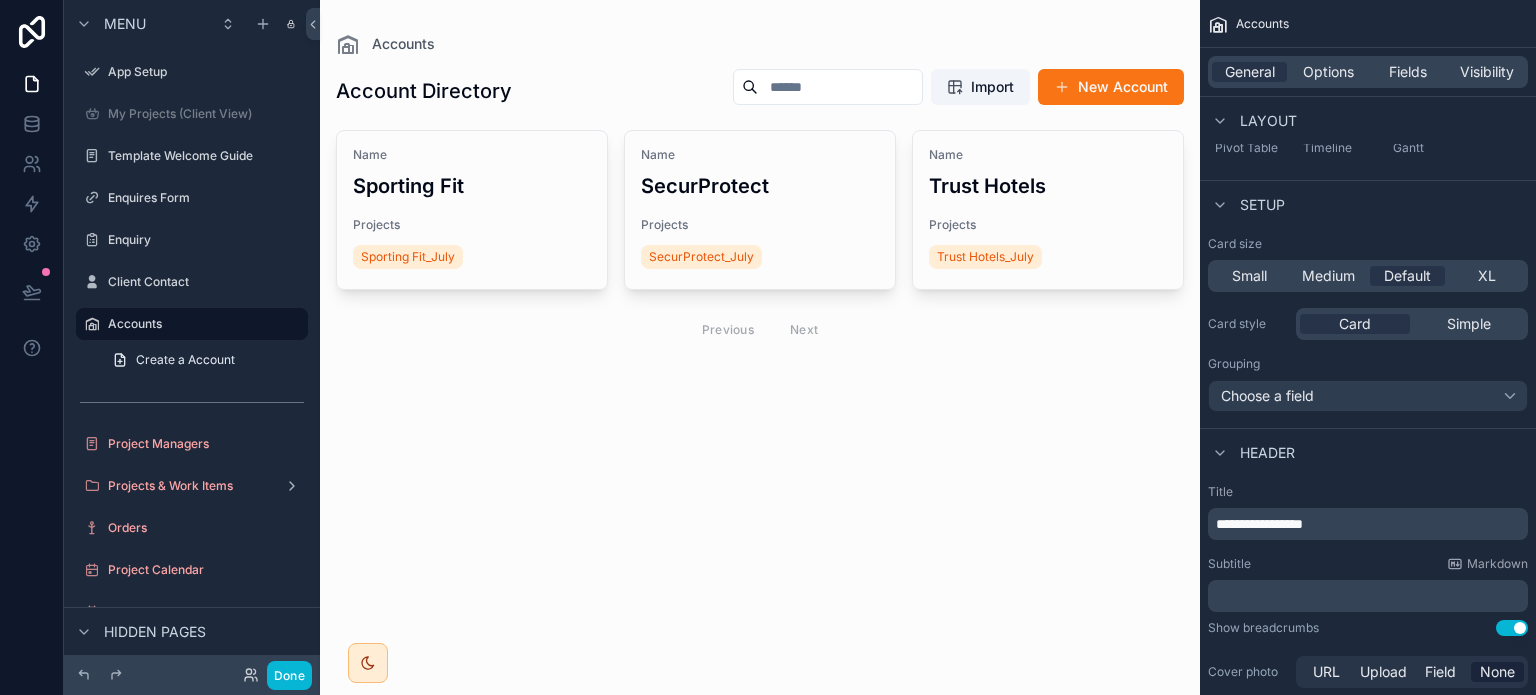 click at bounding box center [760, 208] 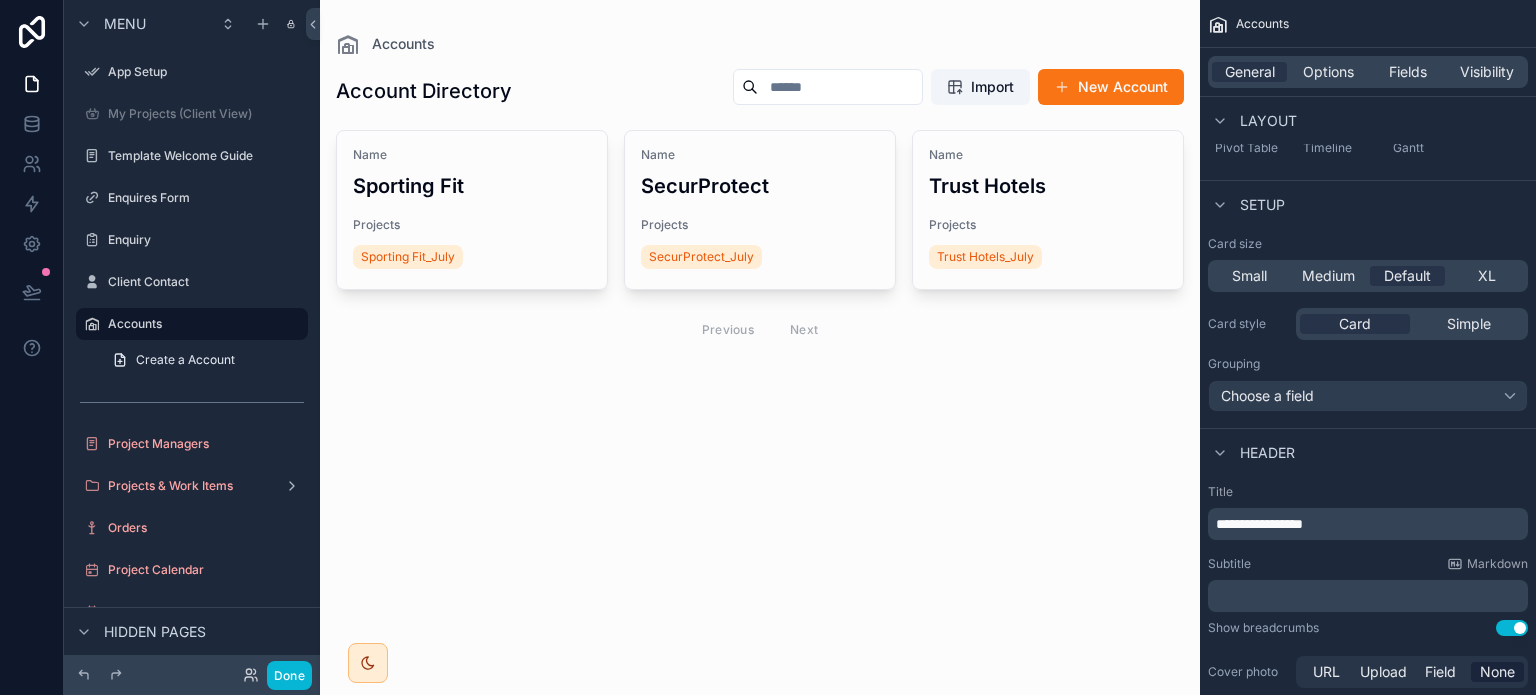 click on "Sporting Fit" at bounding box center [472, 186] 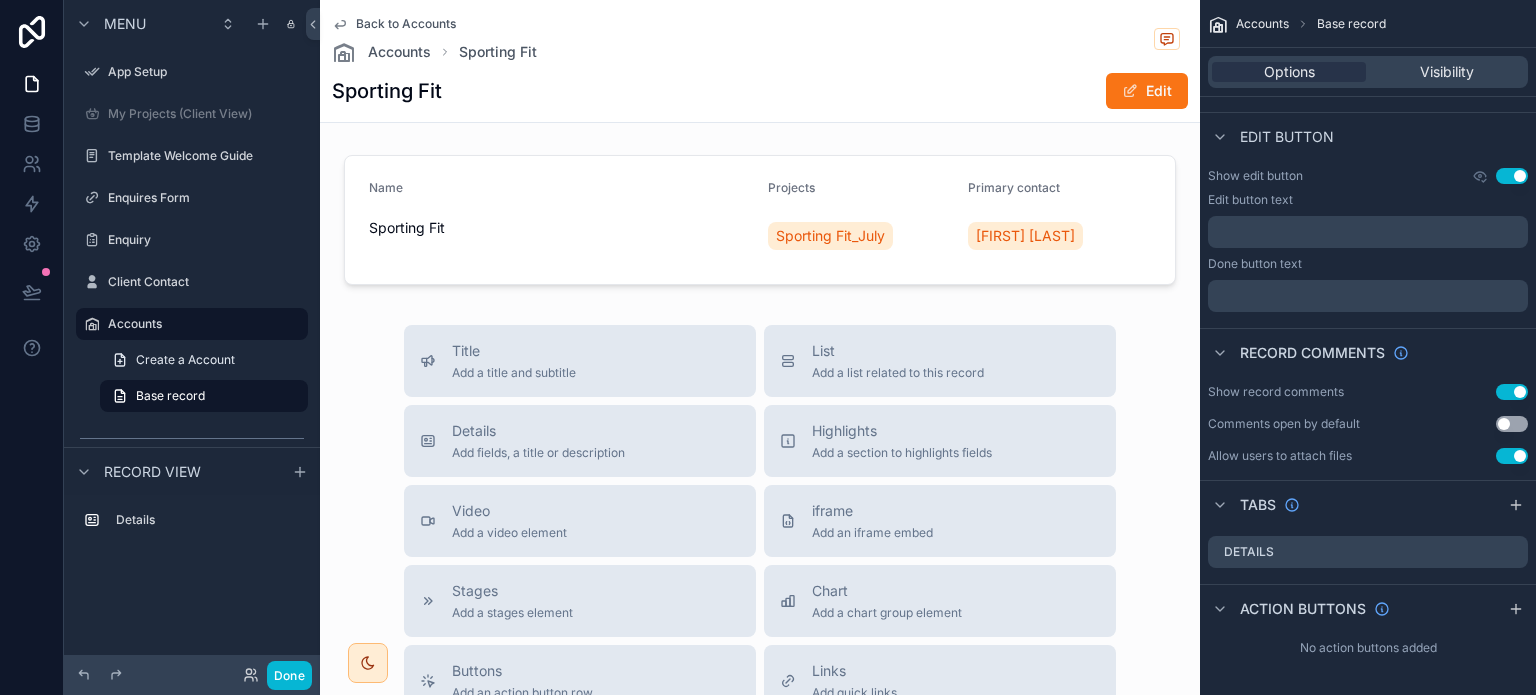 click on "Title Add a title and subtitle List Add a list related to this record Details Add fields, a title or description Highlights Add a section to highlights fields Video Add a video element iframe Add an iframe embed Stages Add a stages element Chart Add a chart group element Buttons Add an action button row Links Add quick links Text Add a text block that supports markdown Gallery Add a preview for files Notice Add a notice element Divider Add a divider Comments Record comments section Image Add an image element Container Add a container to group multiple sections together" at bounding box center [760, 681] 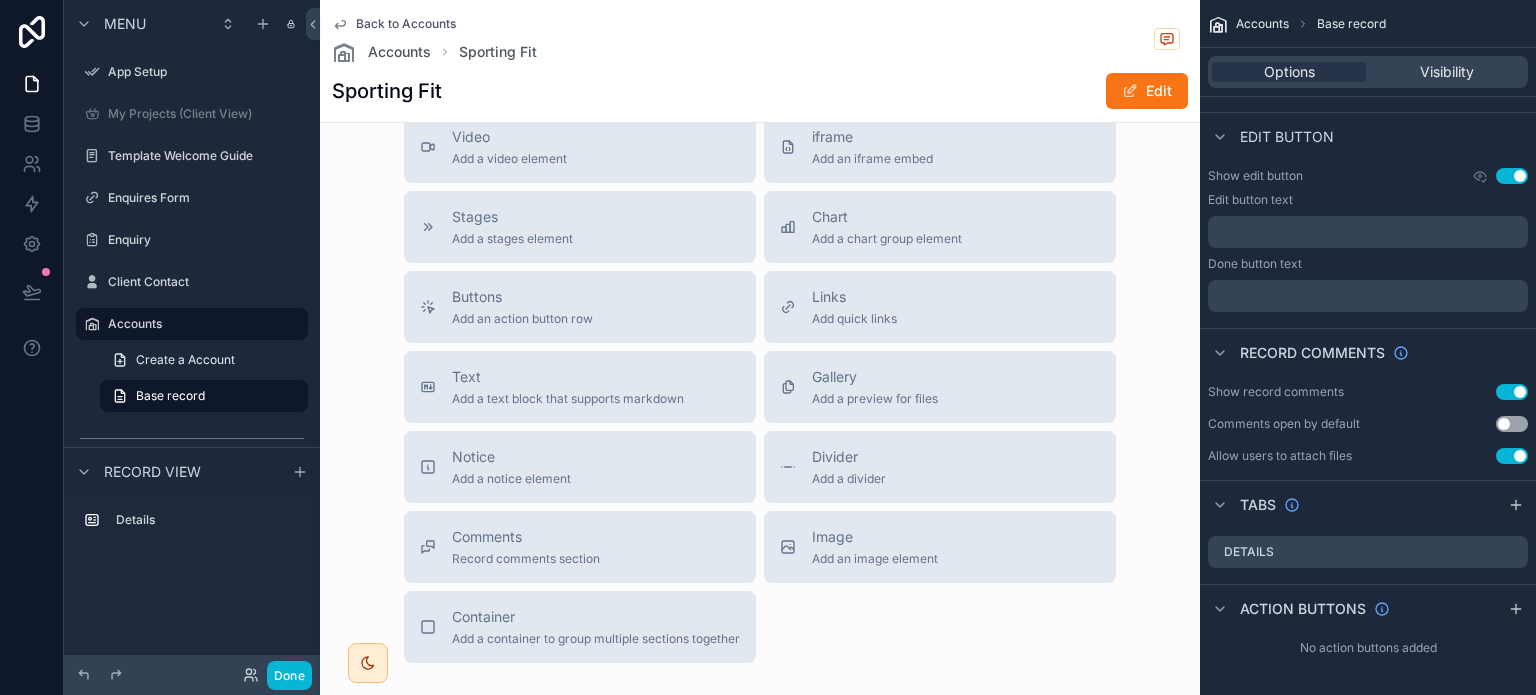 scroll, scrollTop: 501, scrollLeft: 0, axis: vertical 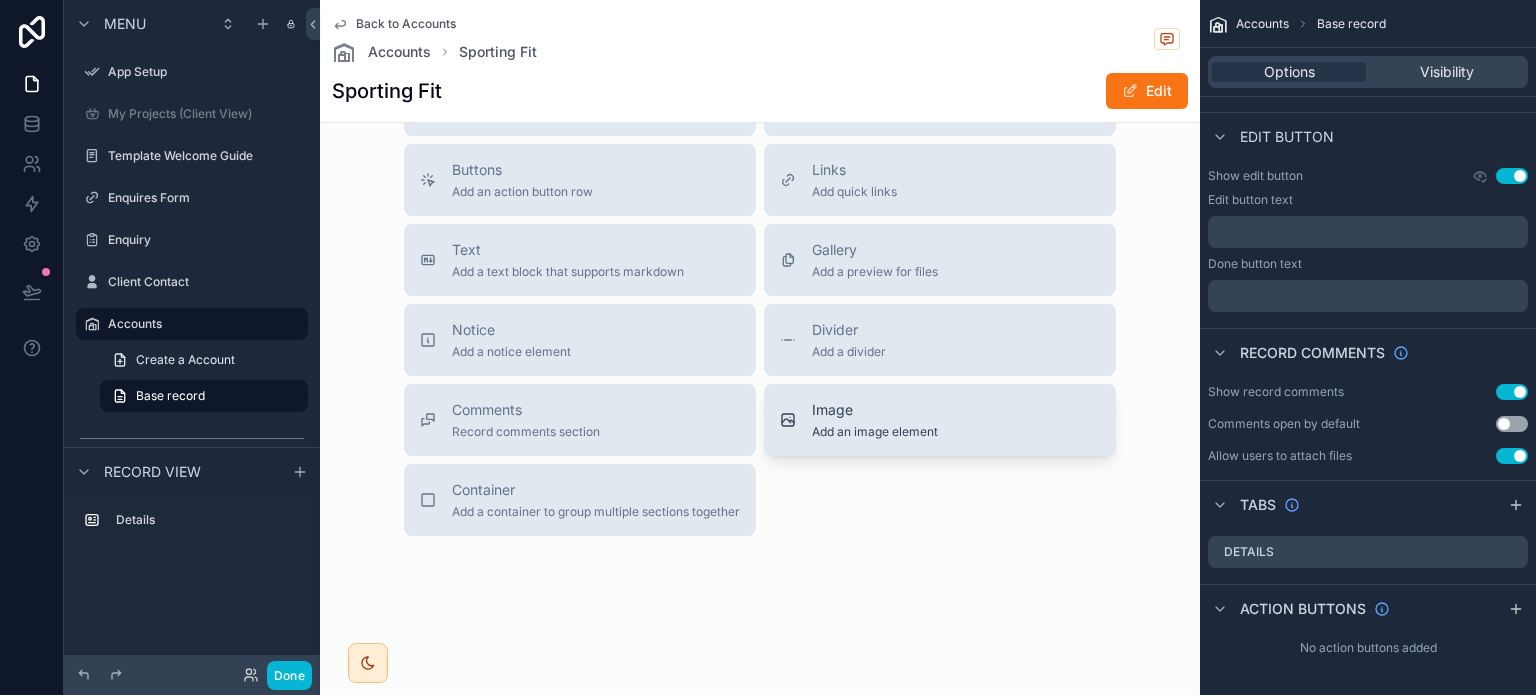 click on "Image Add an image element" at bounding box center (940, 420) 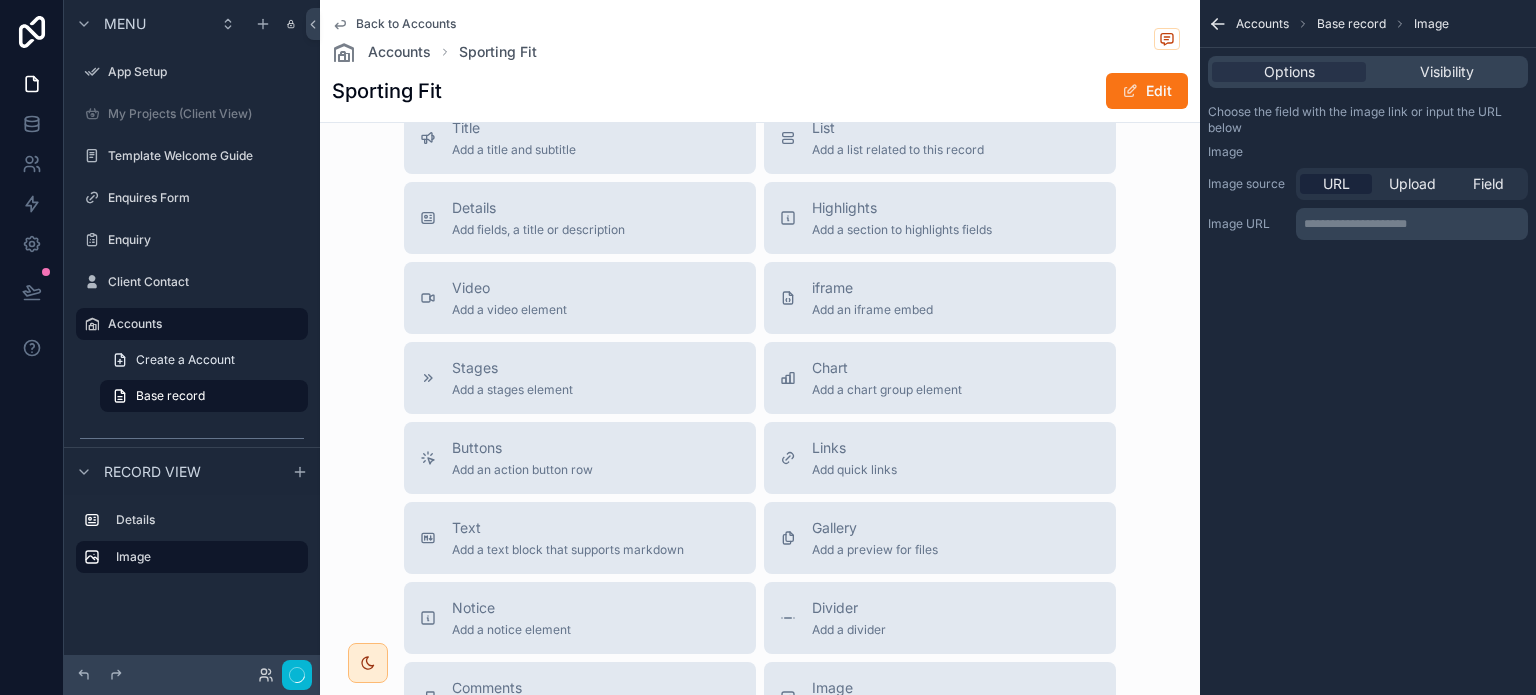 scroll, scrollTop: 0, scrollLeft: 0, axis: both 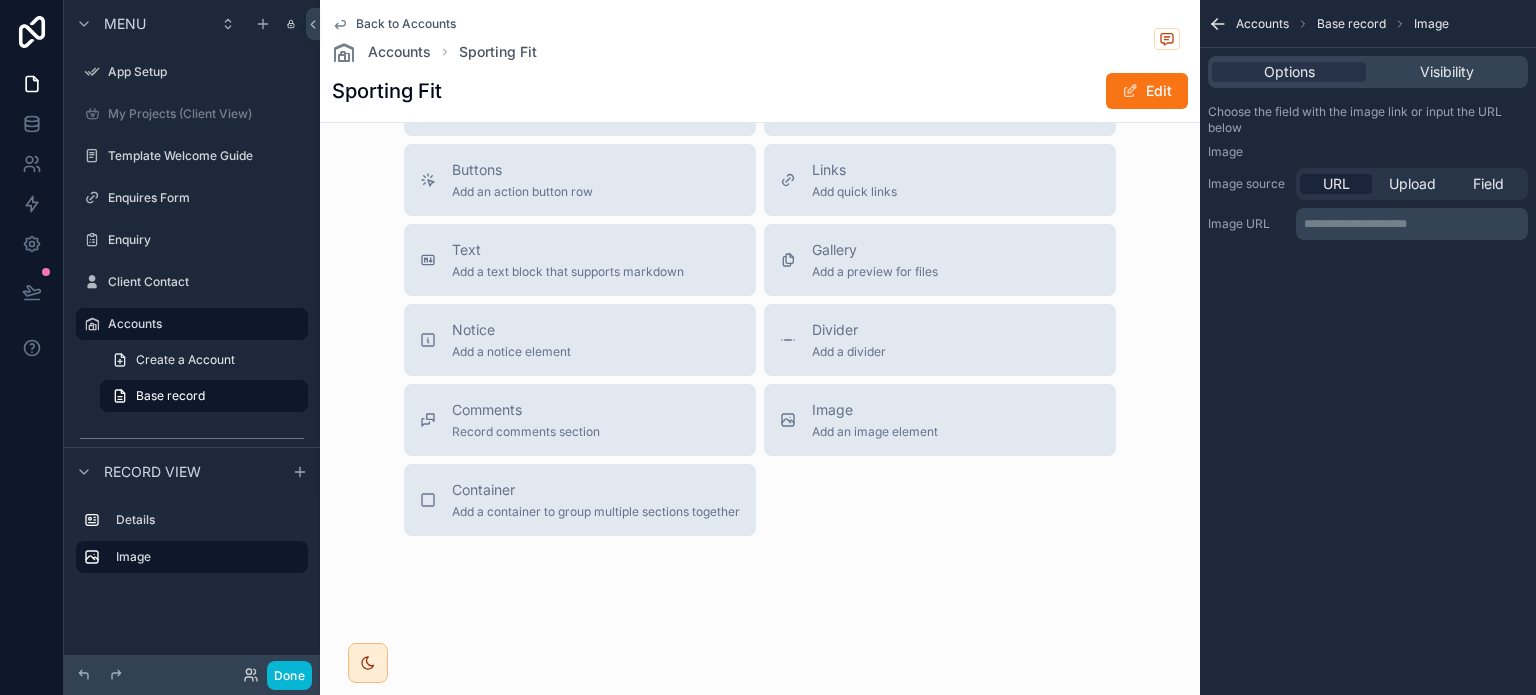 click on "Title Add a title and subtitle List Add a list related to this record Details Add fields, a title or description Highlights Add a section to highlights fields Video Add a video element iframe Add an iframe embed Stages Add a stages element Chart Add a chart group element Buttons Add an action button row Links Add quick links Text Add a text block that supports markdown Gallery Add a preview for files Notice Add a notice element Divider Add a divider Comments Record comments section Image Add an image element Container Add a container to group multiple sections together" at bounding box center [760, 180] 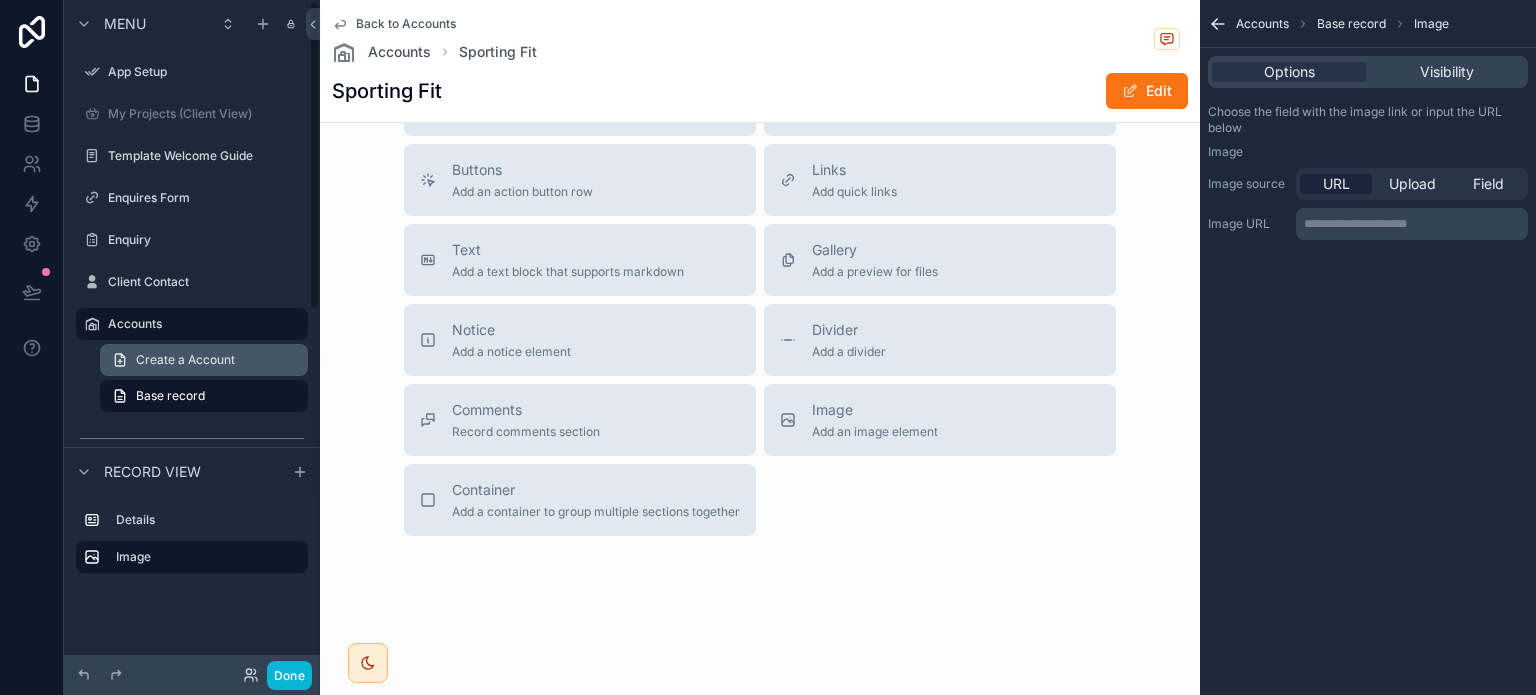 click on "Create a Account" at bounding box center (185, 360) 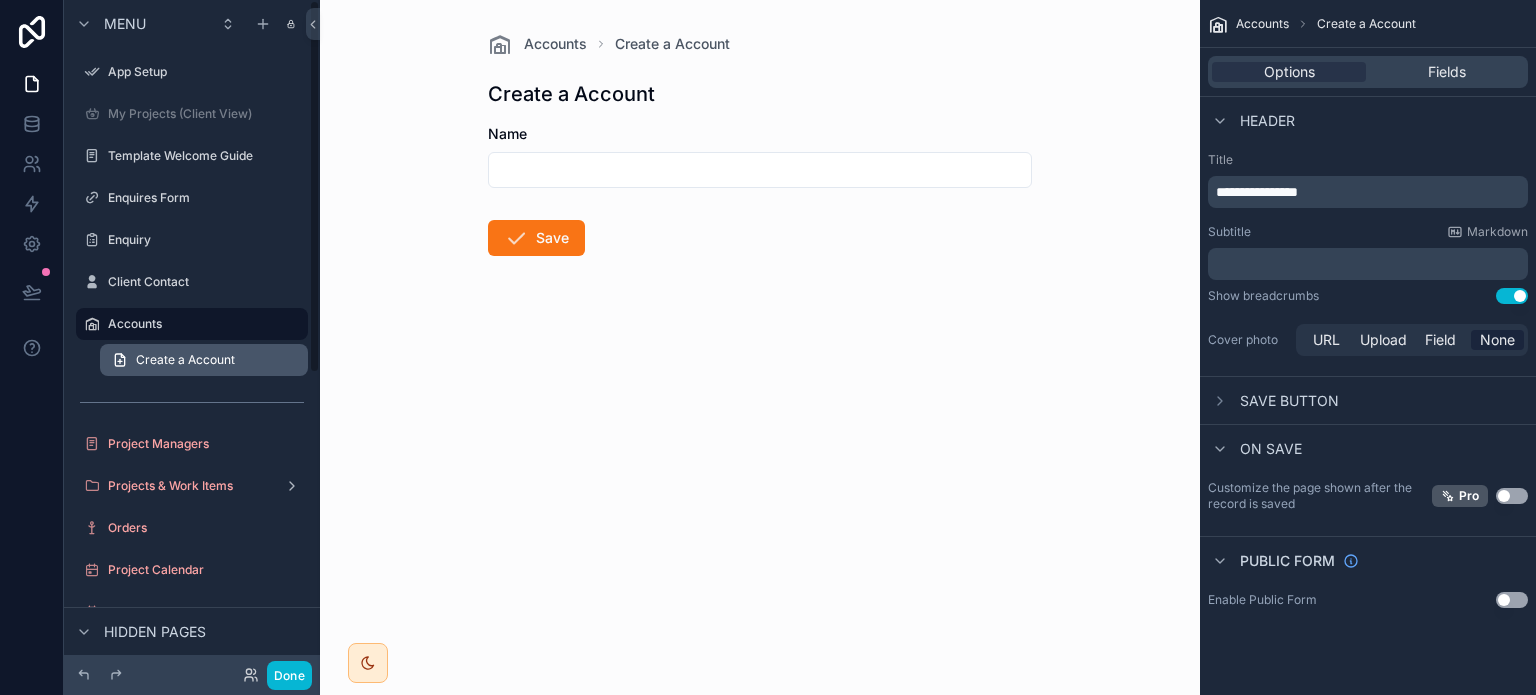 scroll, scrollTop: 0, scrollLeft: 0, axis: both 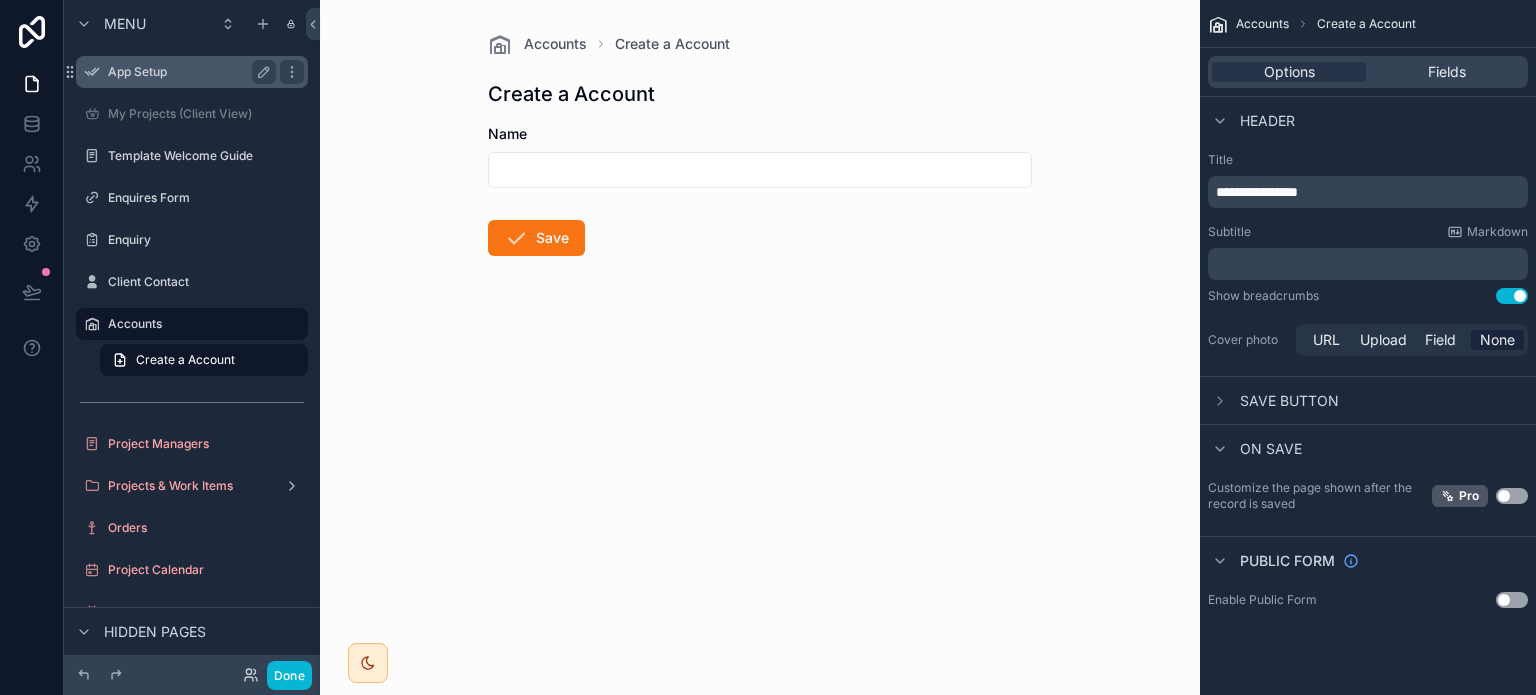 click on "App Setup" at bounding box center (188, 72) 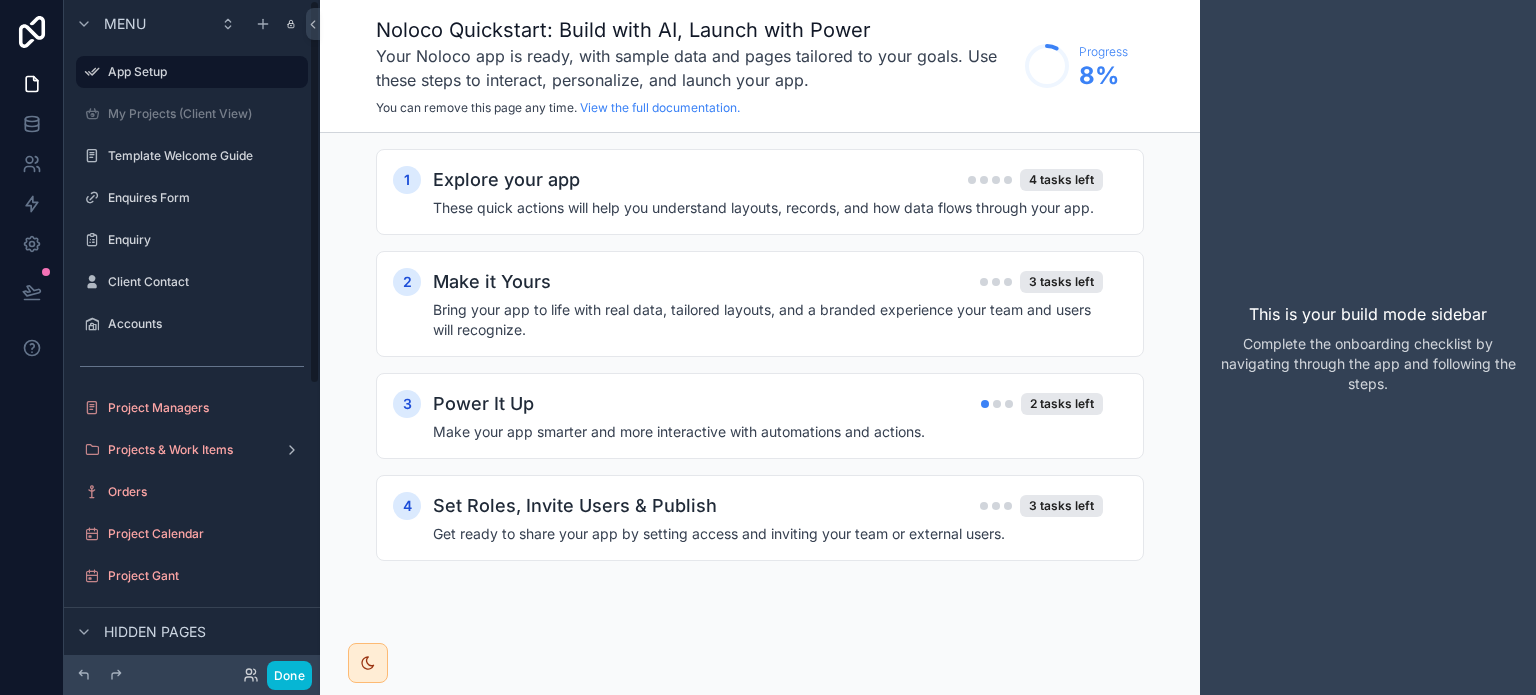 click on "1 Explore your app 4 tasks left These quick actions will help you understand layouts, records, and how data flows through your app. 2 Make it Yours 3 tasks left Bring your app to life with real data, tailored layouts, and a branded experience your team and users will recognize. 3 Power It Up 2 tasks left Make your app smarter and more interactive with automations and actions. 4 Set Roles, Invite Users & Publish 3 tasks left Get ready to share your app by setting access and inviting your team or external users." at bounding box center [760, 375] 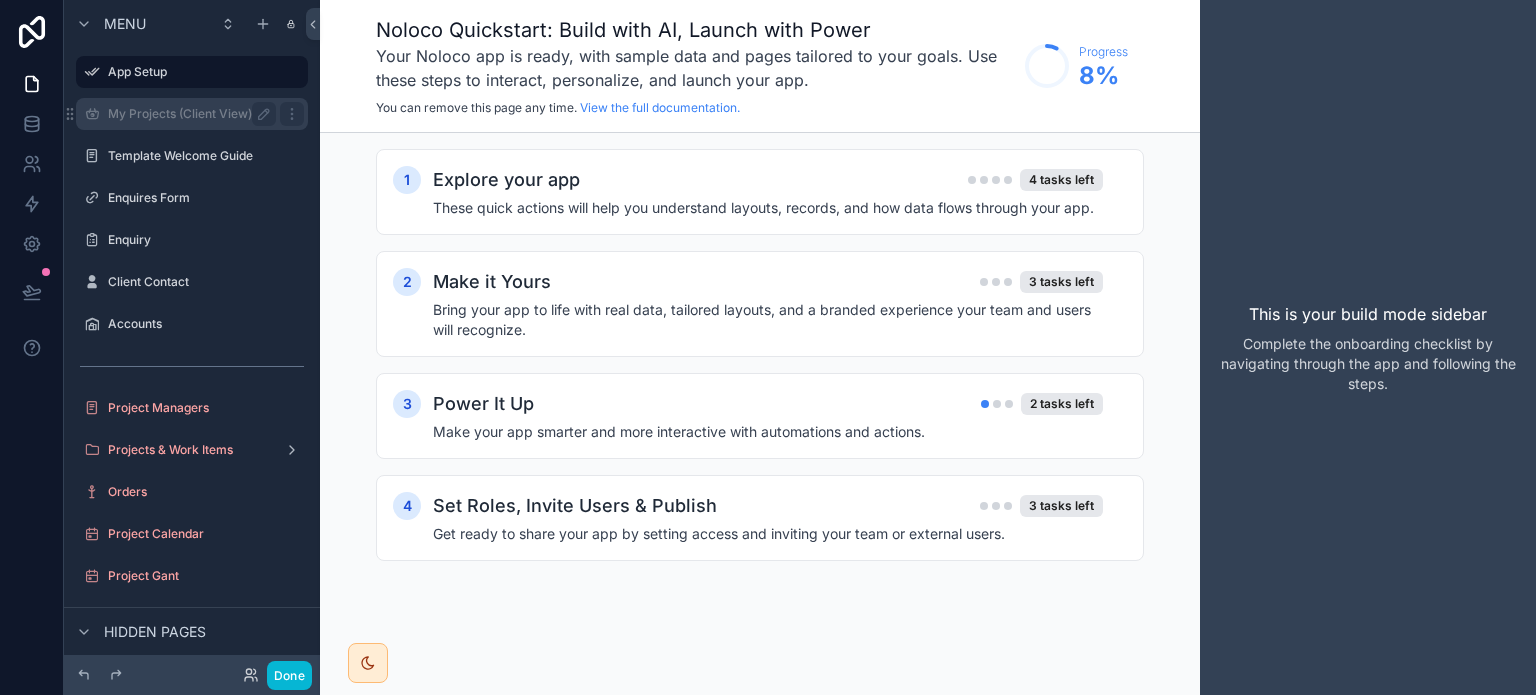 click on "My Projects (Client View)" at bounding box center (188, 114) 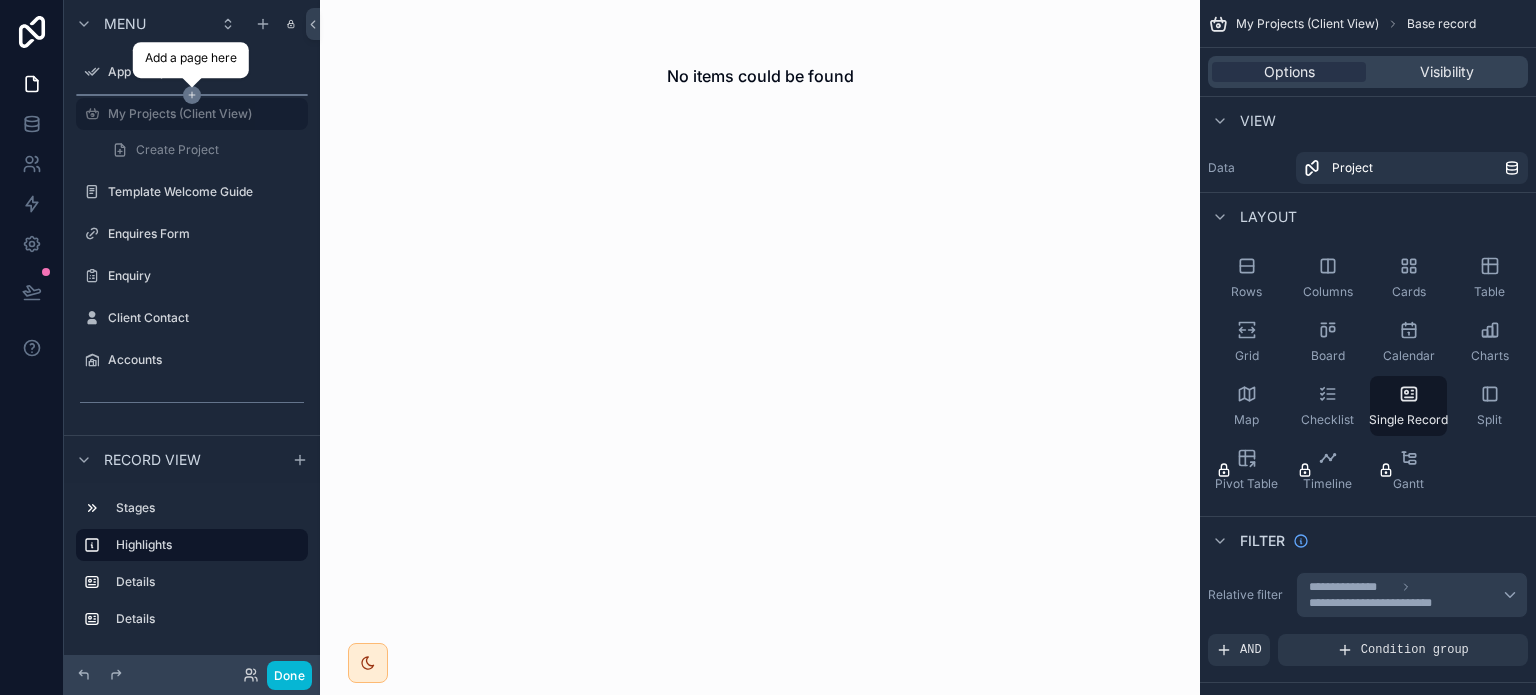 click 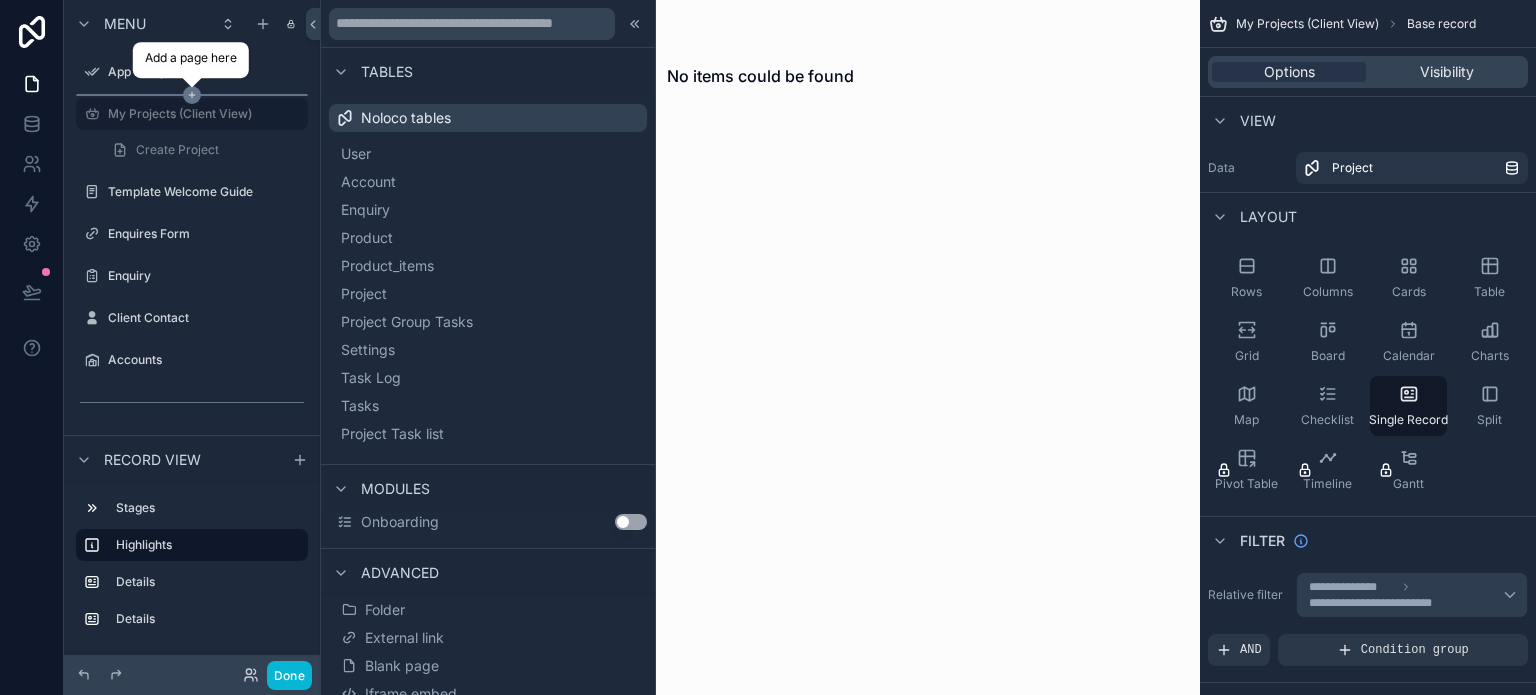 click 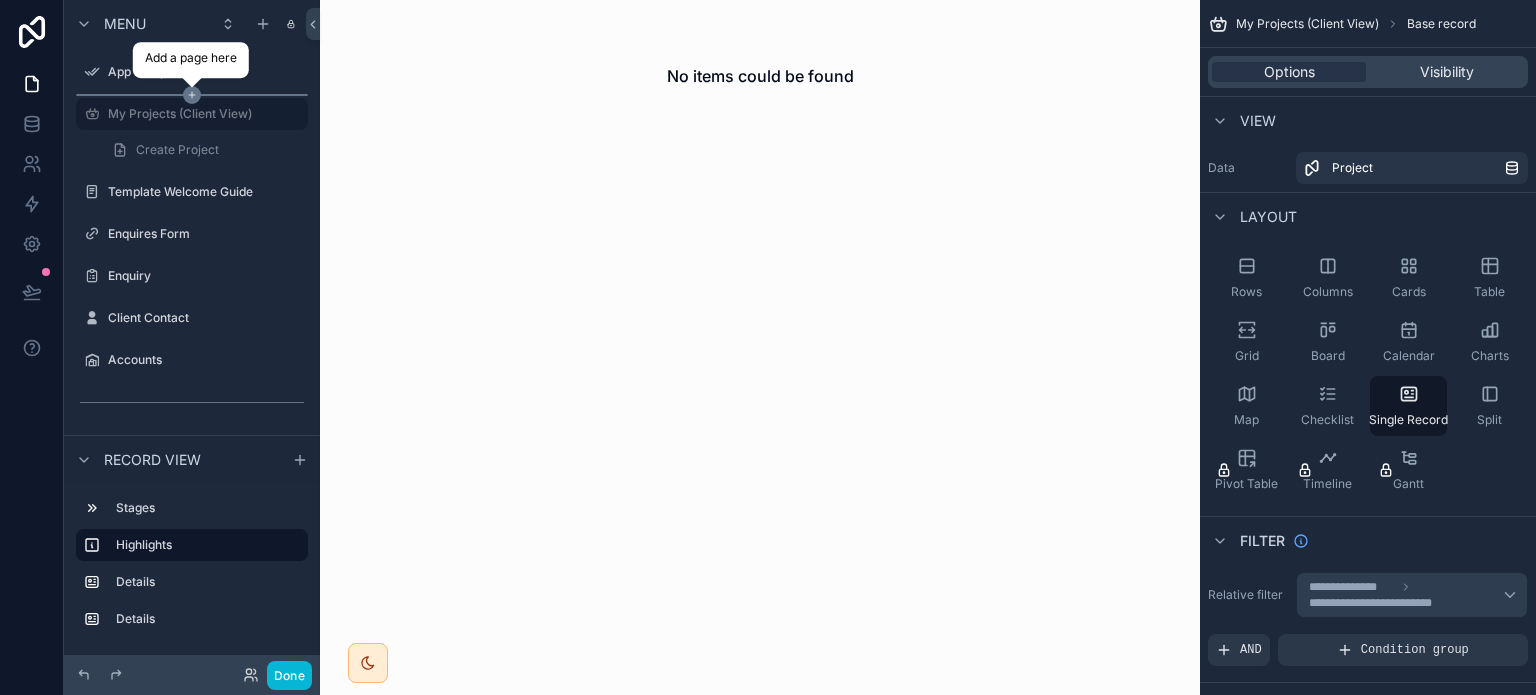 click 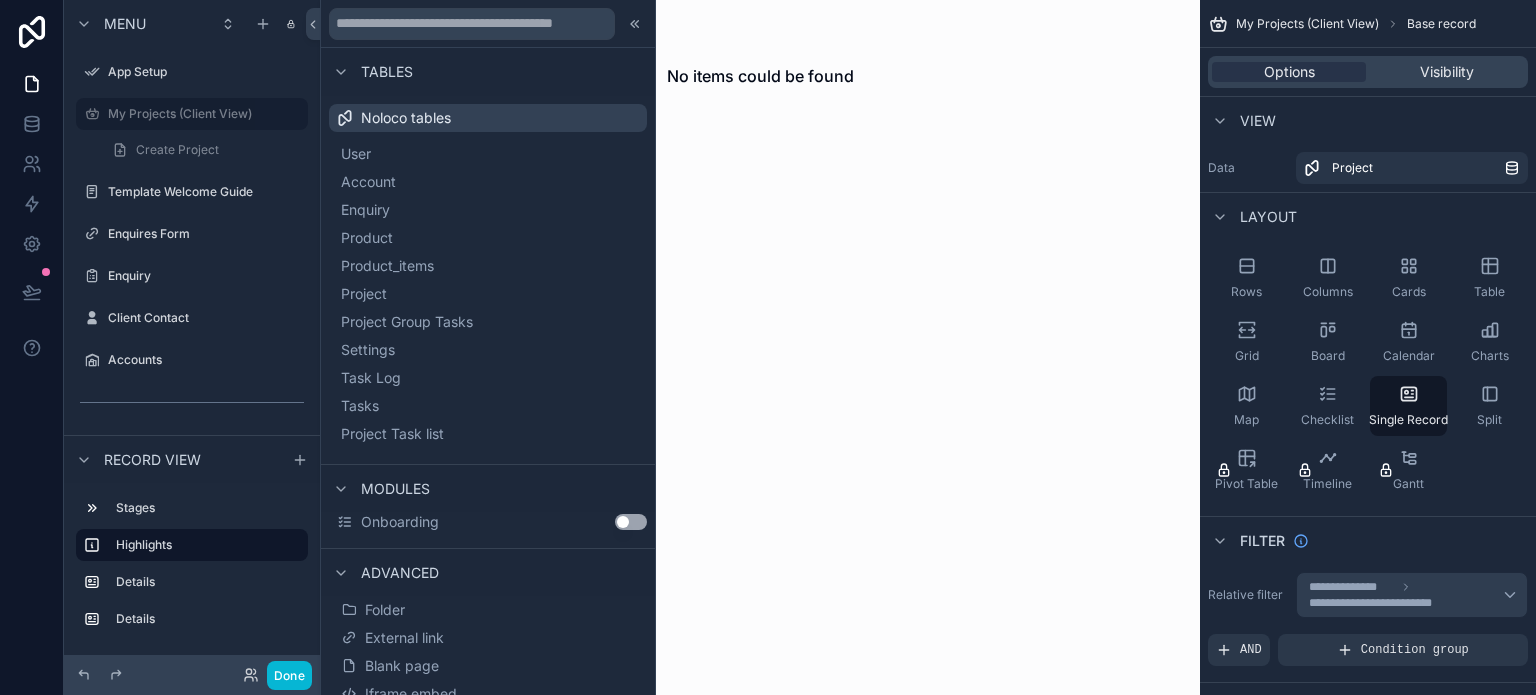 click on "Use setting" at bounding box center [631, 522] 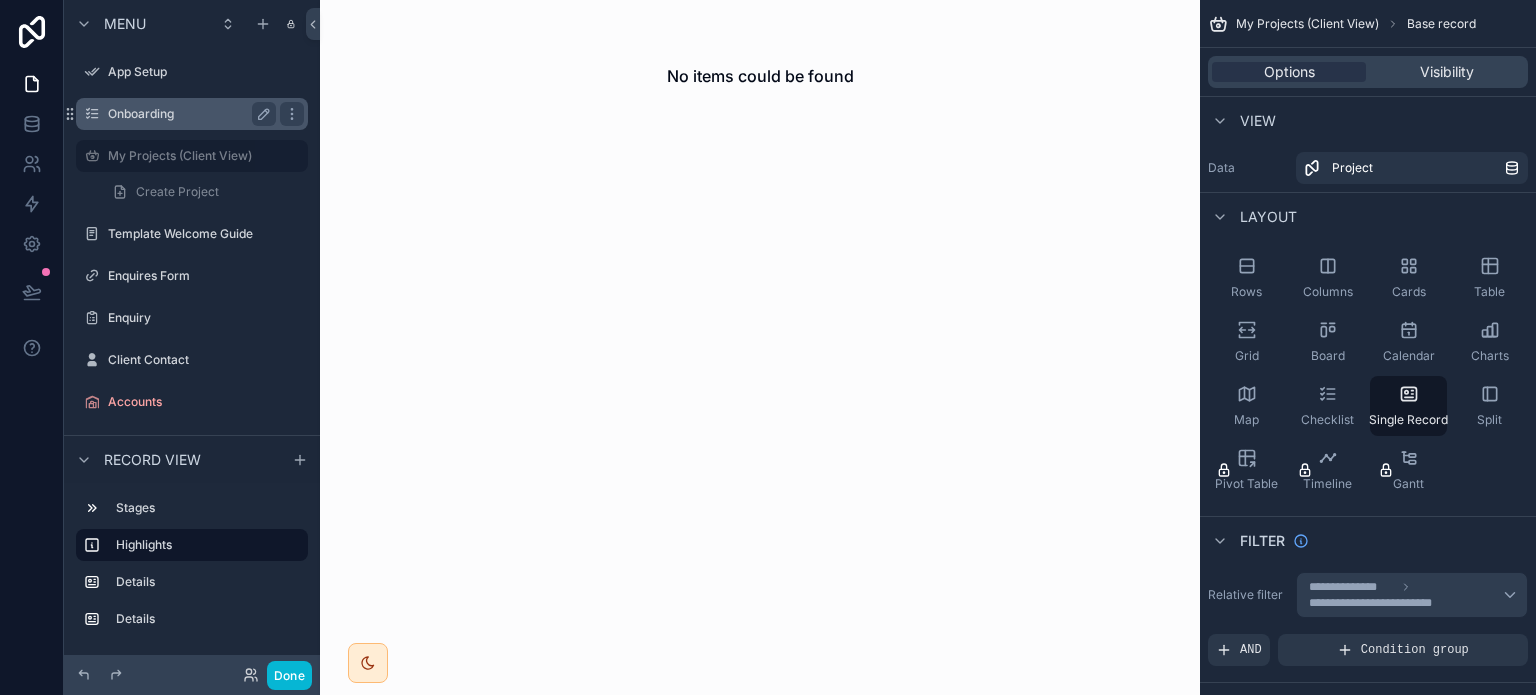 click on "Onboarding" at bounding box center (188, 114) 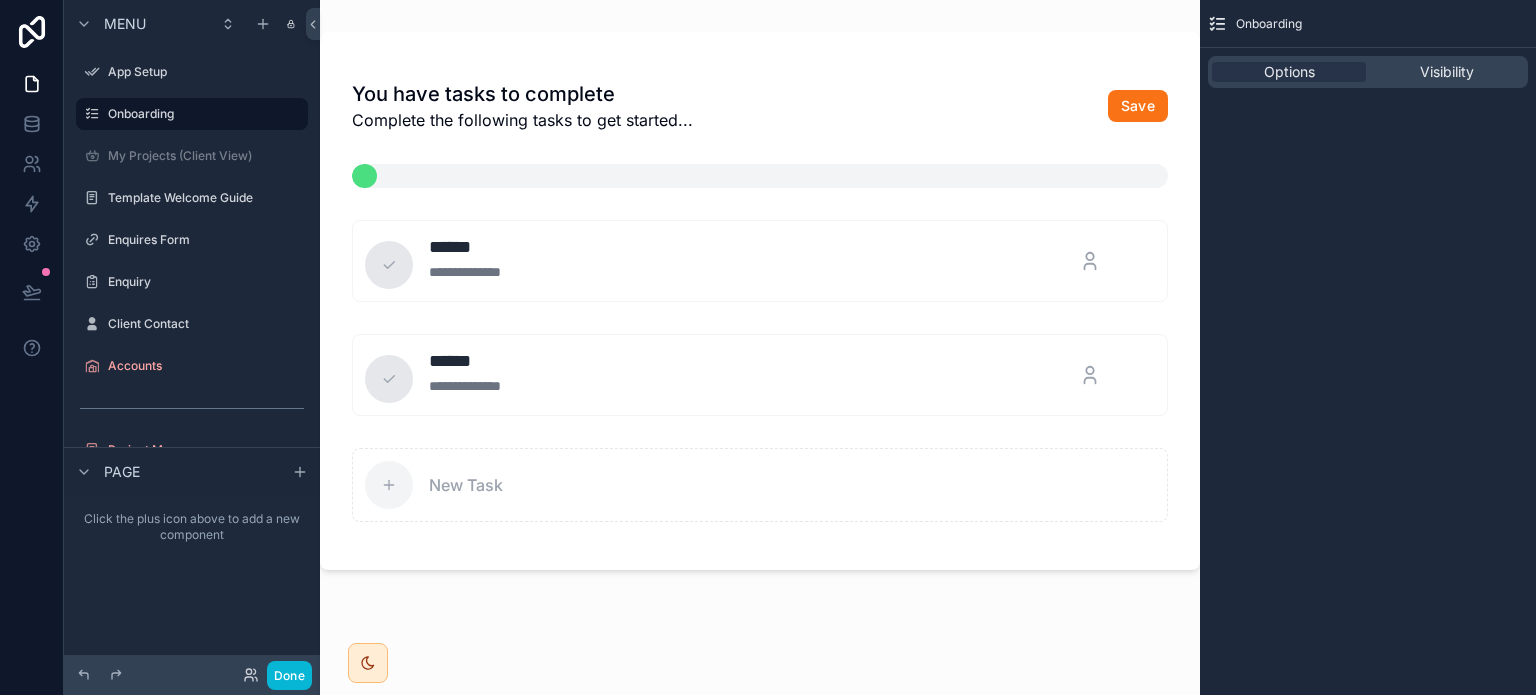 click at bounding box center (760, 176) 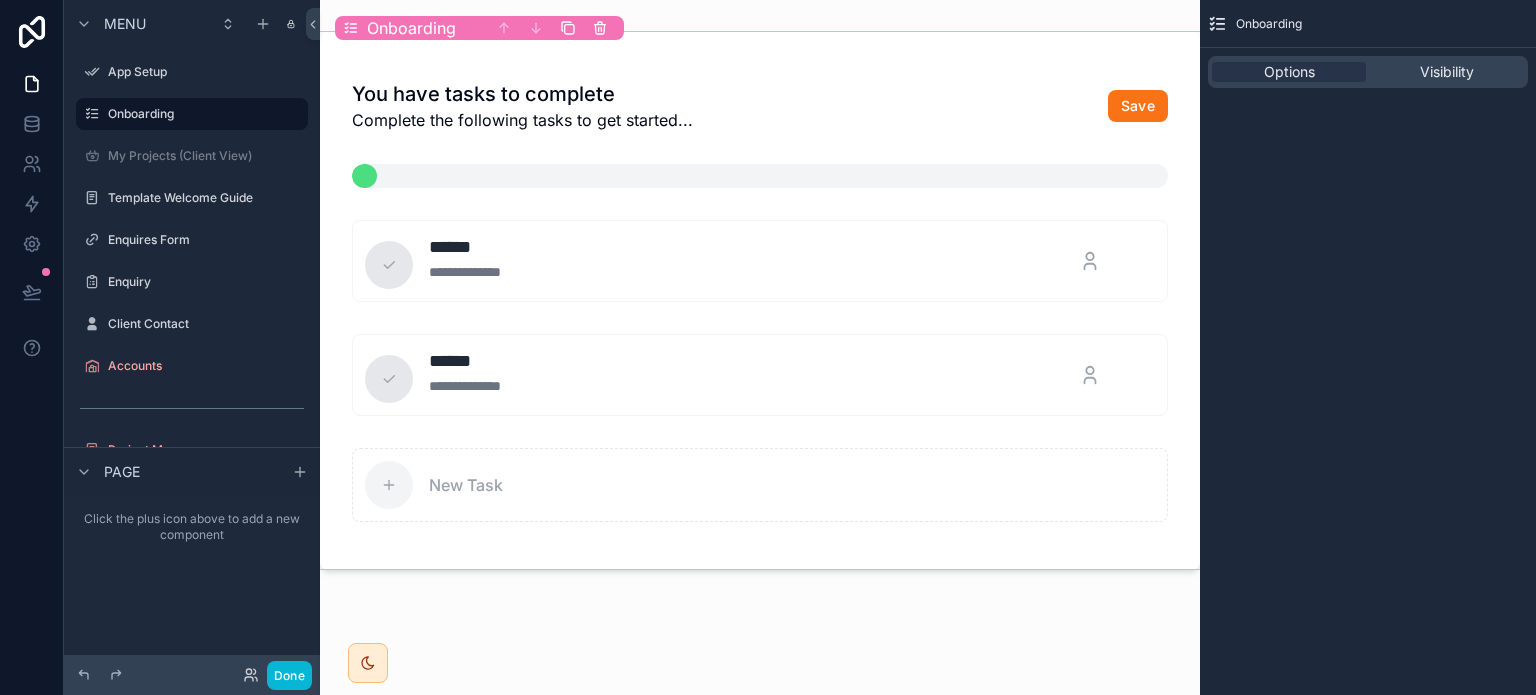 click at bounding box center (760, 176) 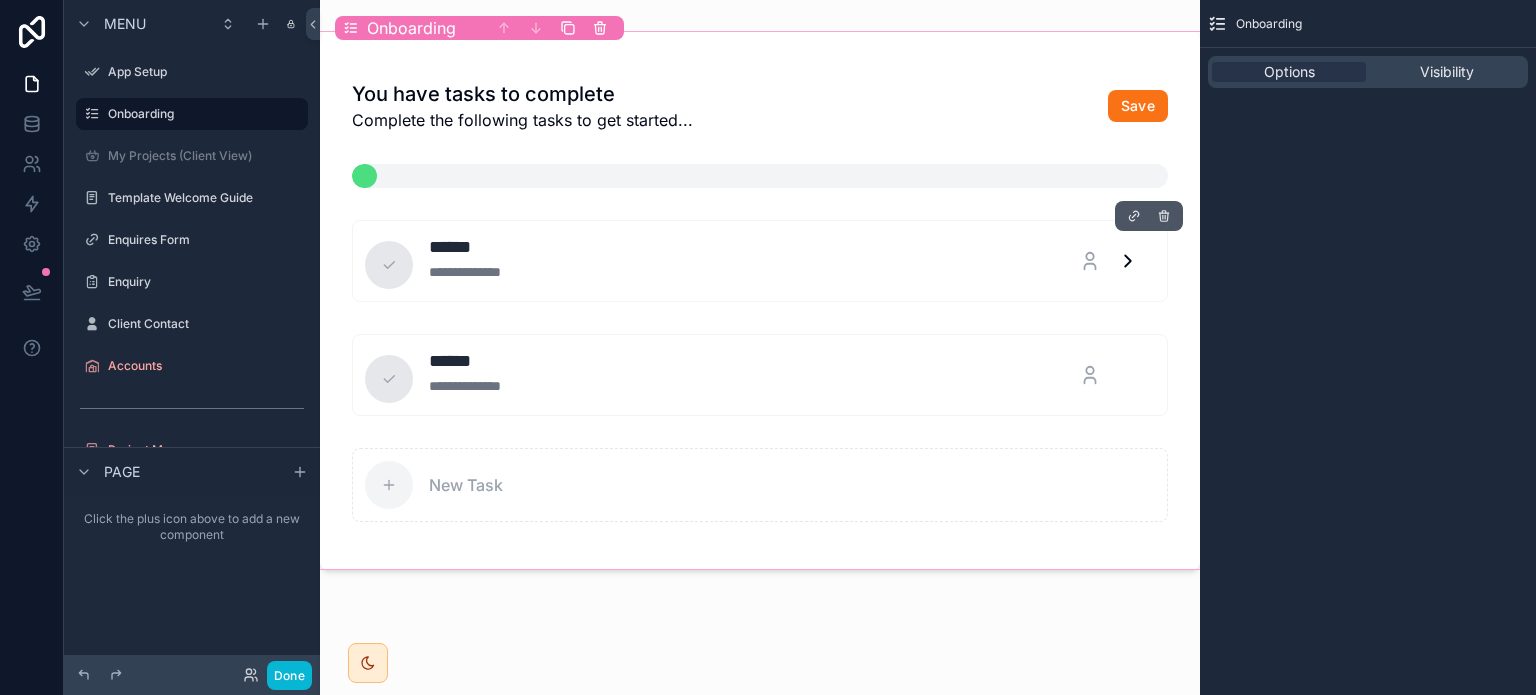 click on "******" at bounding box center (479, 247) 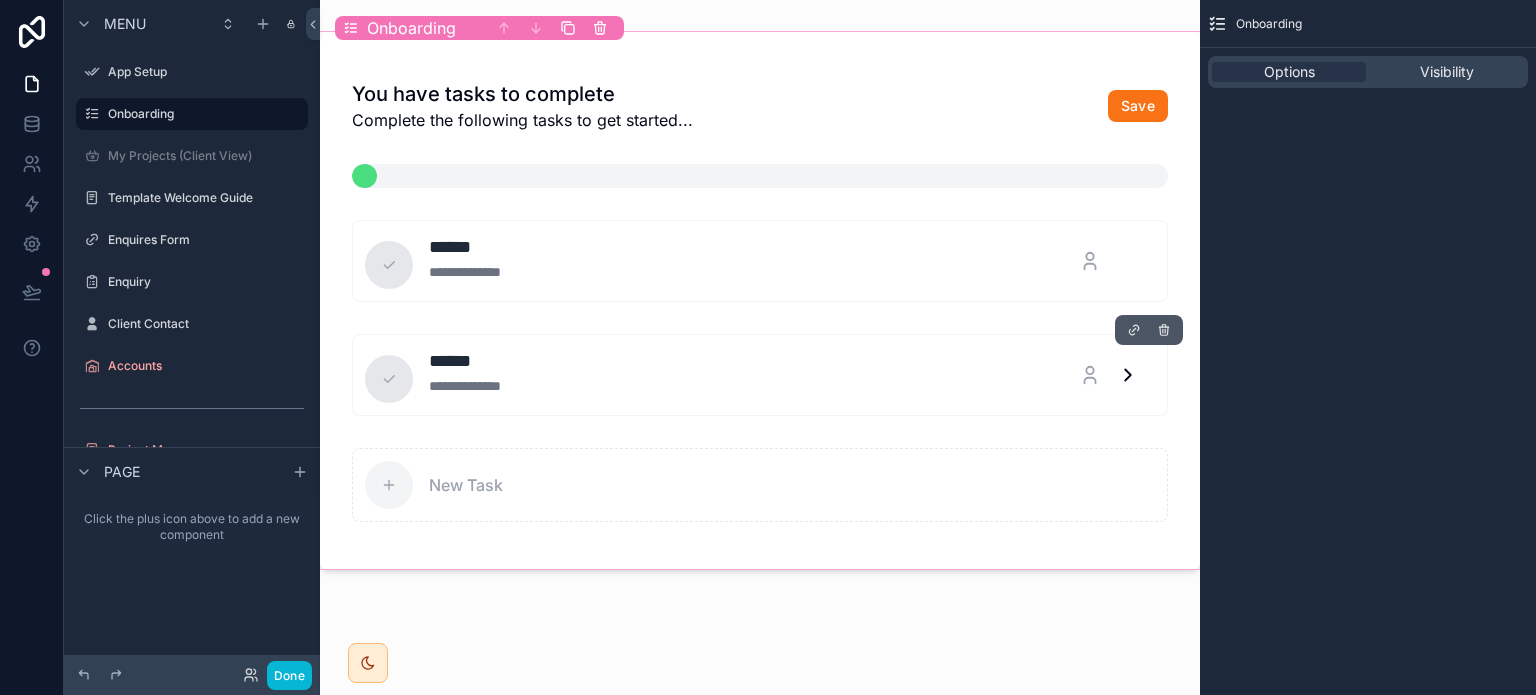 click on "******" at bounding box center (479, 361) 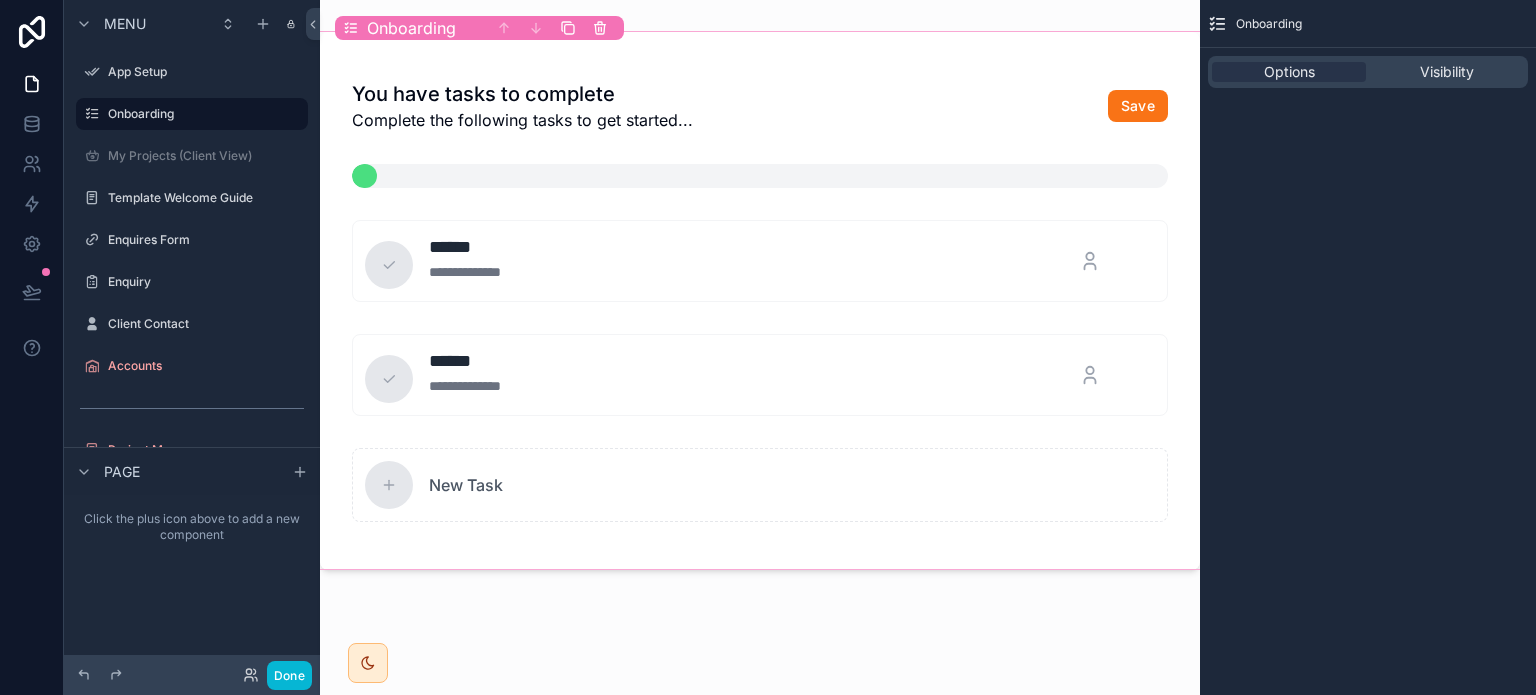 click on "New Task" at bounding box center (792, 485) 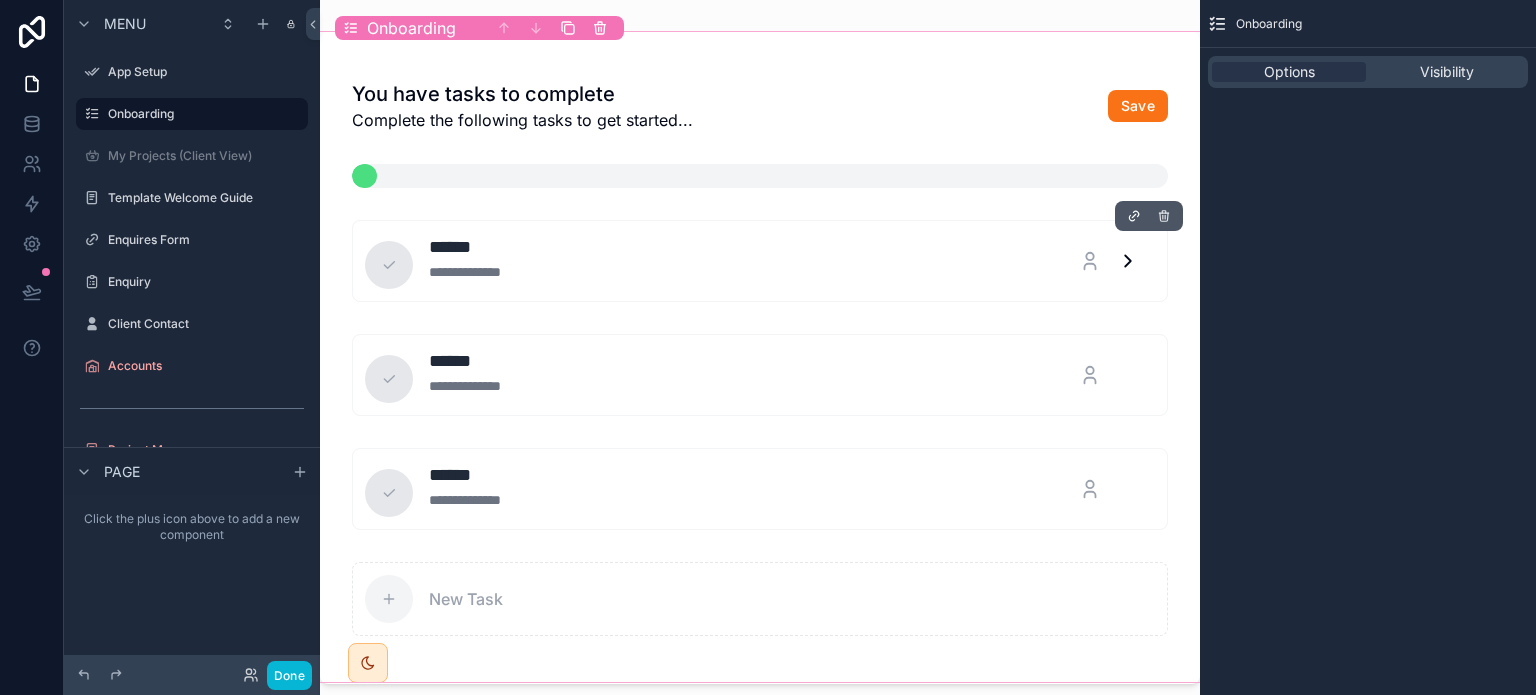 click 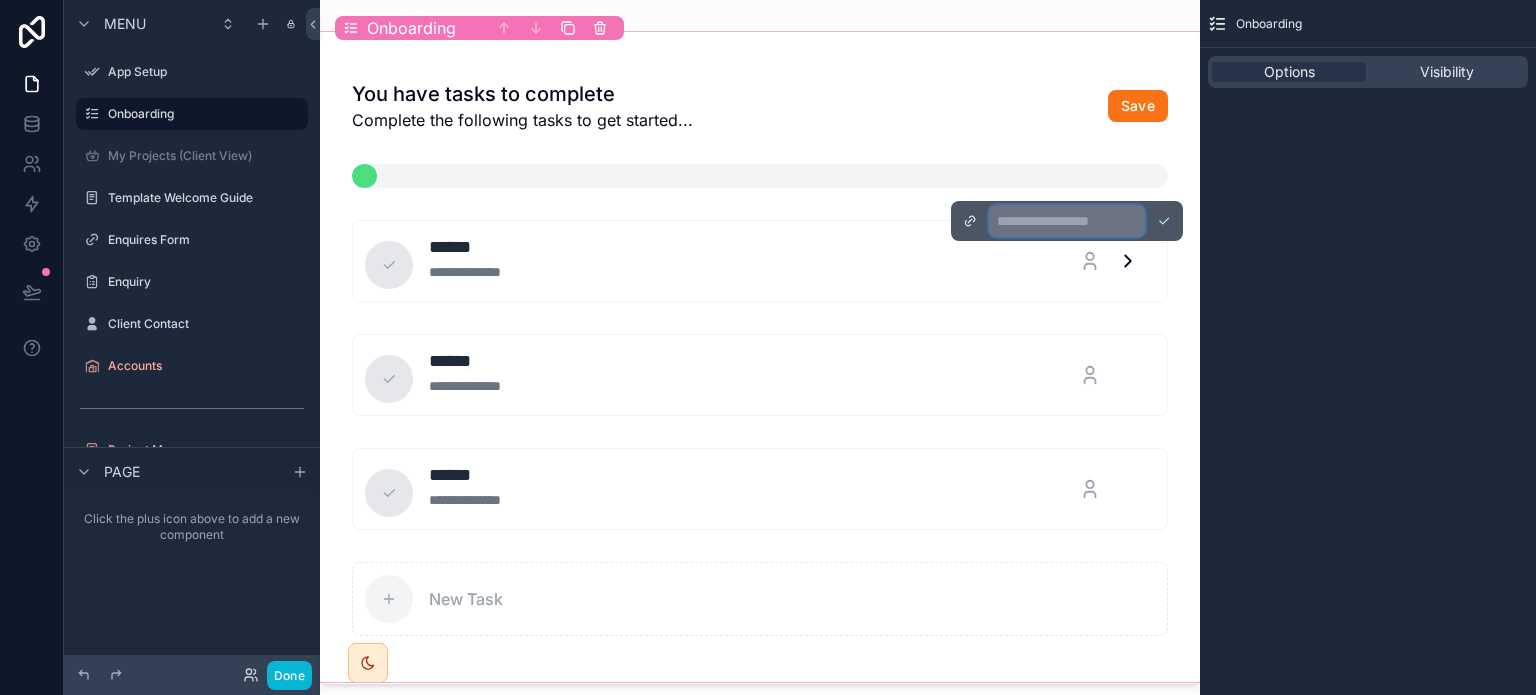 click at bounding box center (1067, 221) 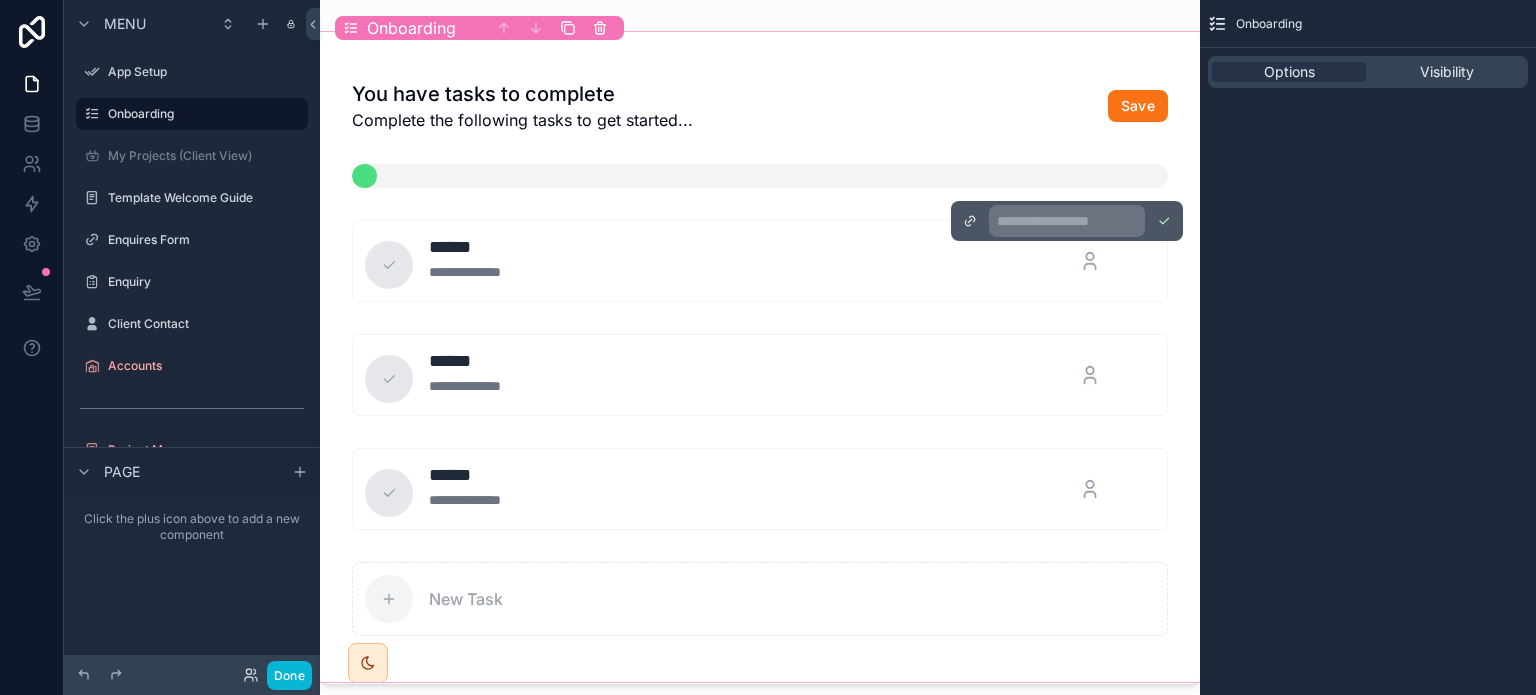 click on "**********" at bounding box center [760, 358] 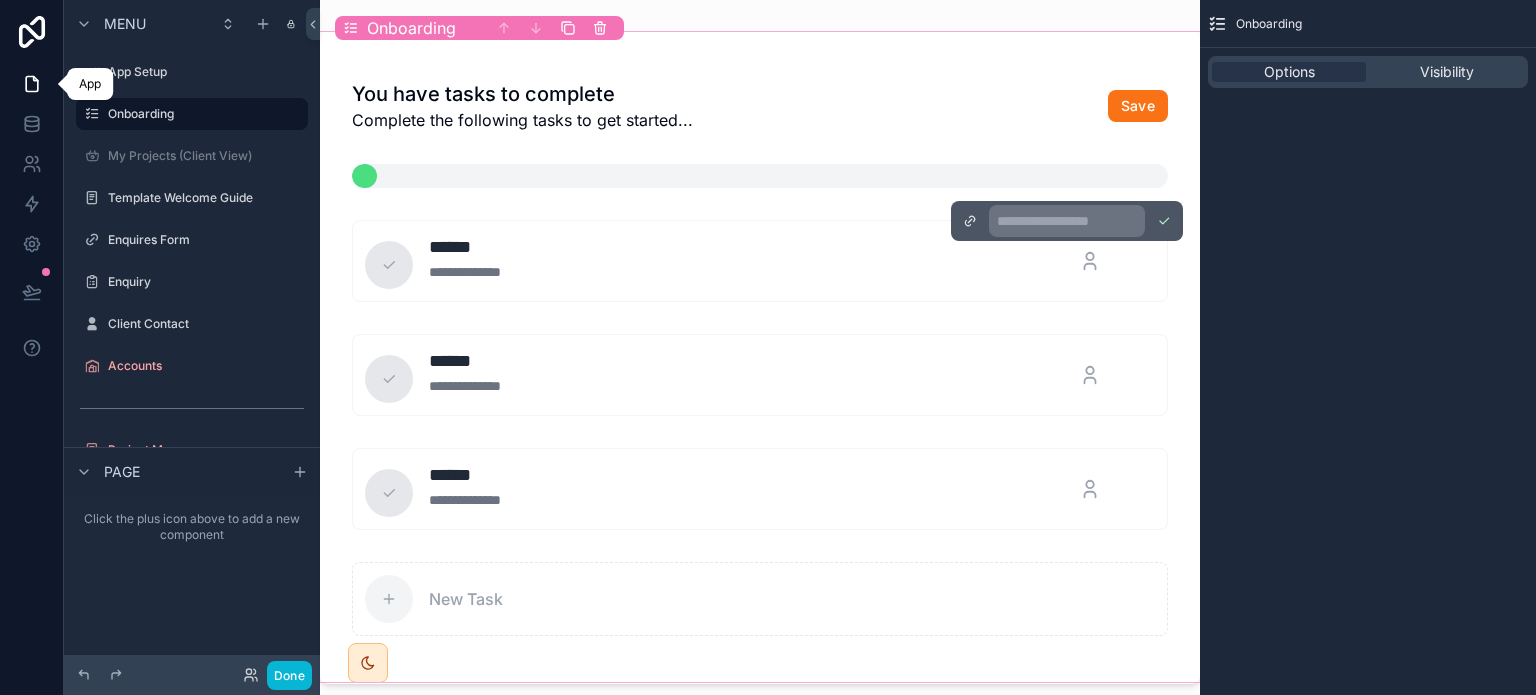 click 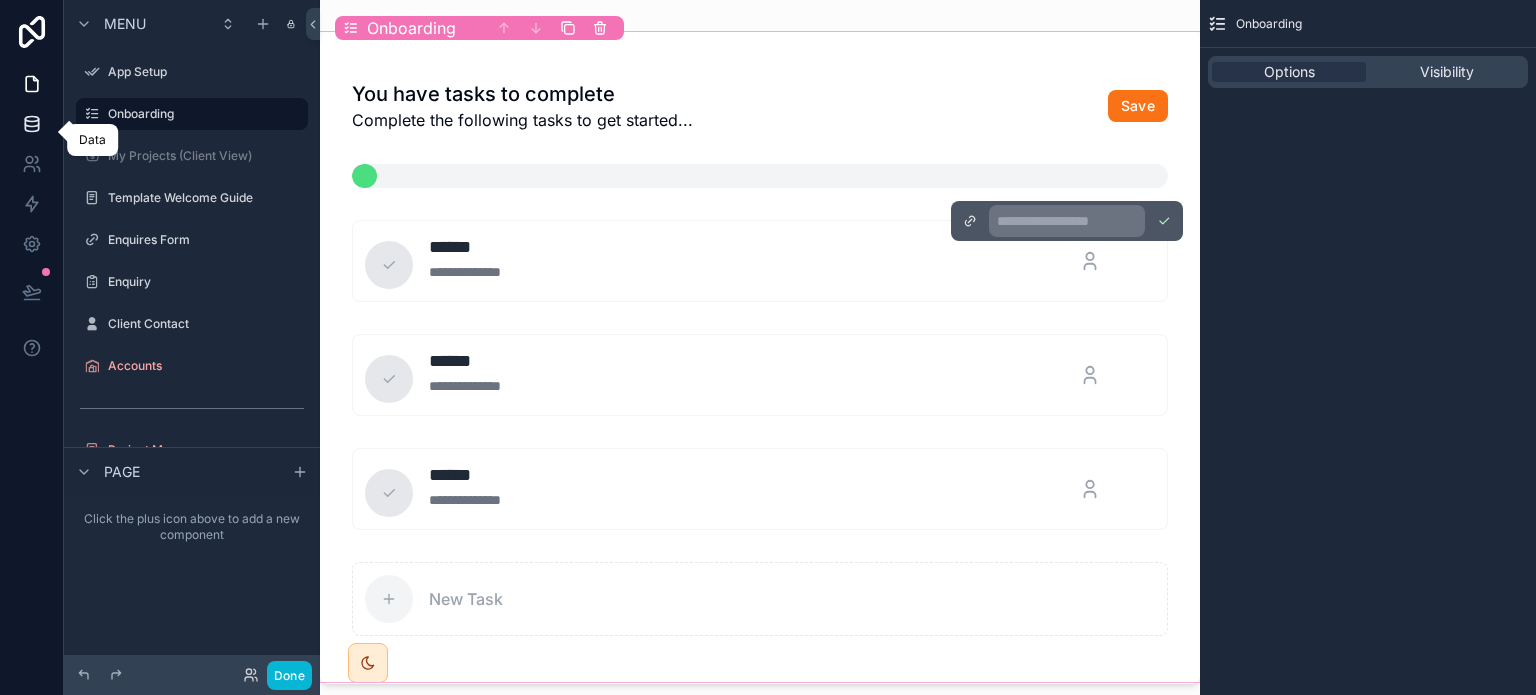 click 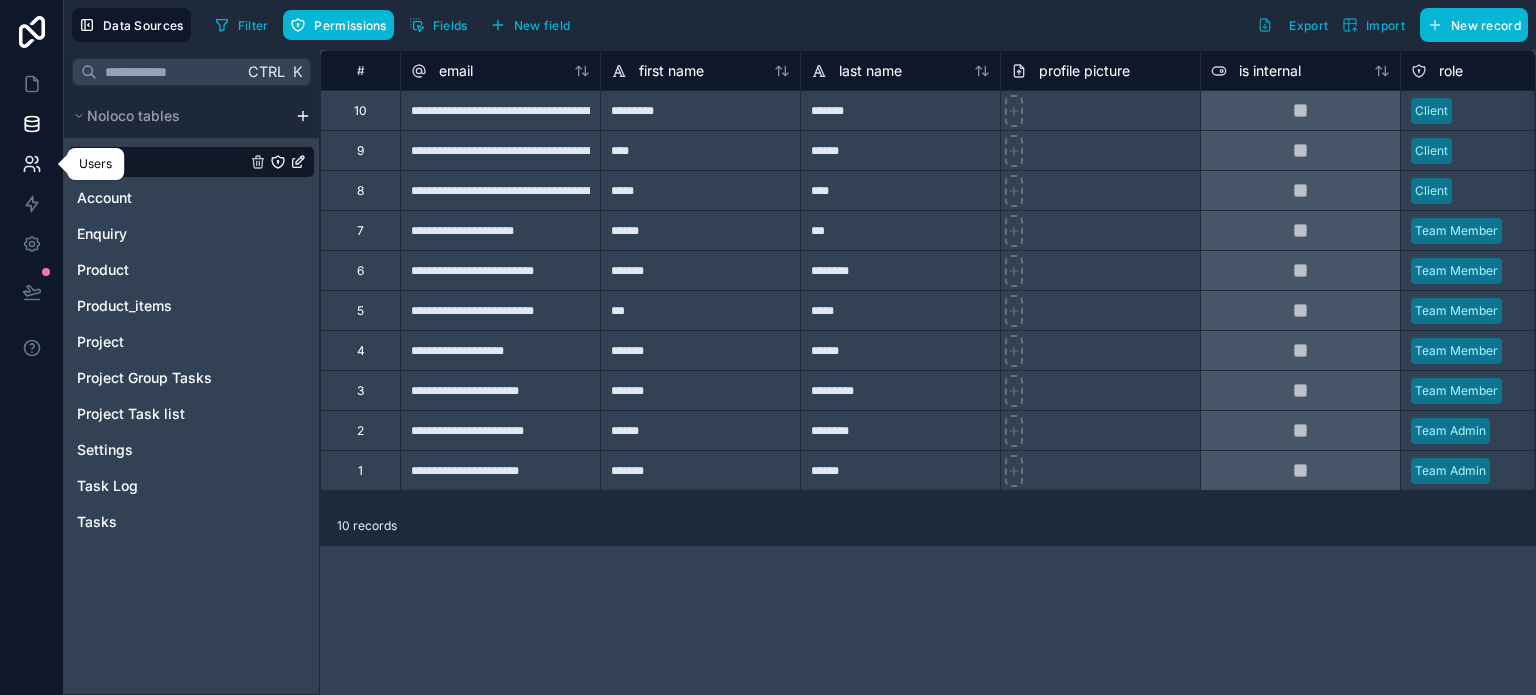 click 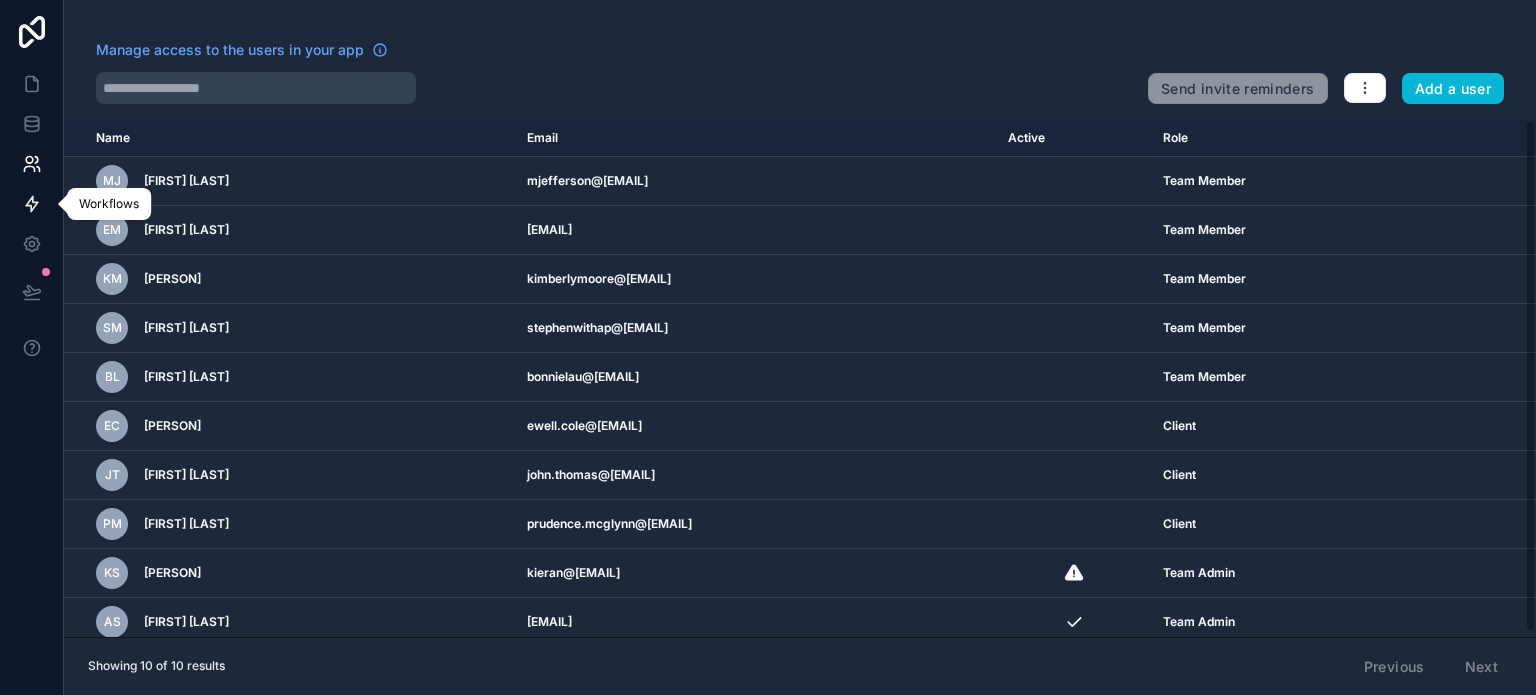 click 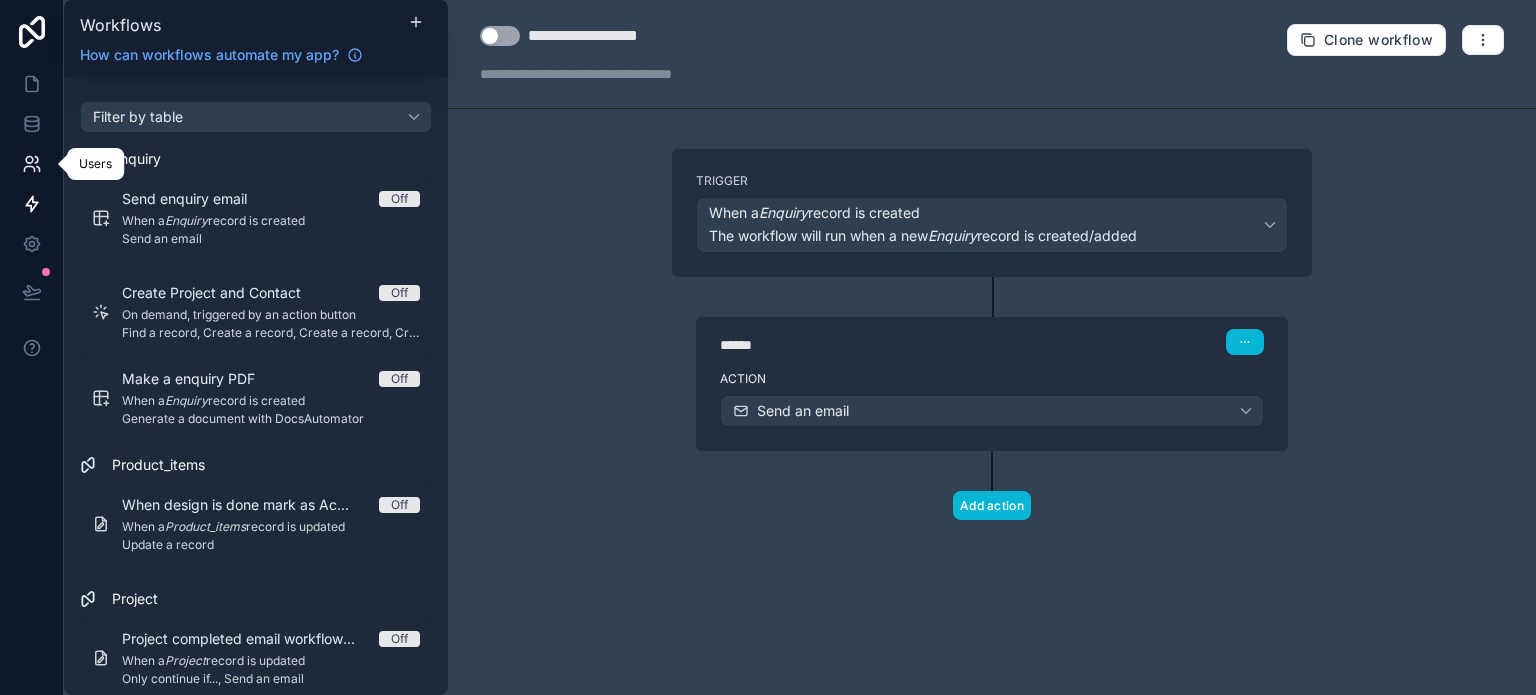 click at bounding box center [31, 164] 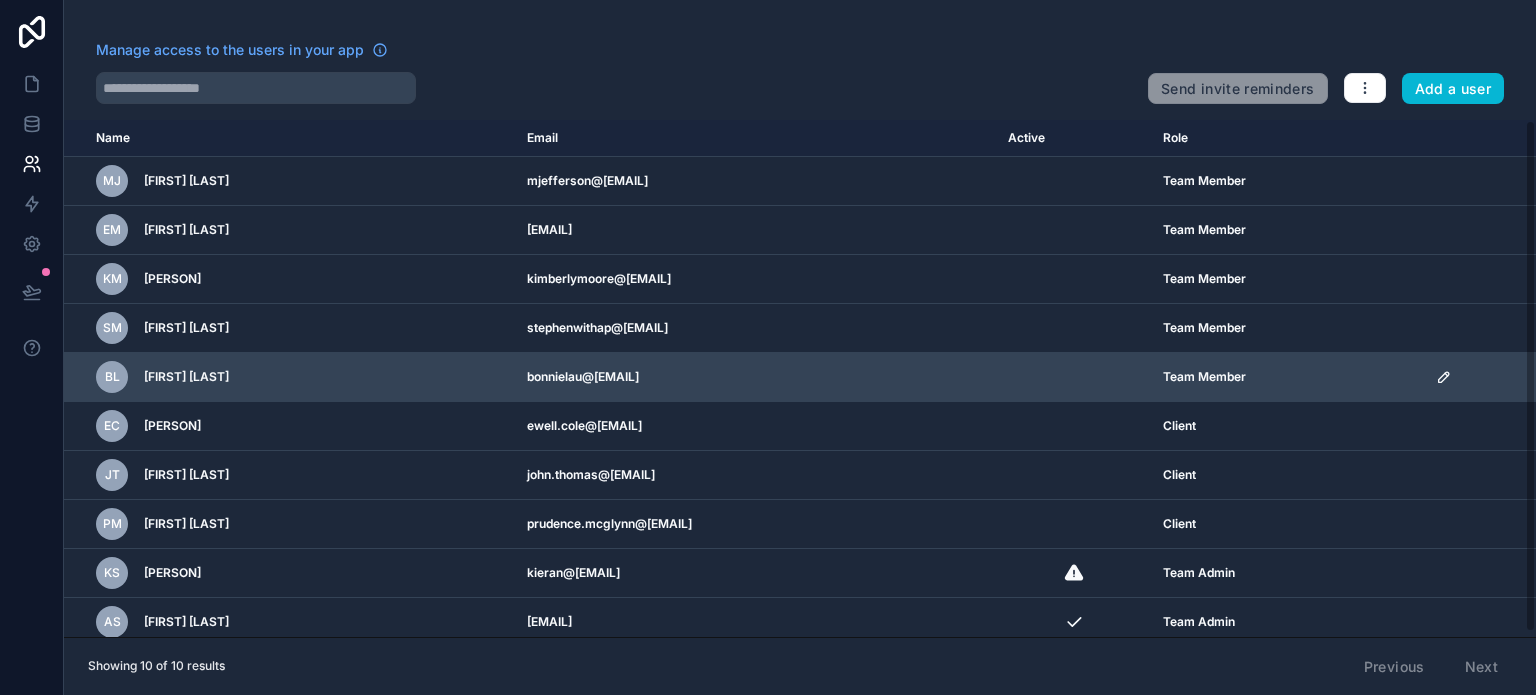 scroll, scrollTop: 6, scrollLeft: 0, axis: vertical 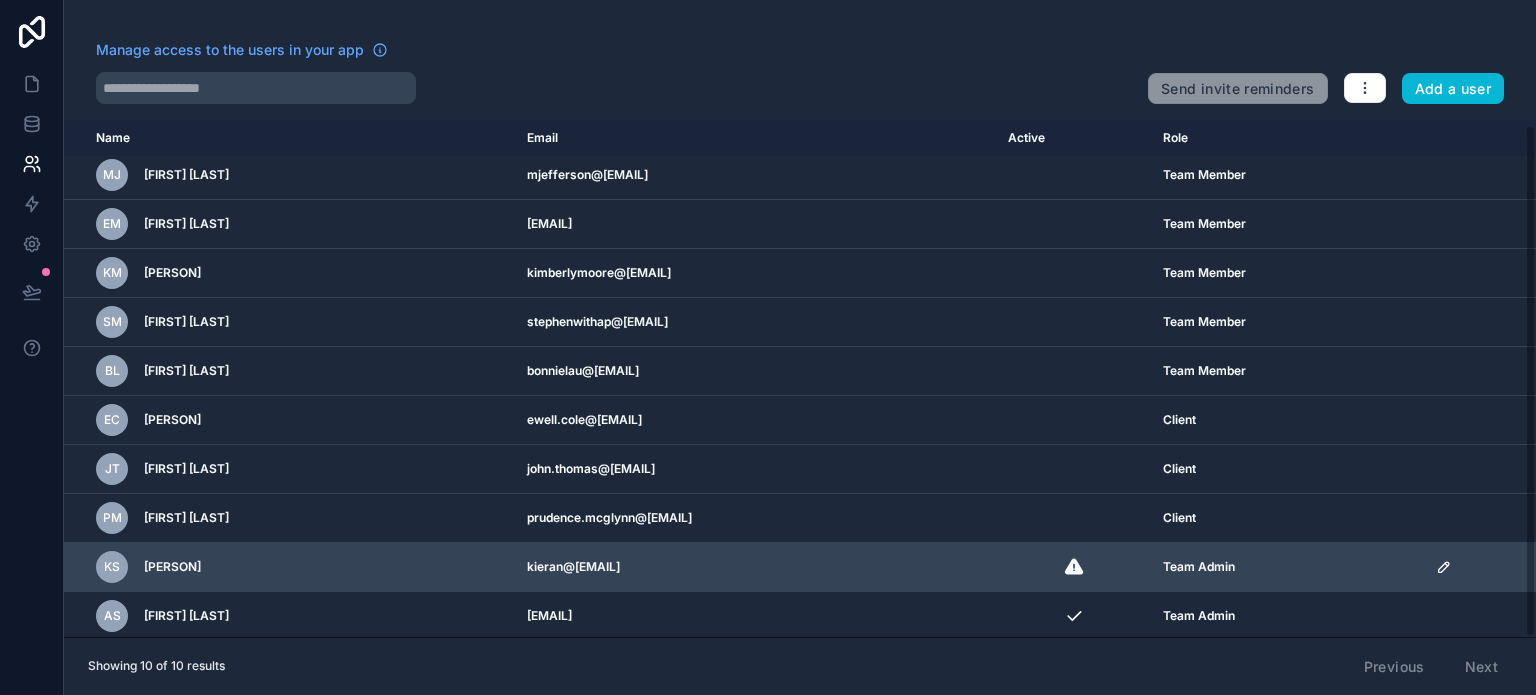 click 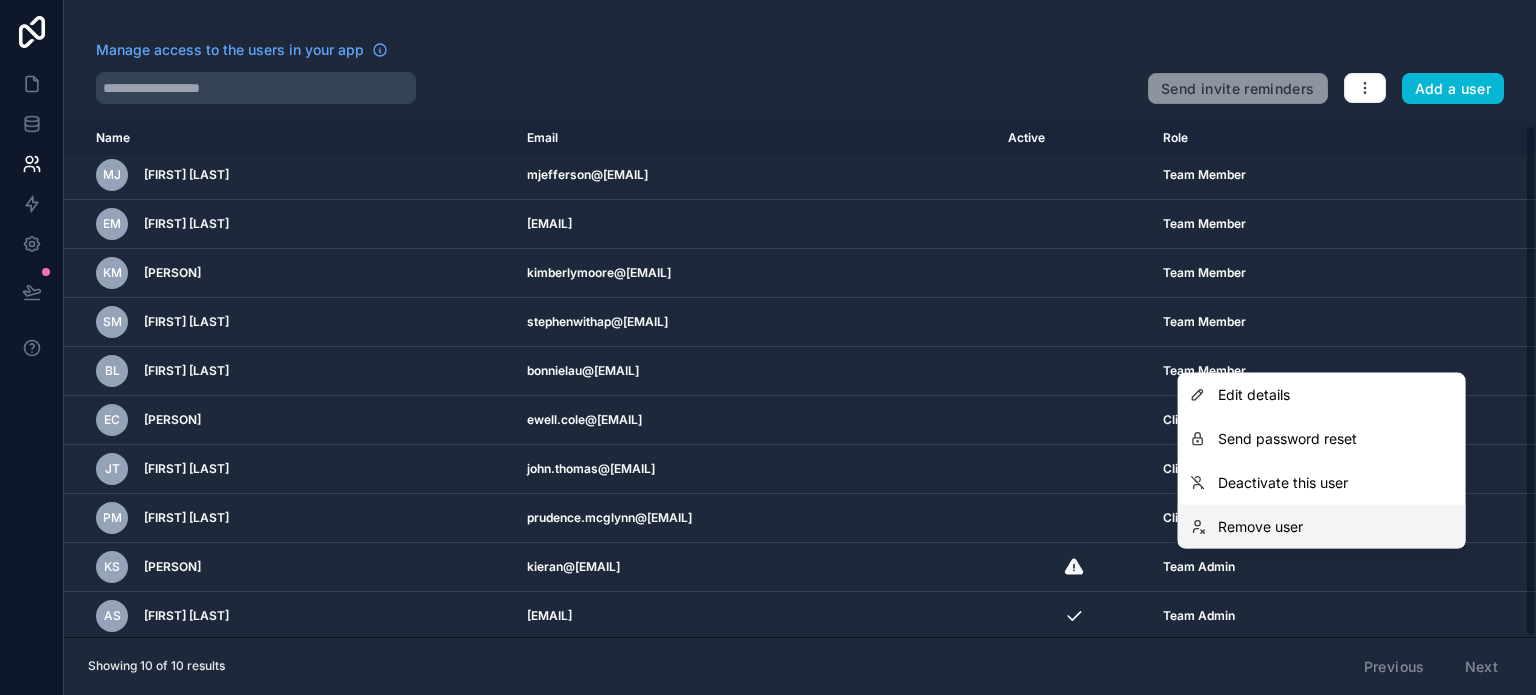click on "Remove user" at bounding box center [1322, 527] 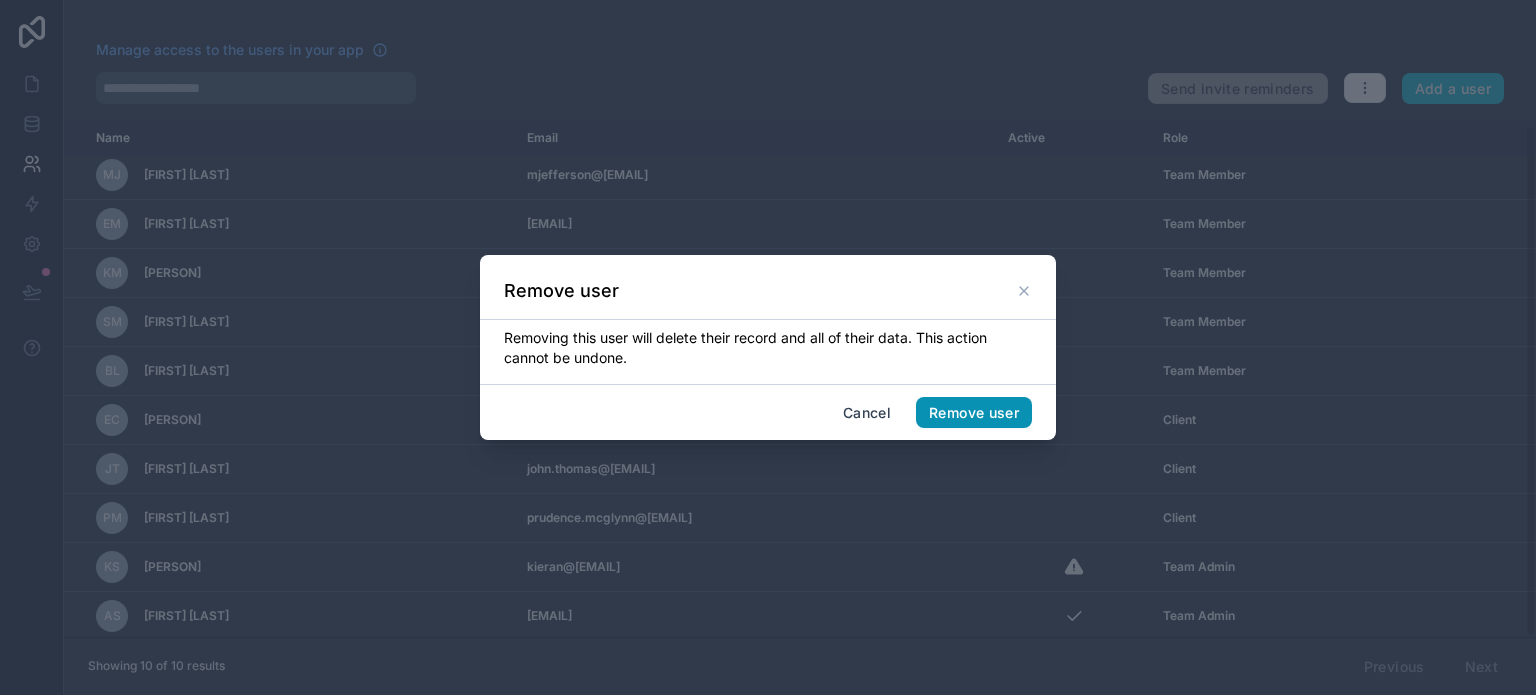 click on "Remove user" at bounding box center (974, 413) 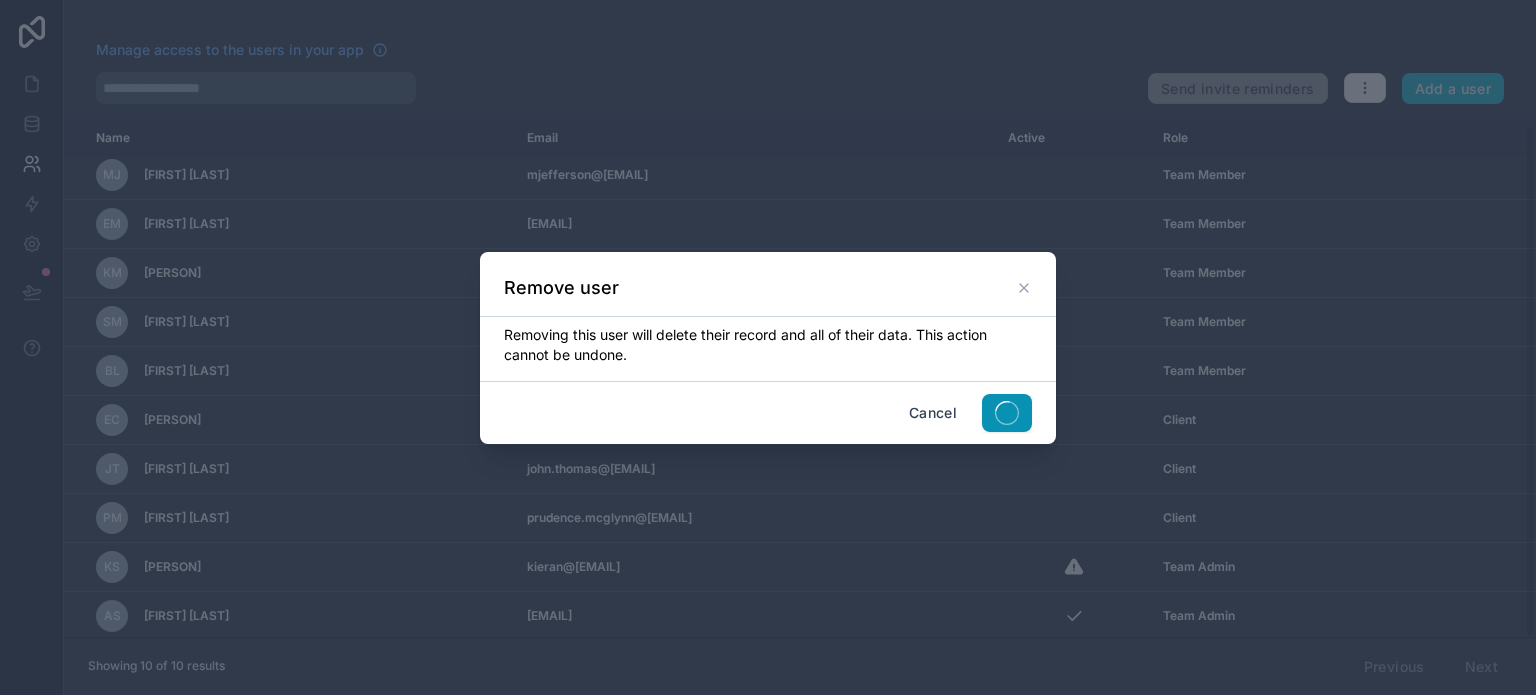 scroll, scrollTop: 0, scrollLeft: 0, axis: both 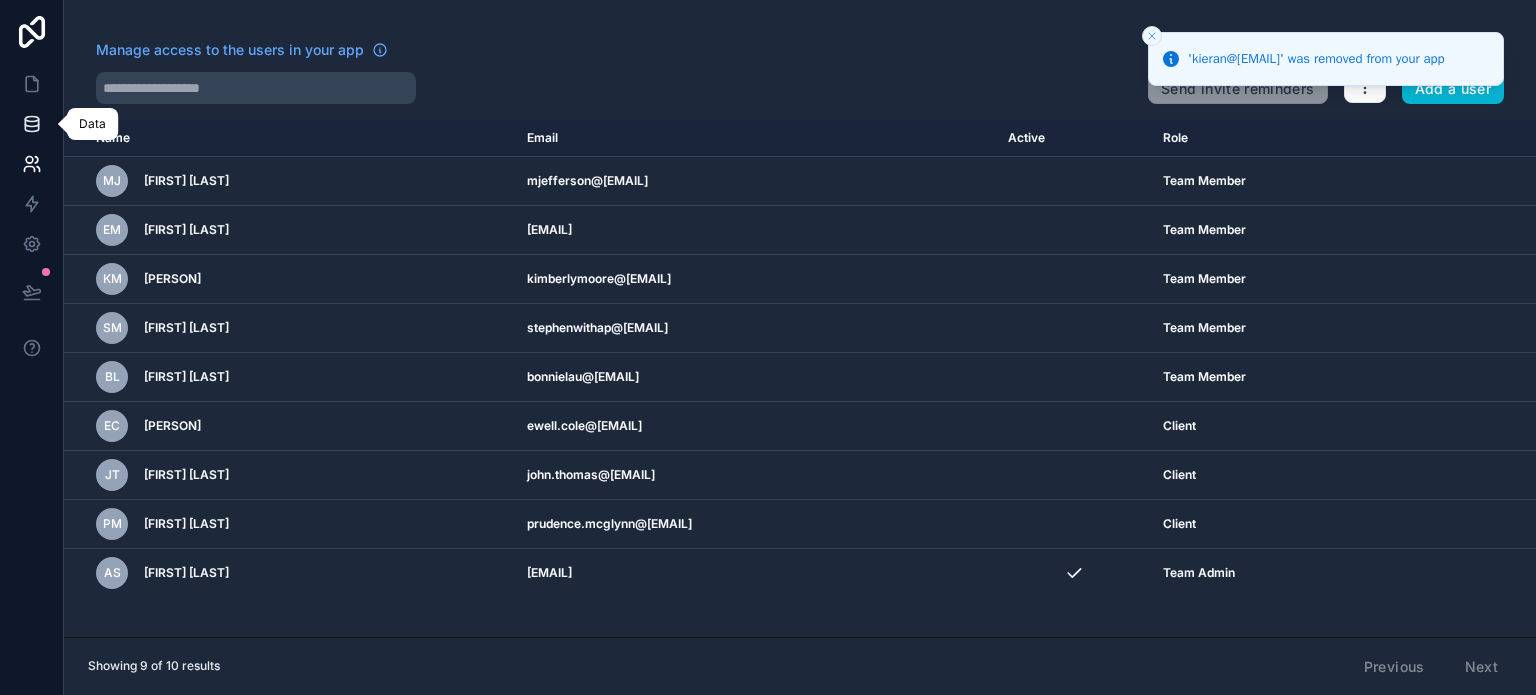 click 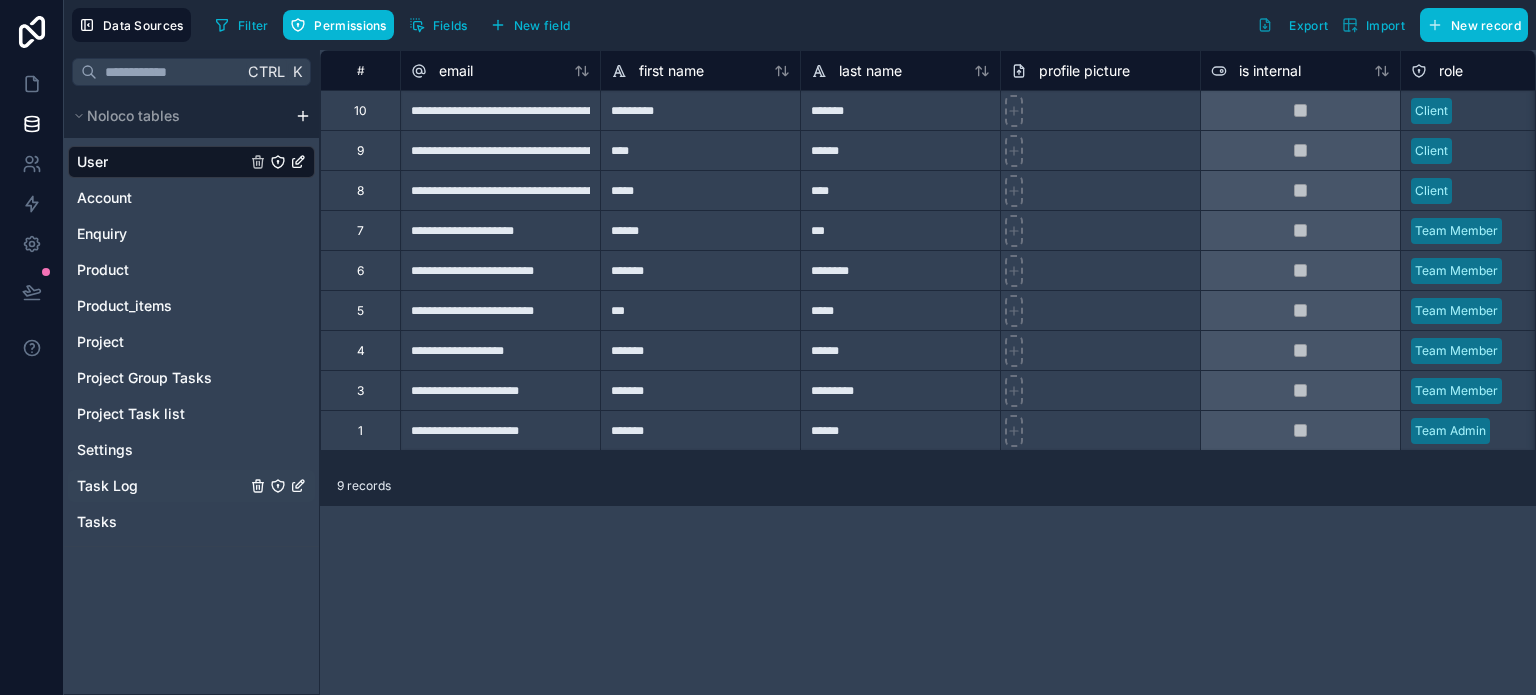 click on "Task Log" at bounding box center (107, 486) 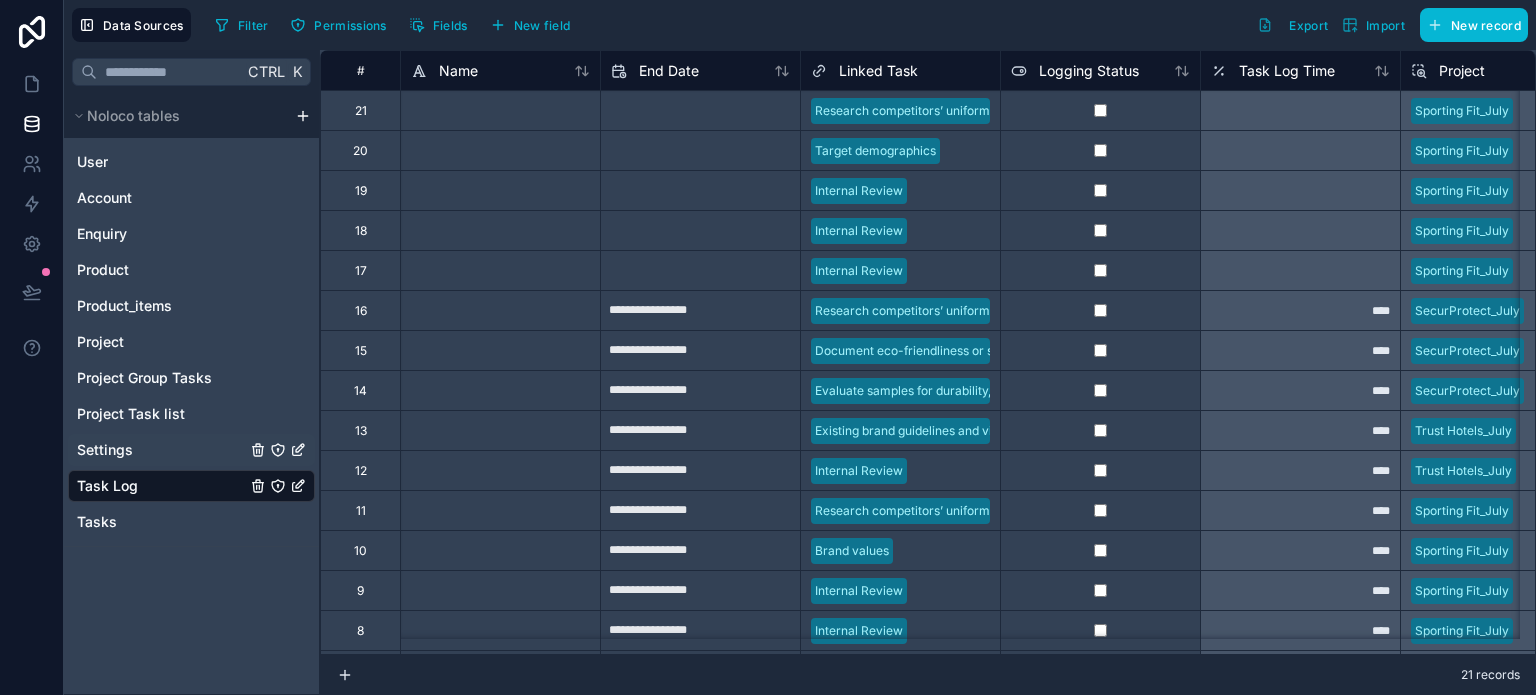 click on "Settings" at bounding box center [191, 450] 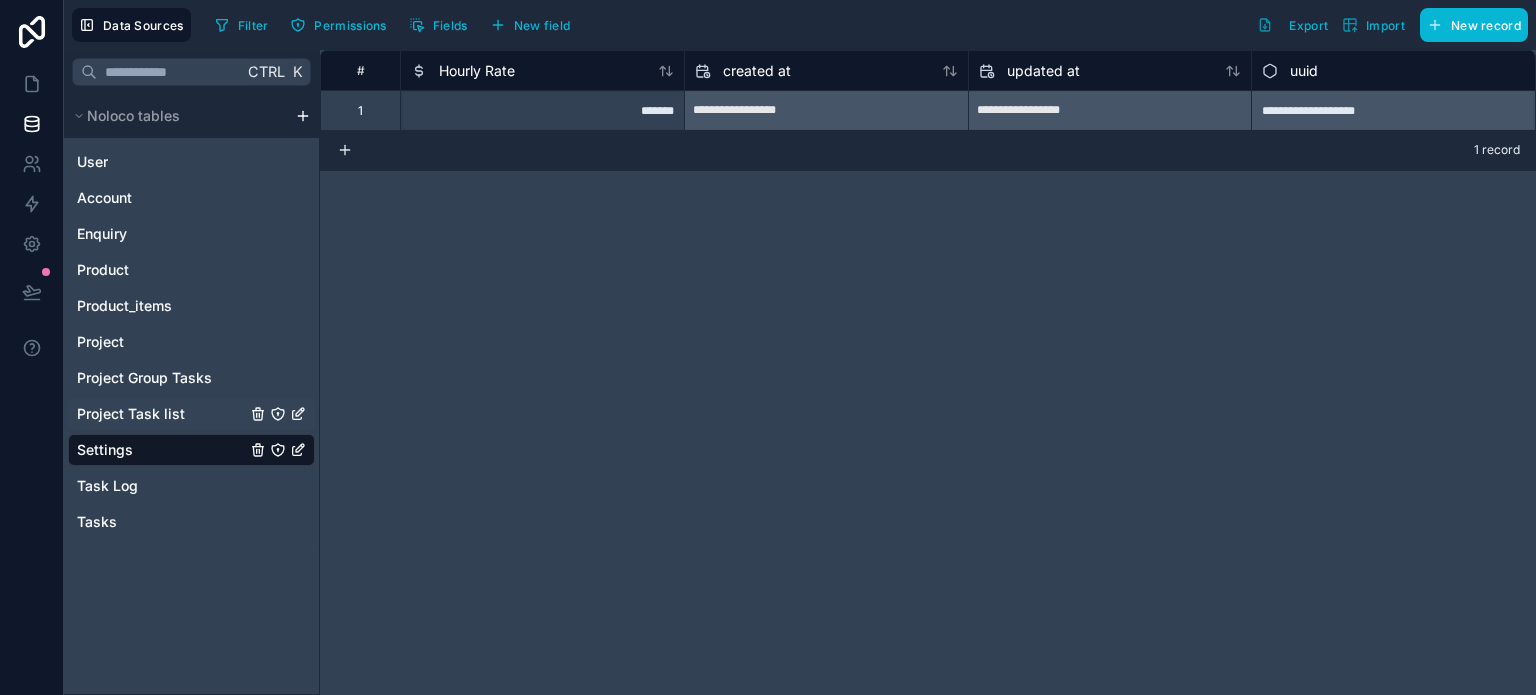 click on "Project Task list" at bounding box center [131, 414] 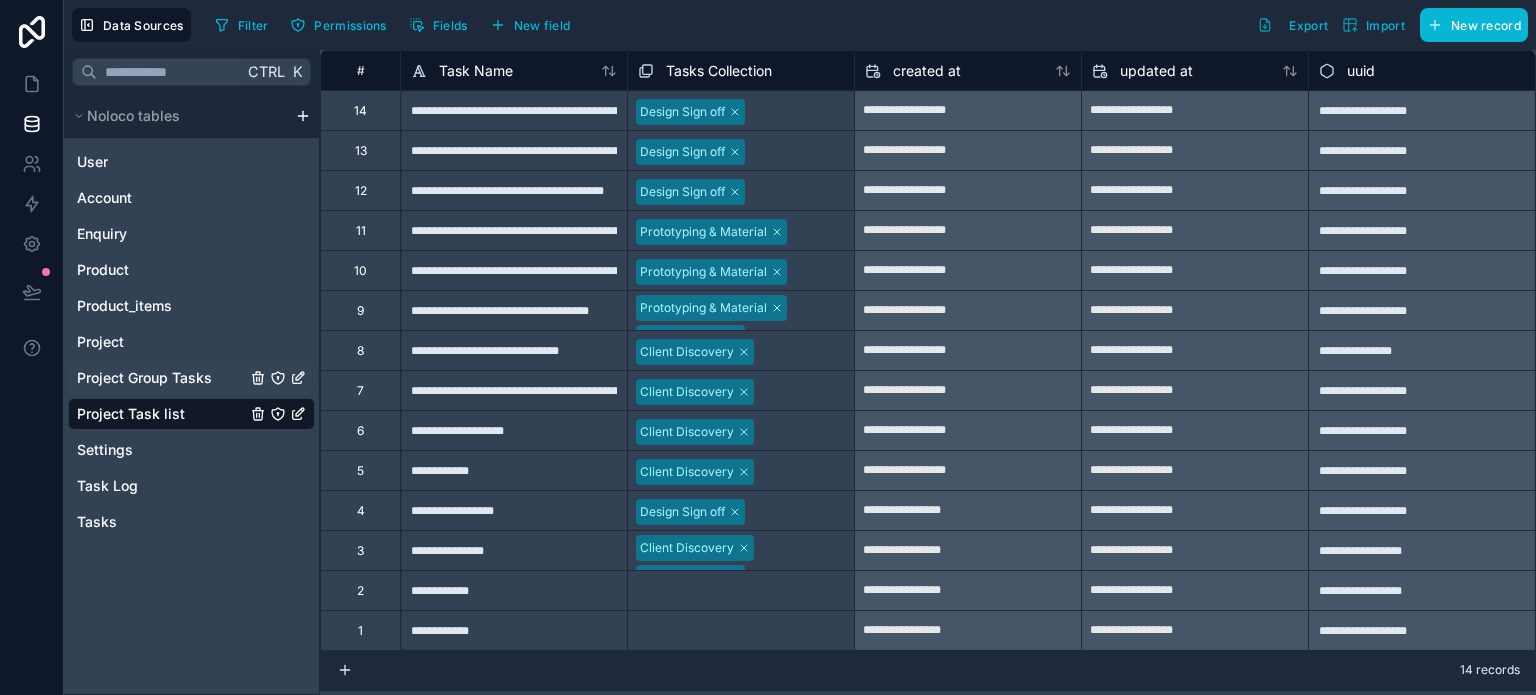 click on "Project Group Tasks" at bounding box center [144, 378] 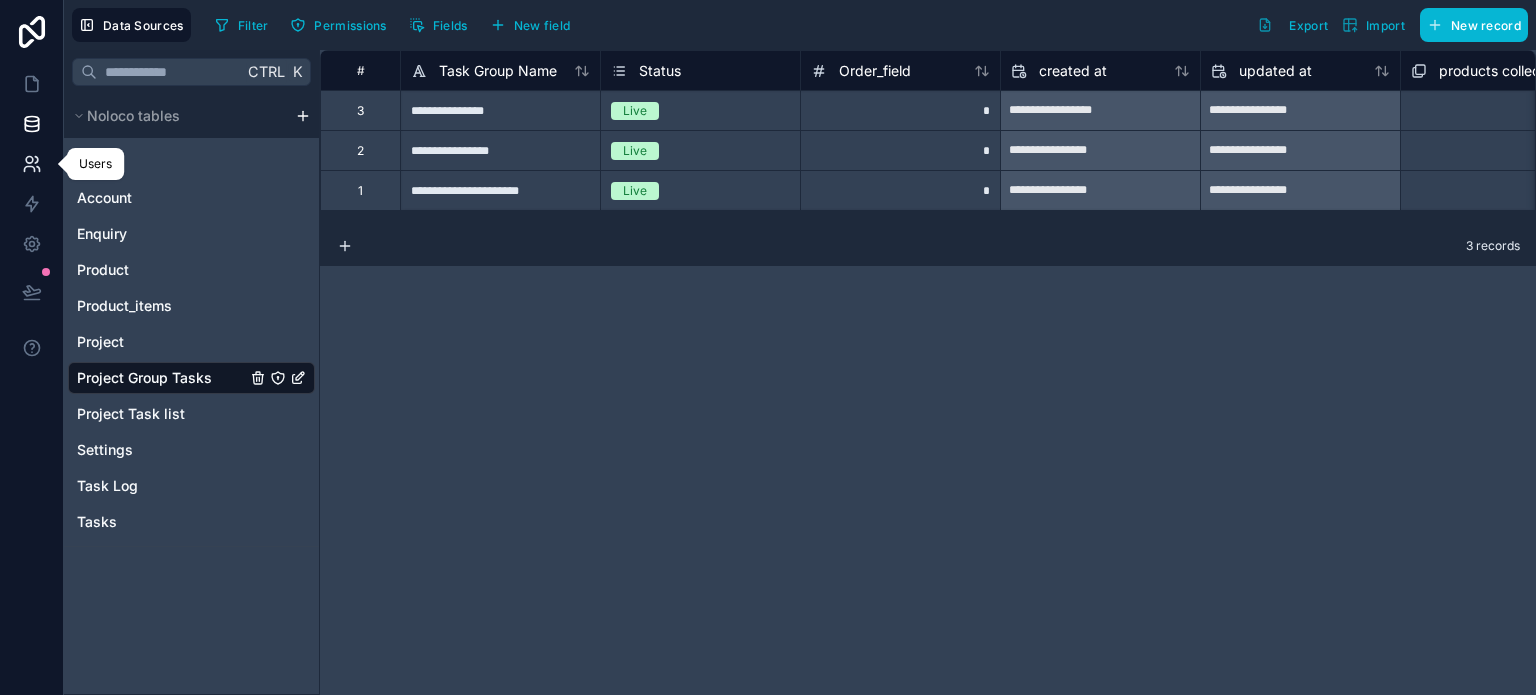 click 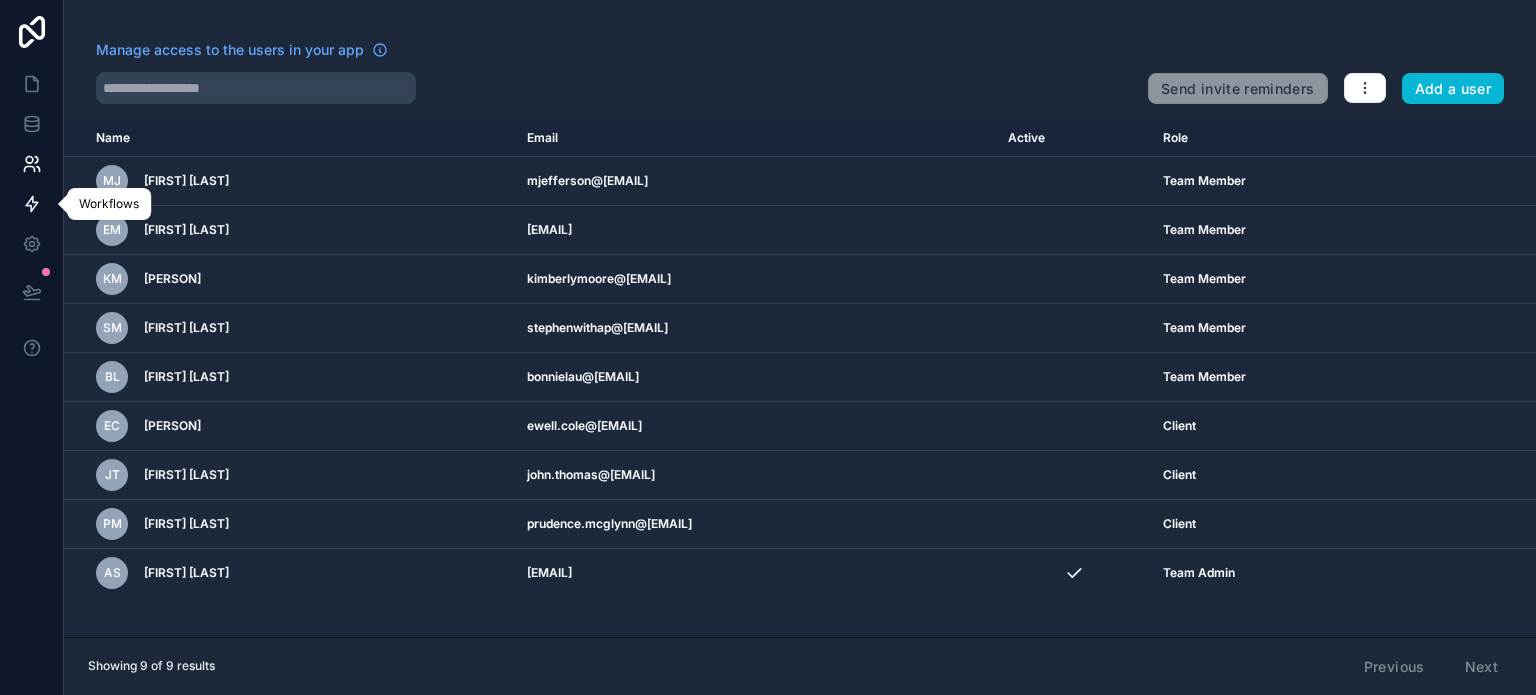 click 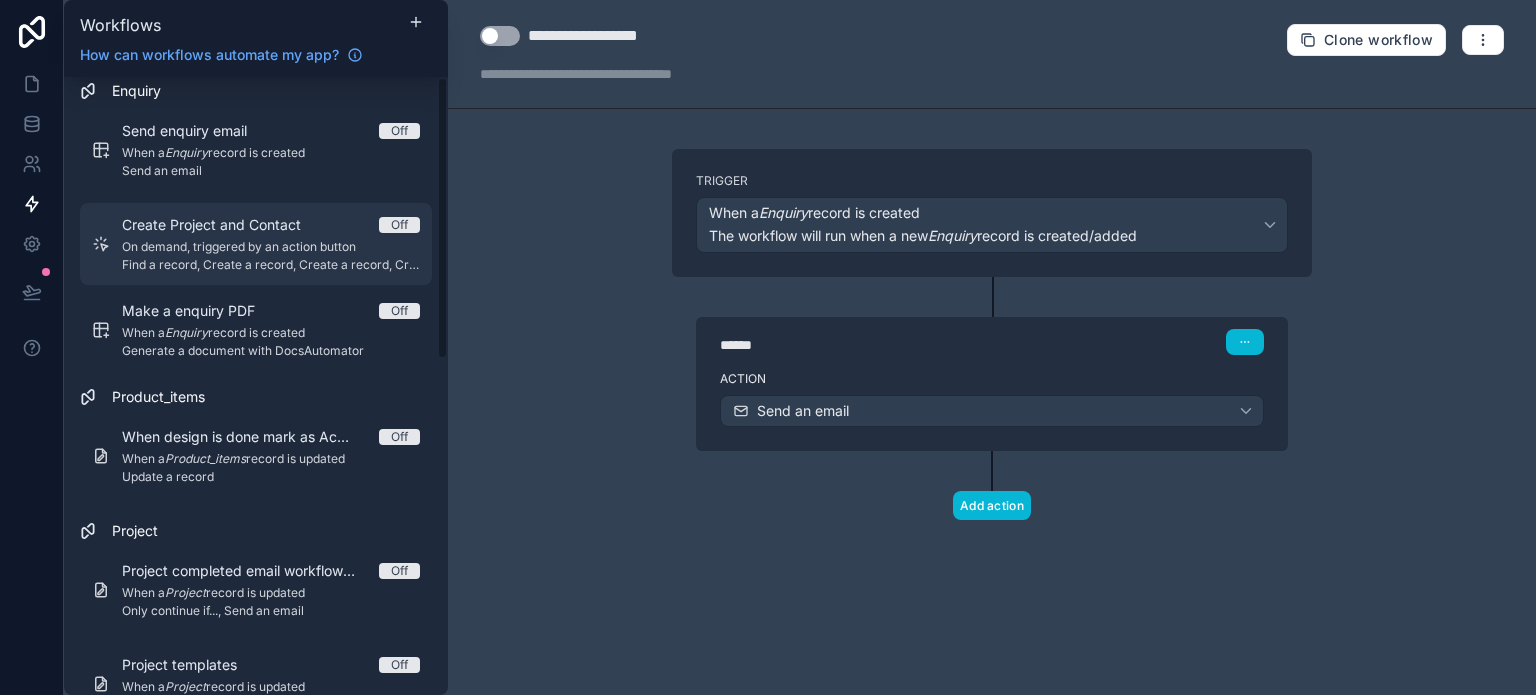 scroll, scrollTop: 0, scrollLeft: 0, axis: both 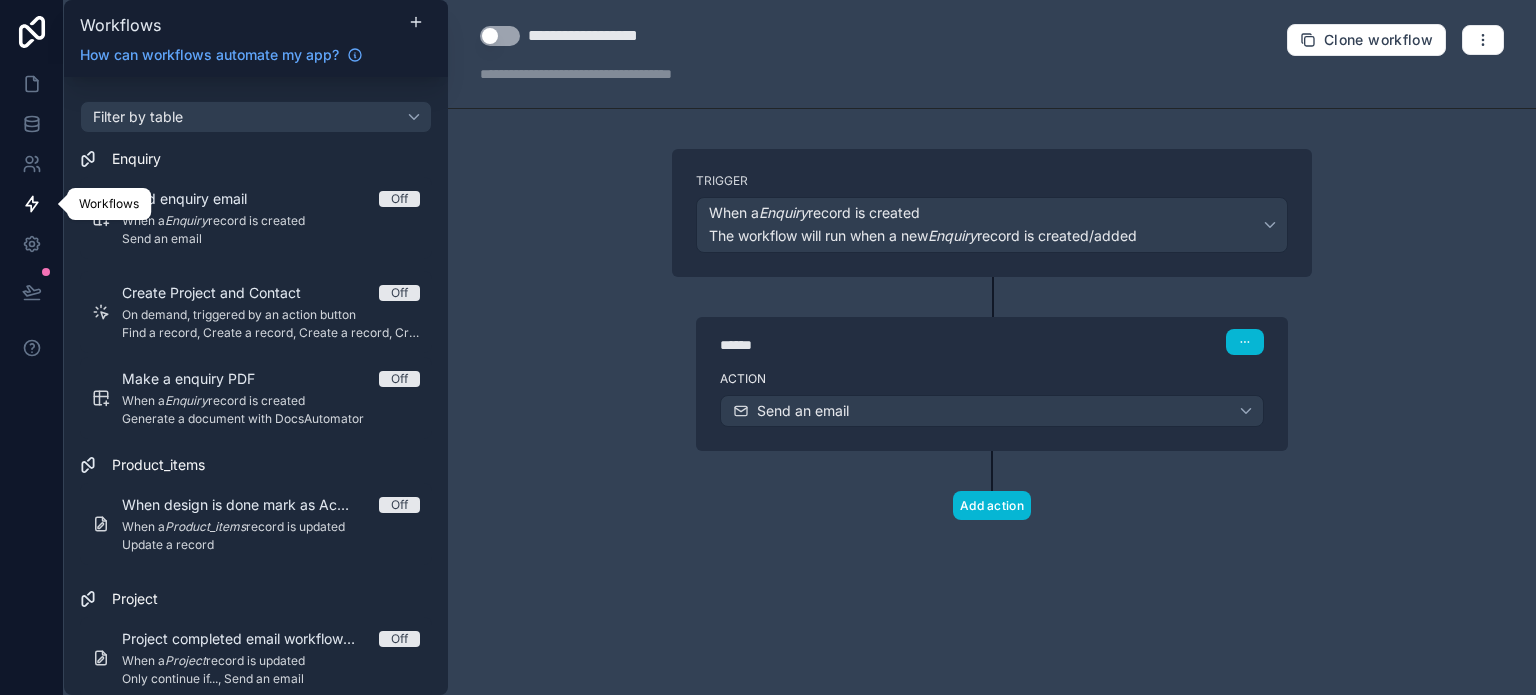 click 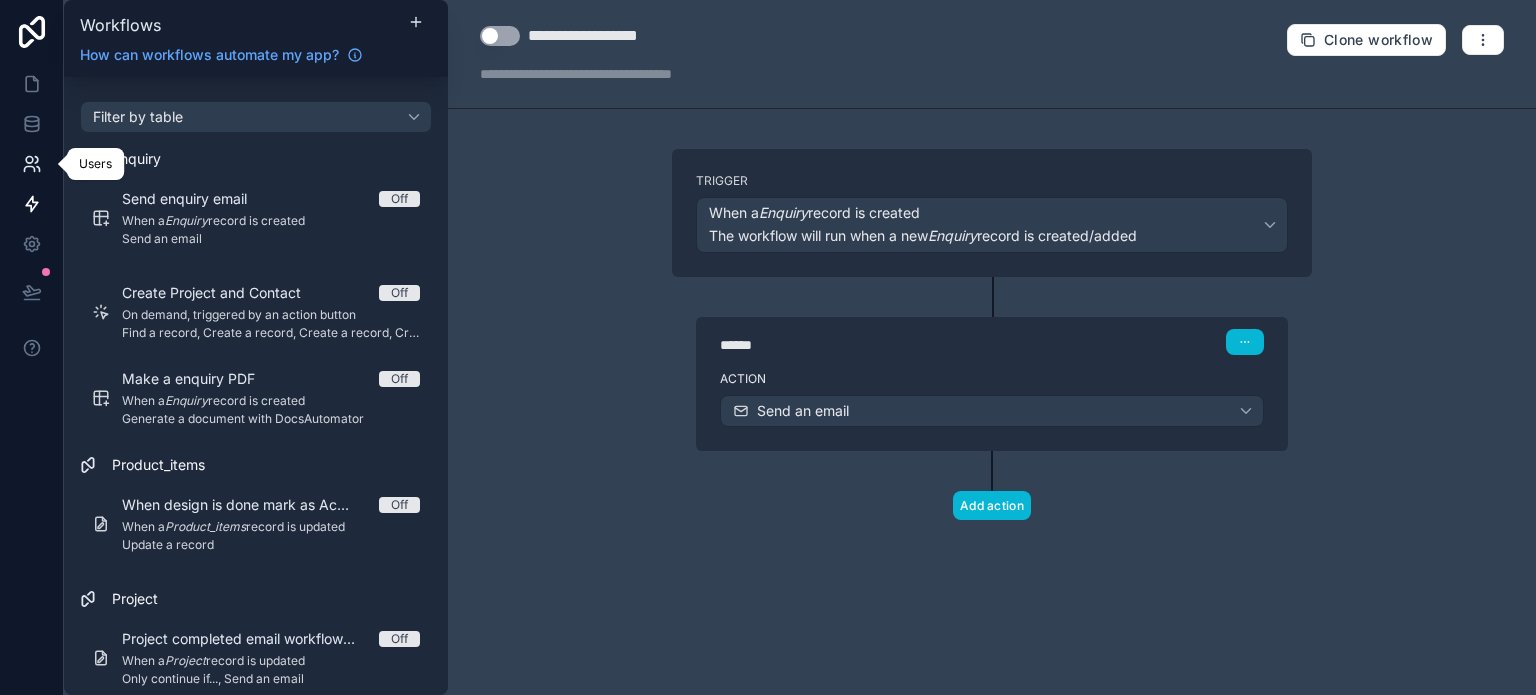 click 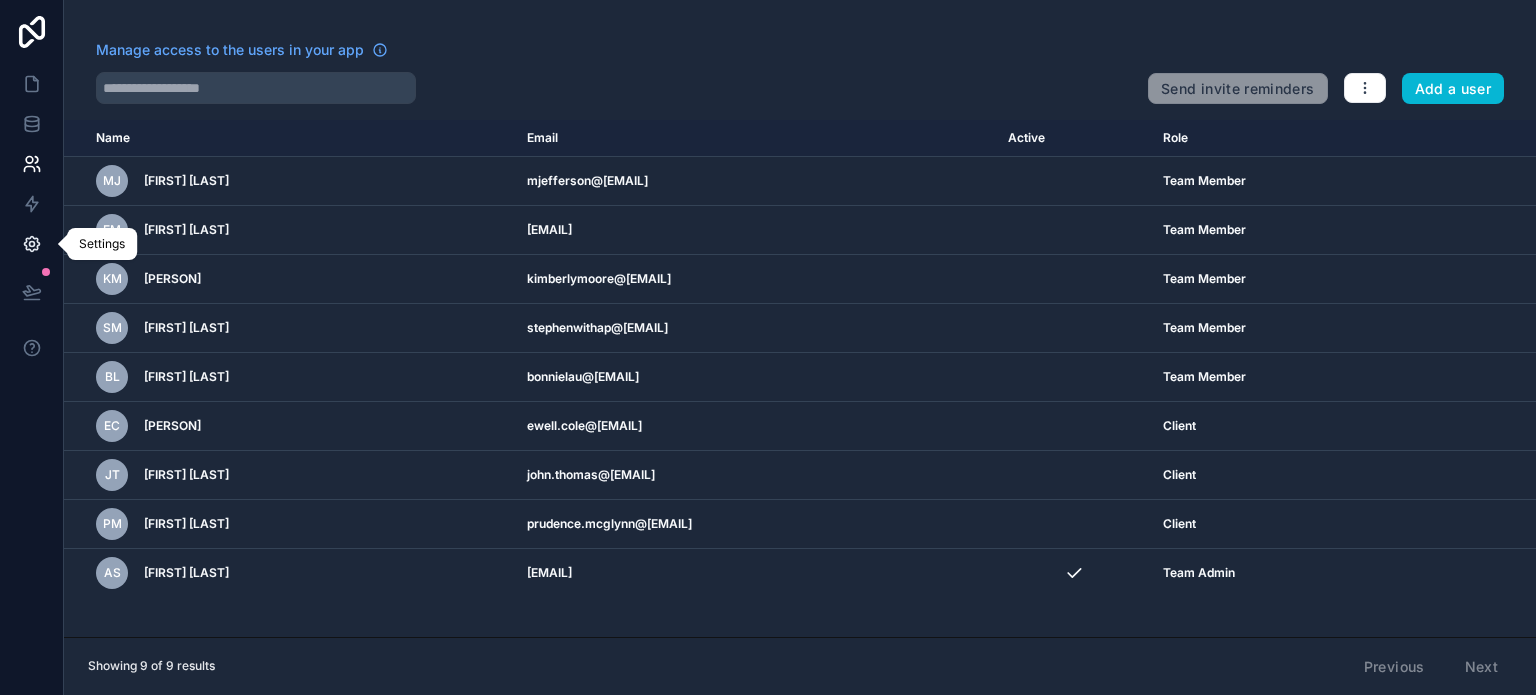 click at bounding box center (31, 244) 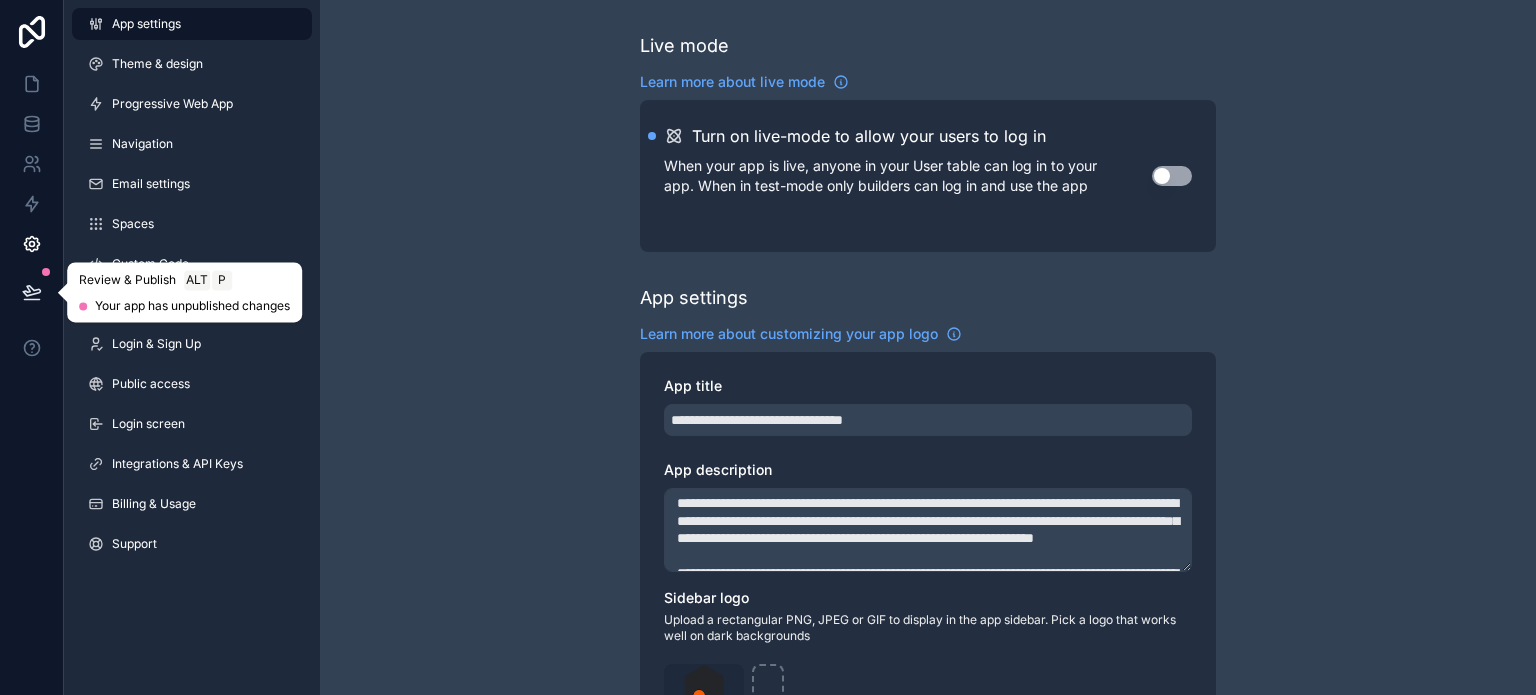 click at bounding box center (32, 292) 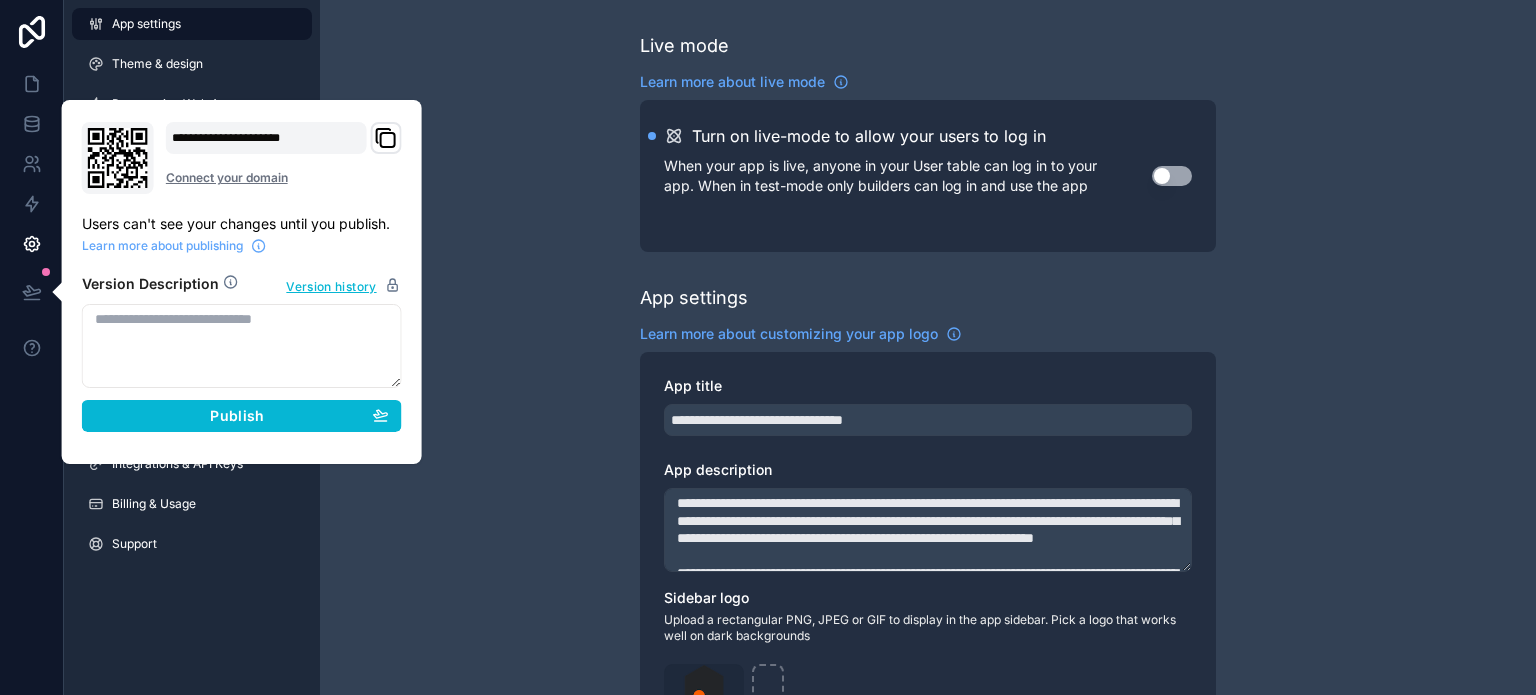 click 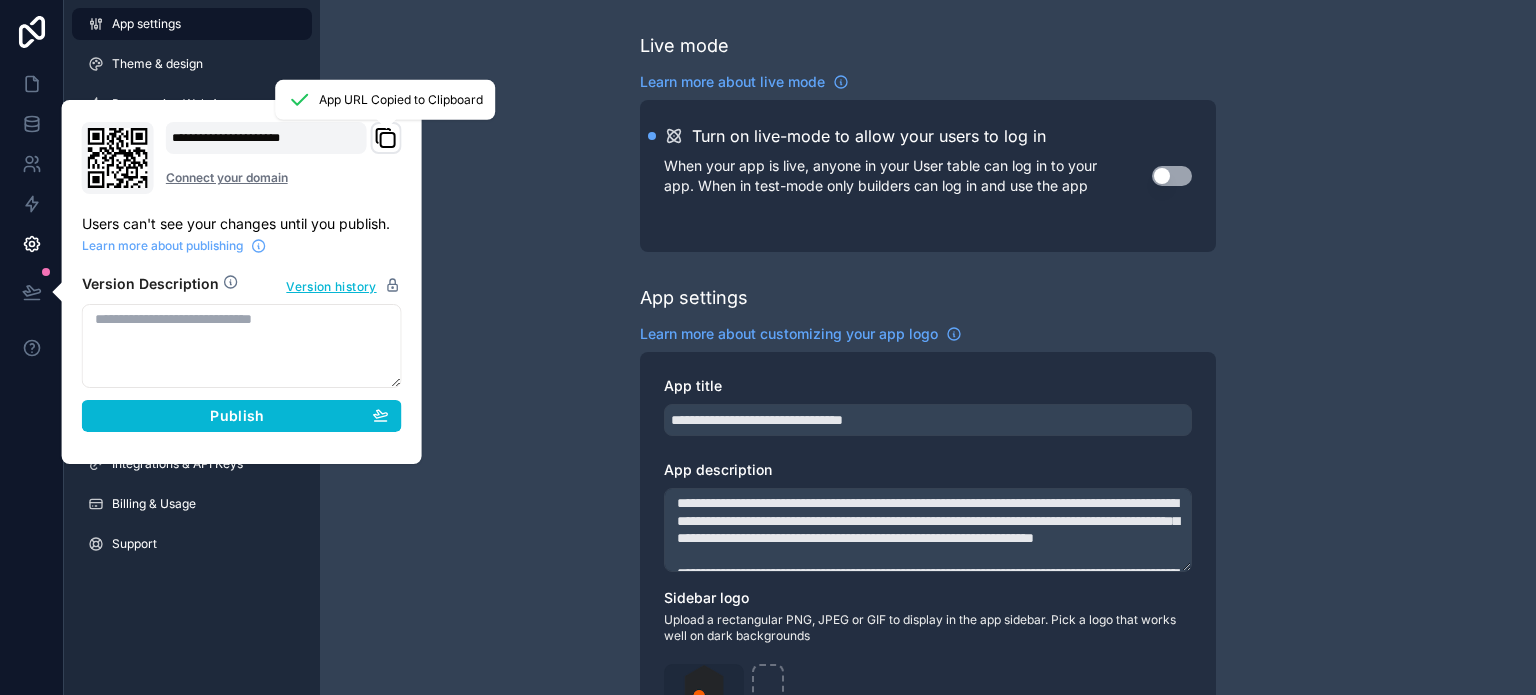 type 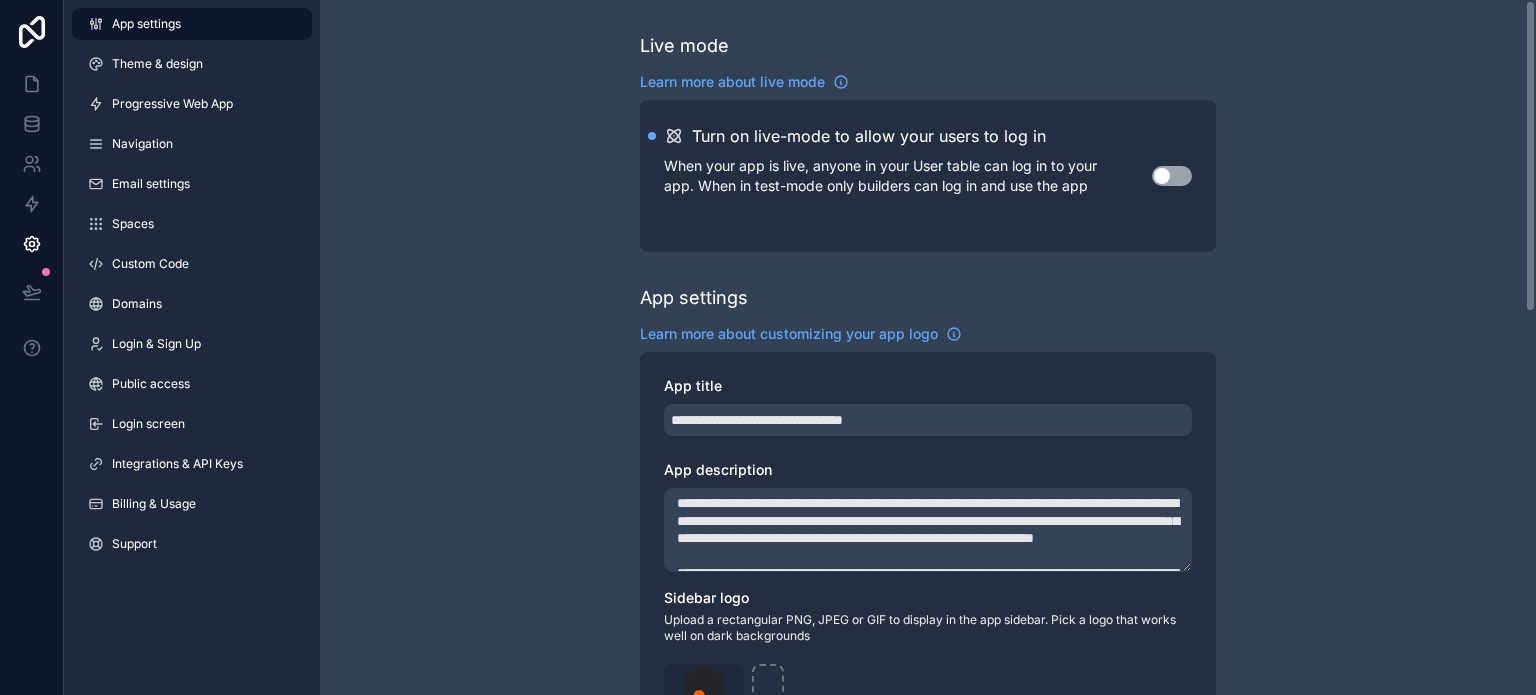 click on "Corporate & Professional Services" at bounding box center (928, 773) 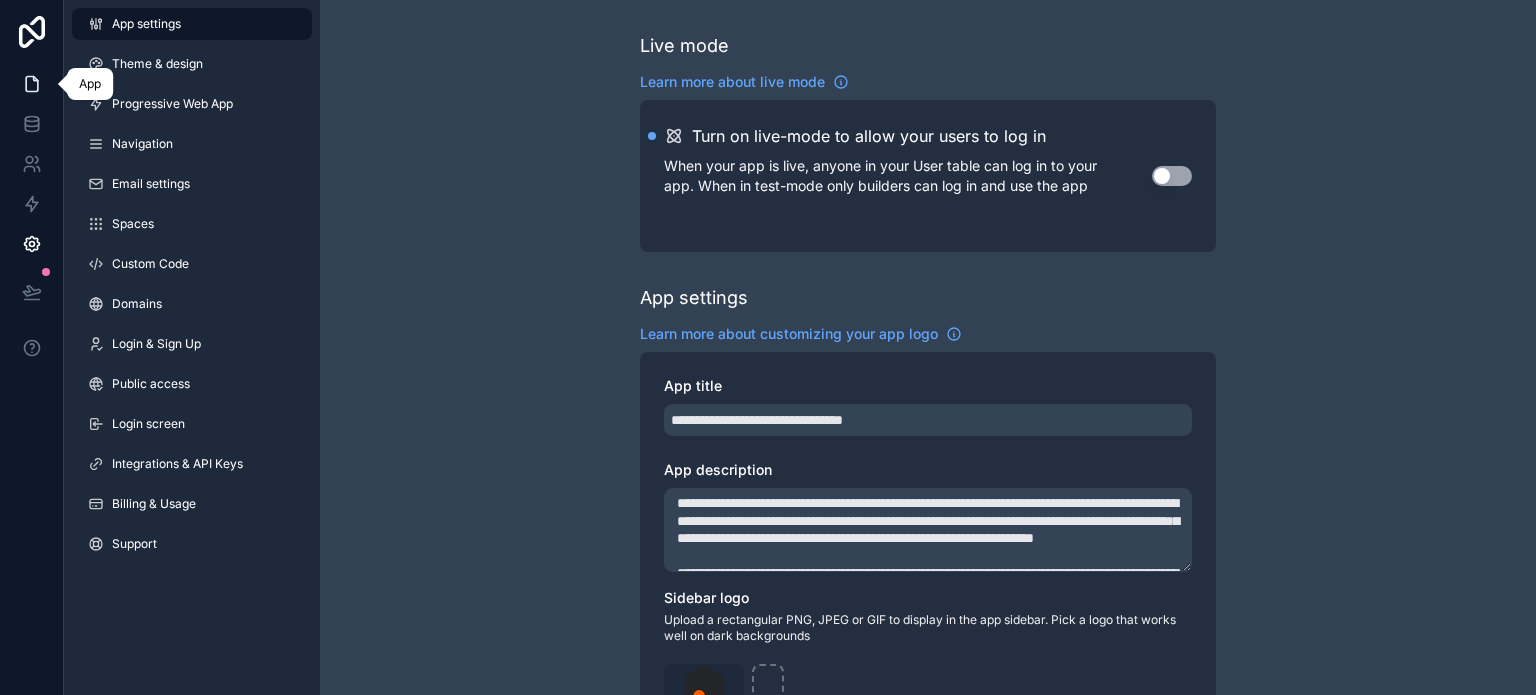 click 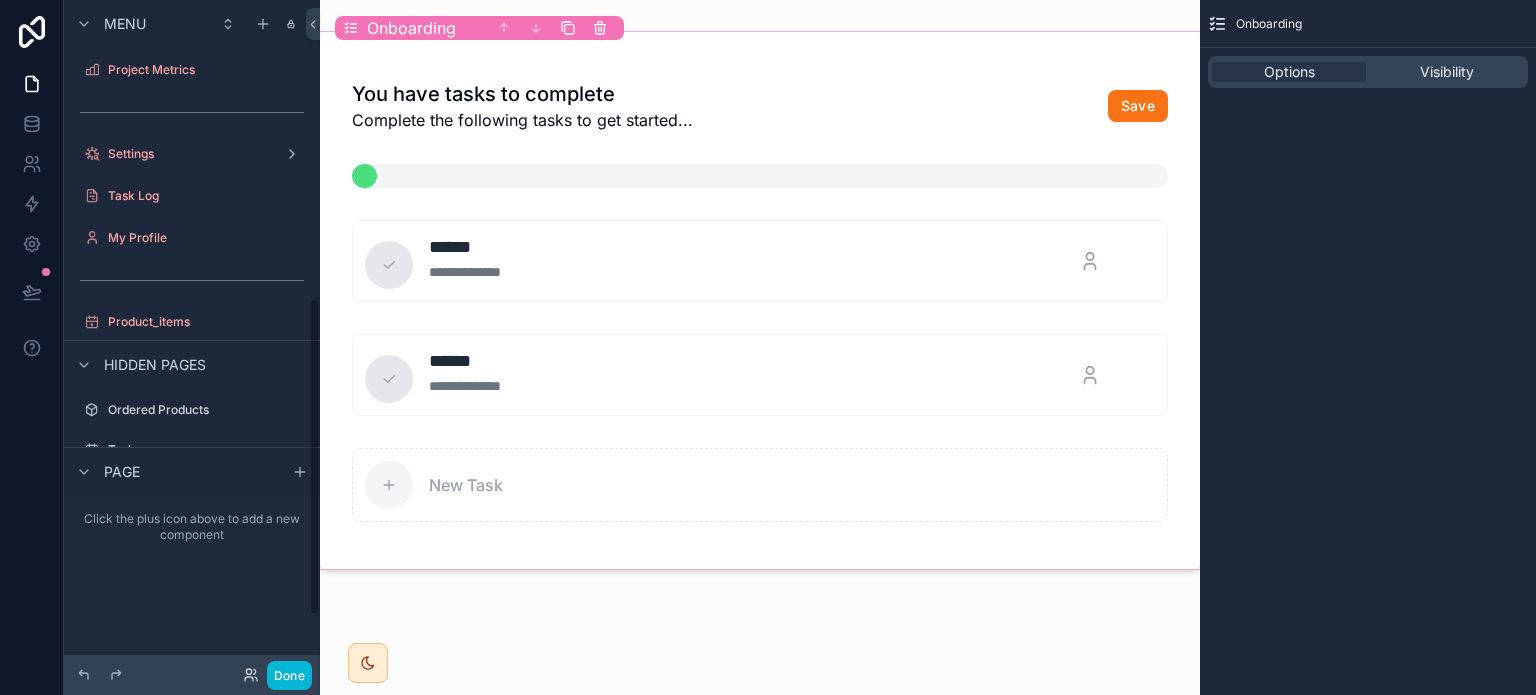 scroll, scrollTop: 0, scrollLeft: 0, axis: both 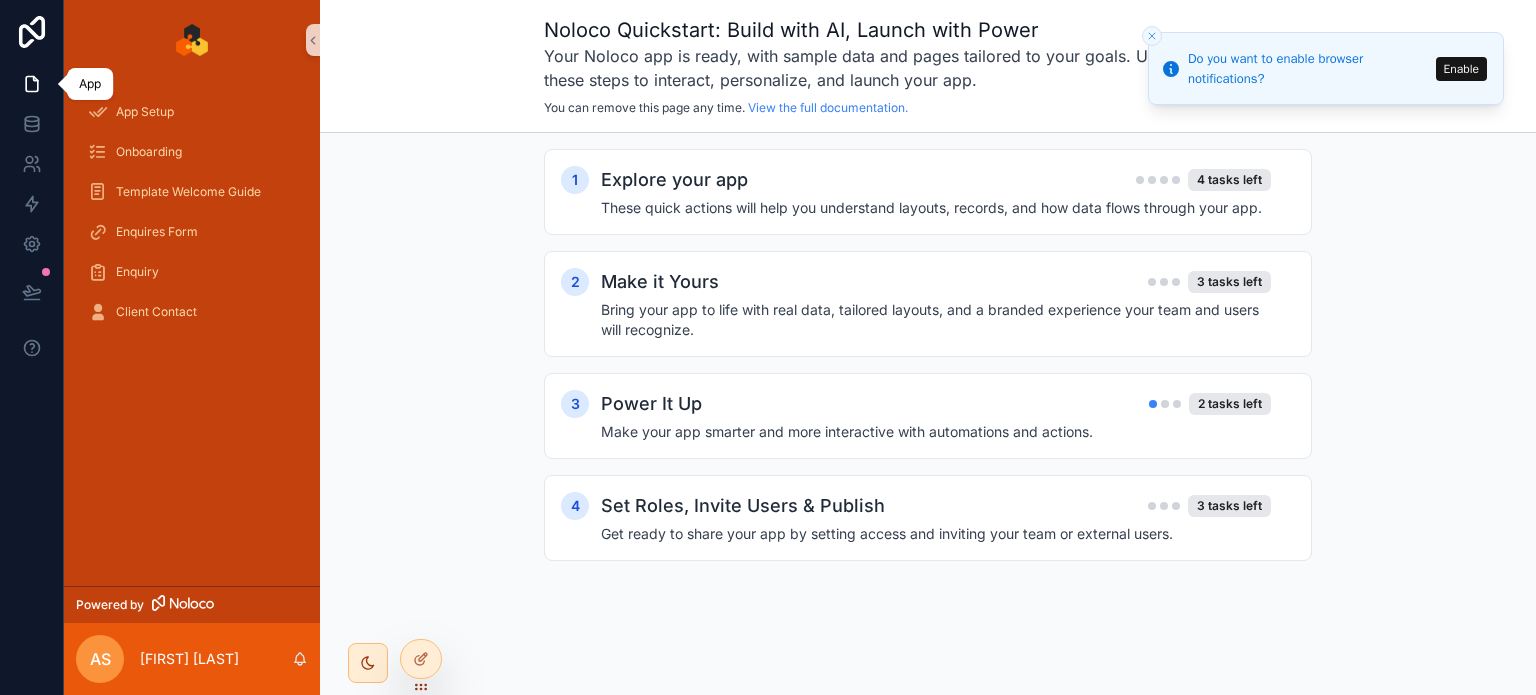 click 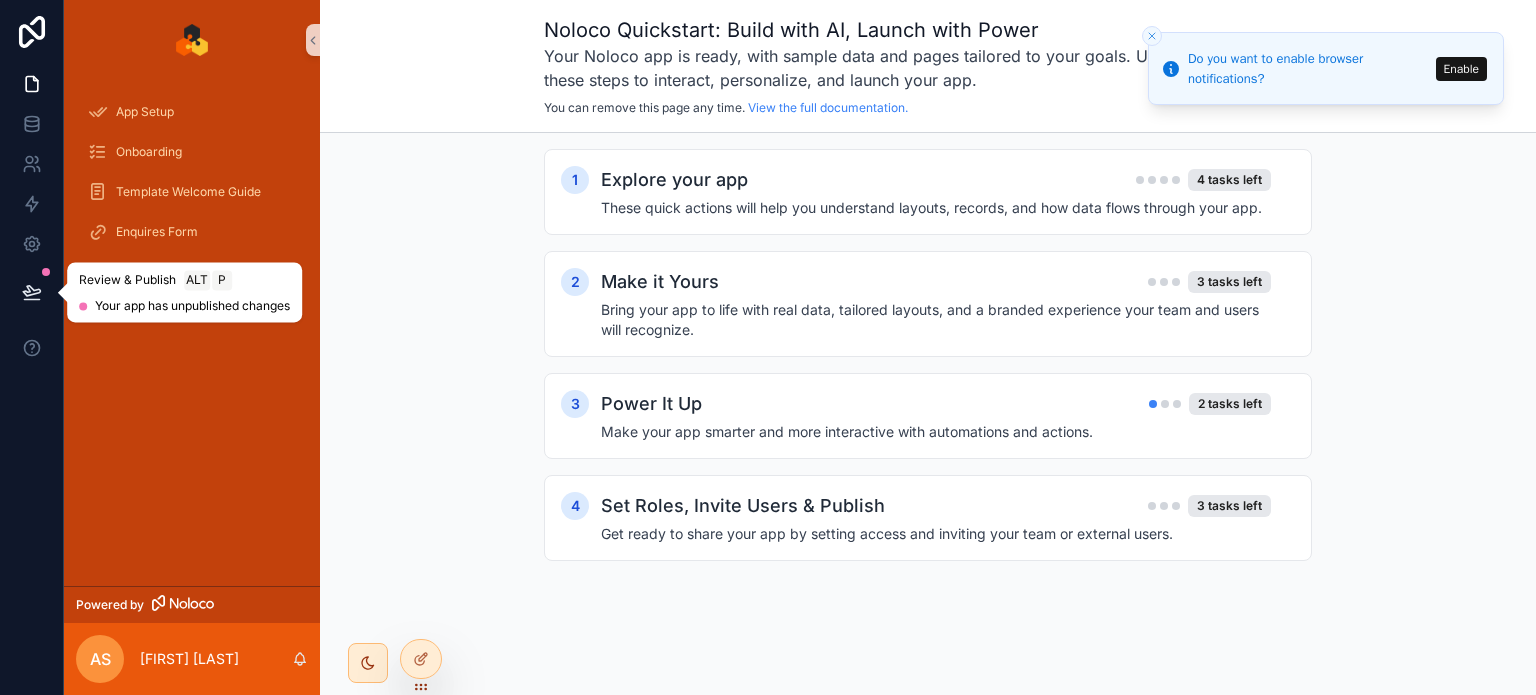 click 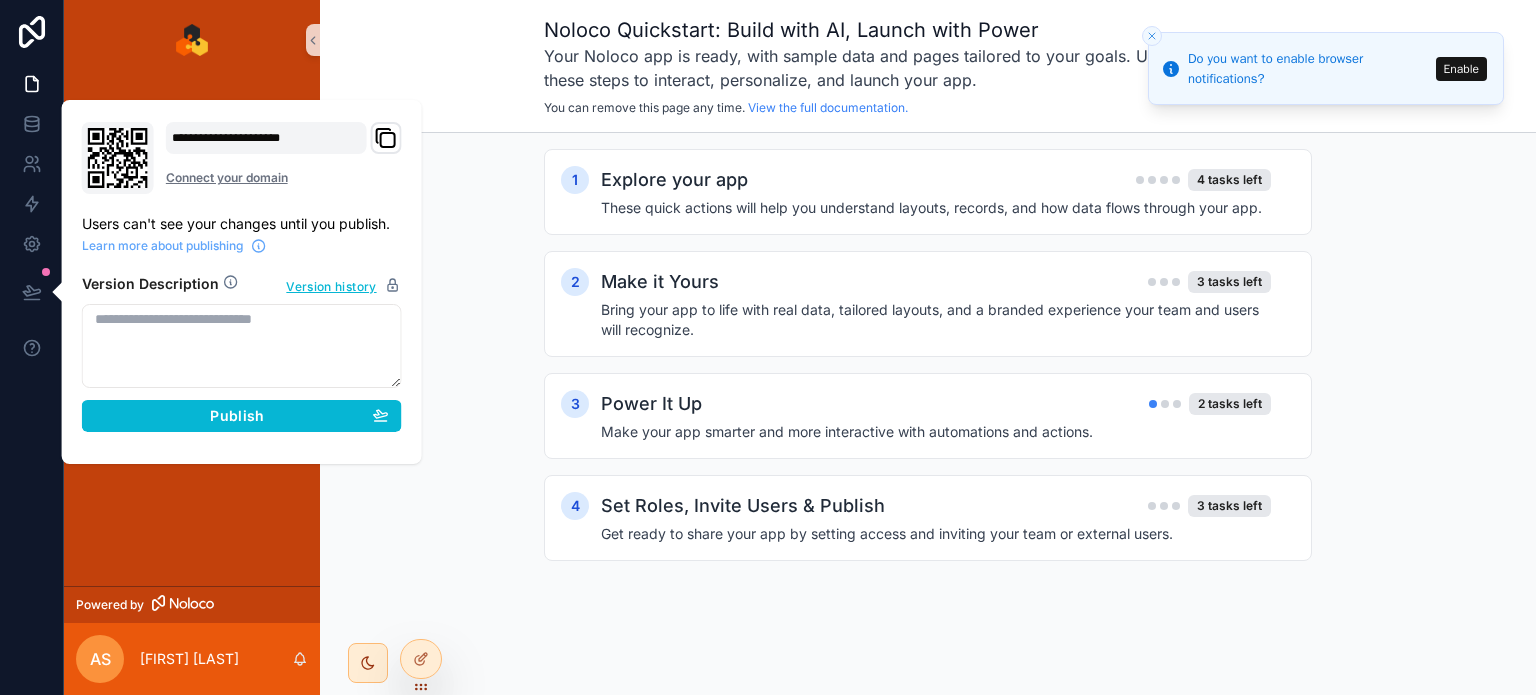 click on "Users can't see your changes until you publish." at bounding box center [242, 224] 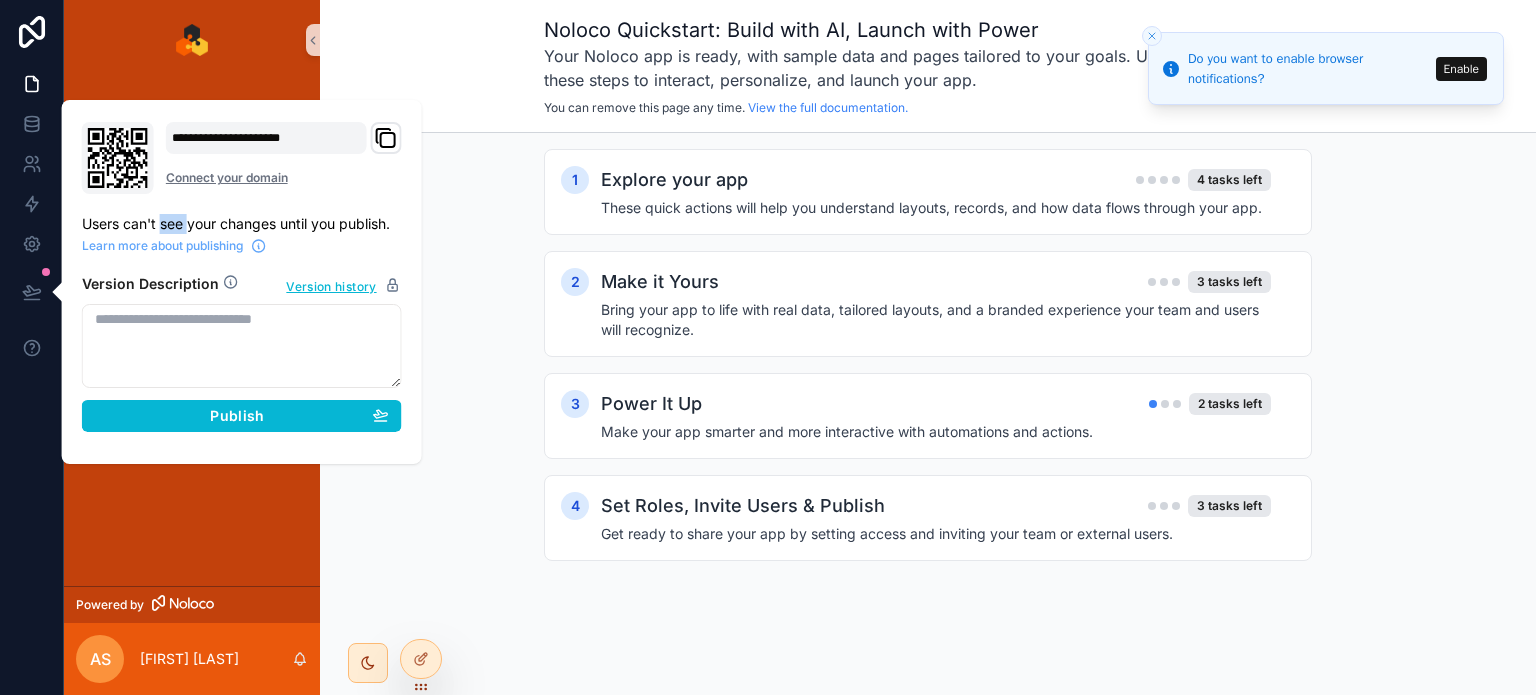 click on "Users can't see your changes until you publish." at bounding box center (242, 224) 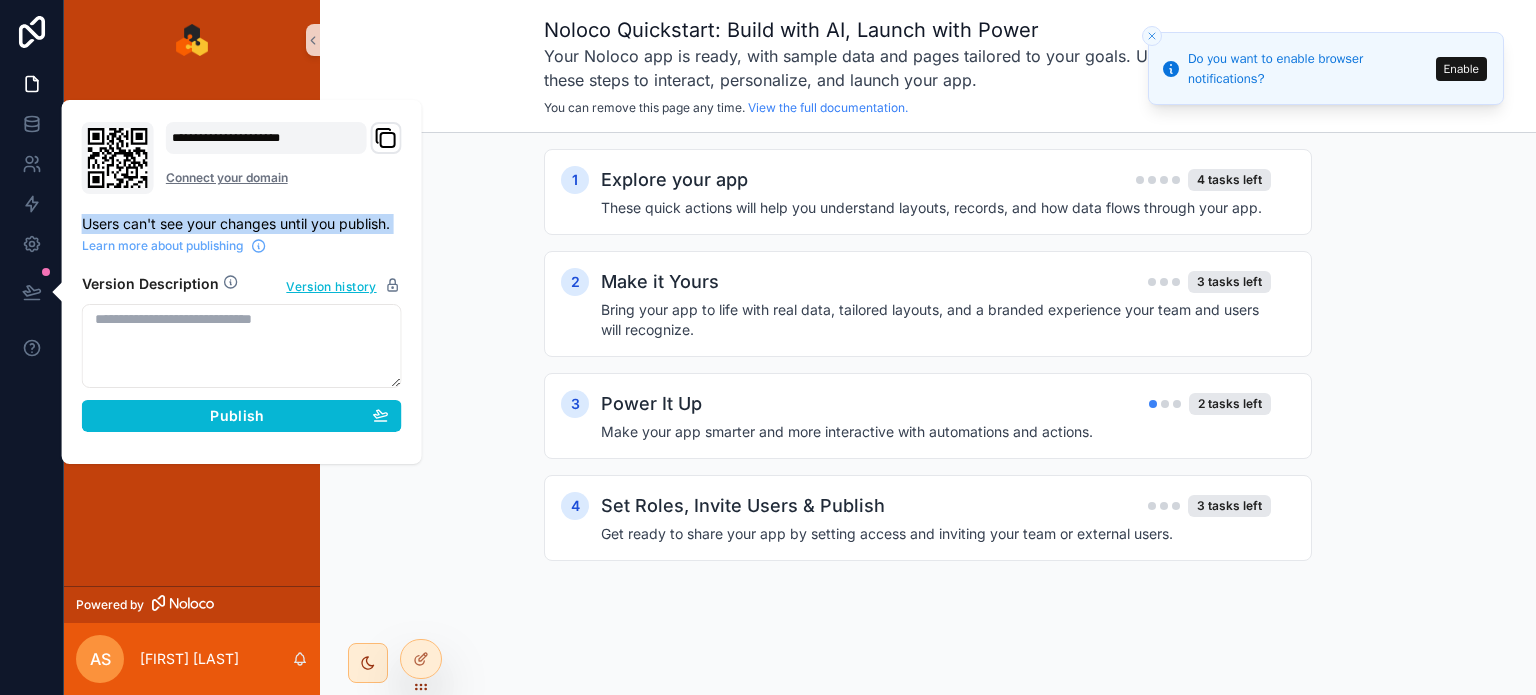 click on "Users can't see your changes until you publish." at bounding box center [242, 224] 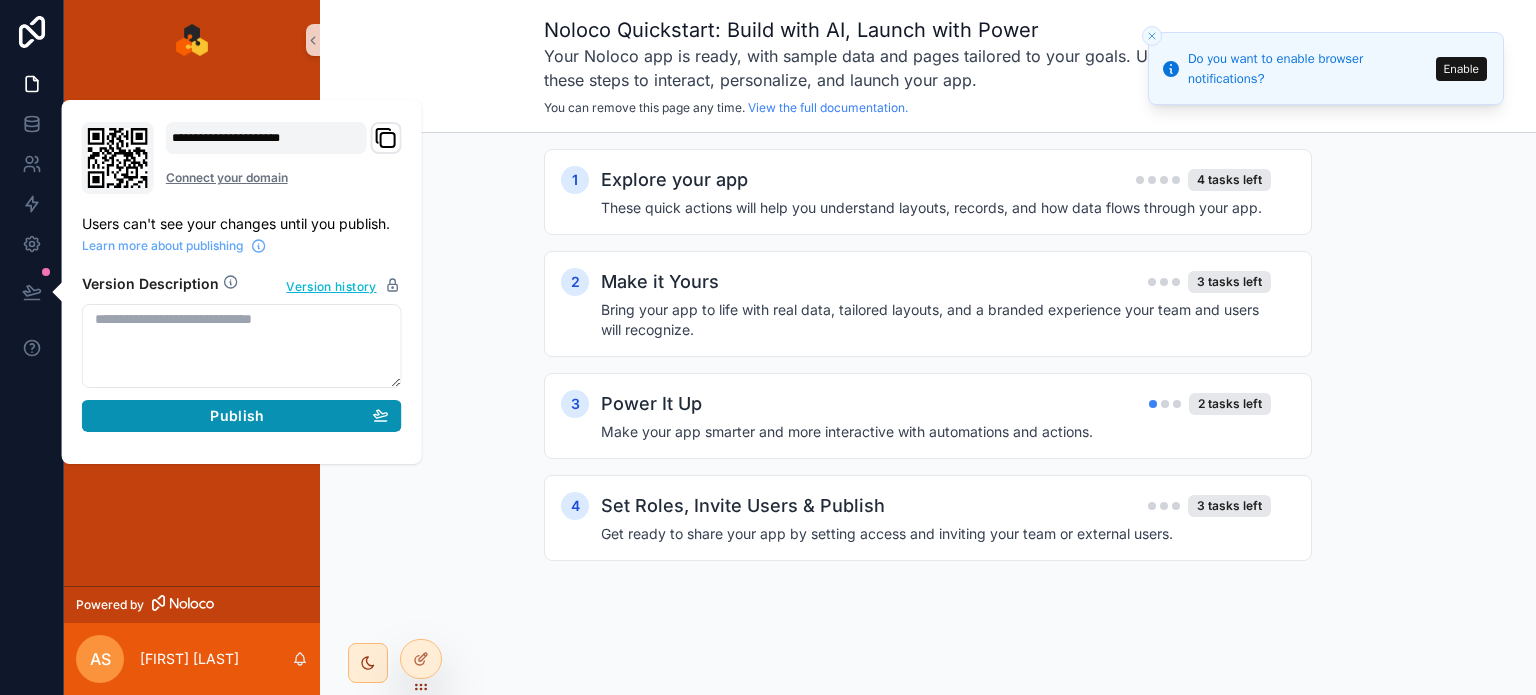 click on "Publish" at bounding box center [242, 416] 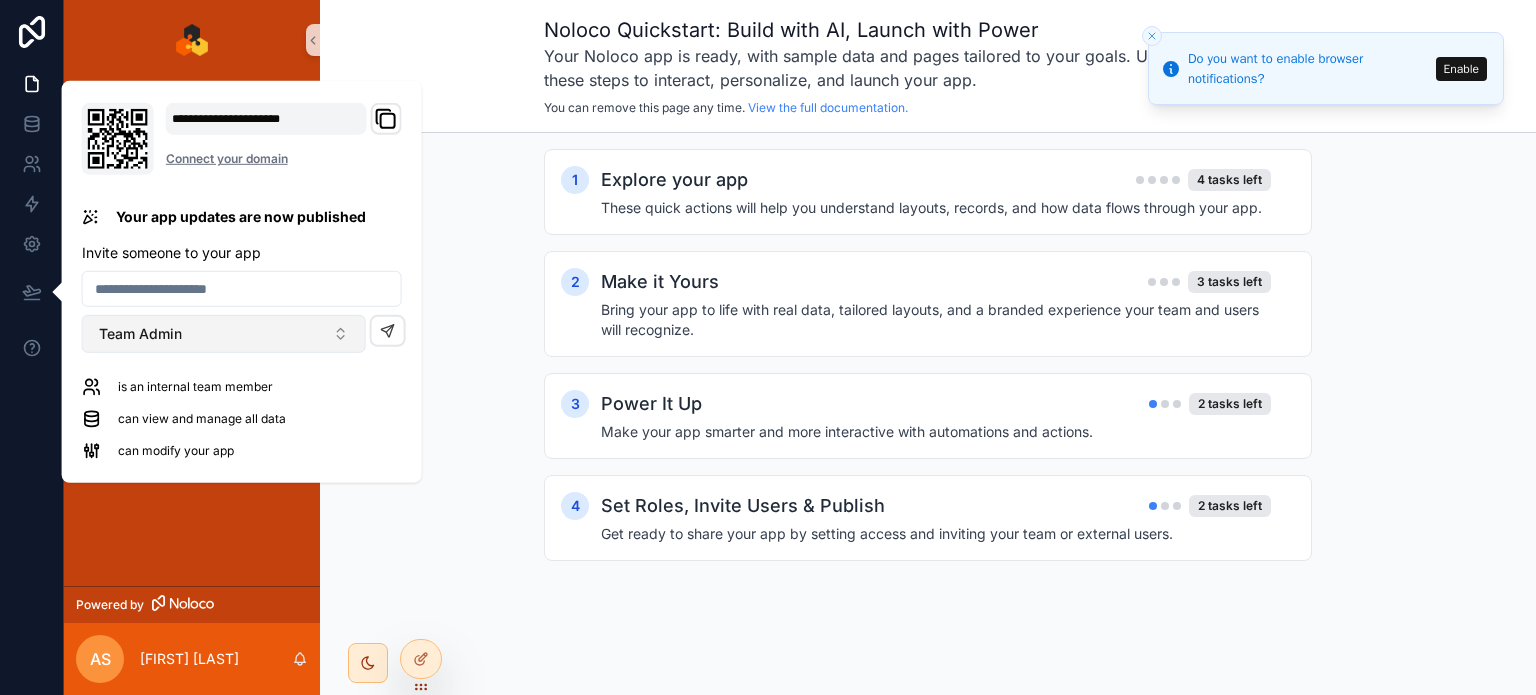 click on "Team Admin" at bounding box center (224, 334) 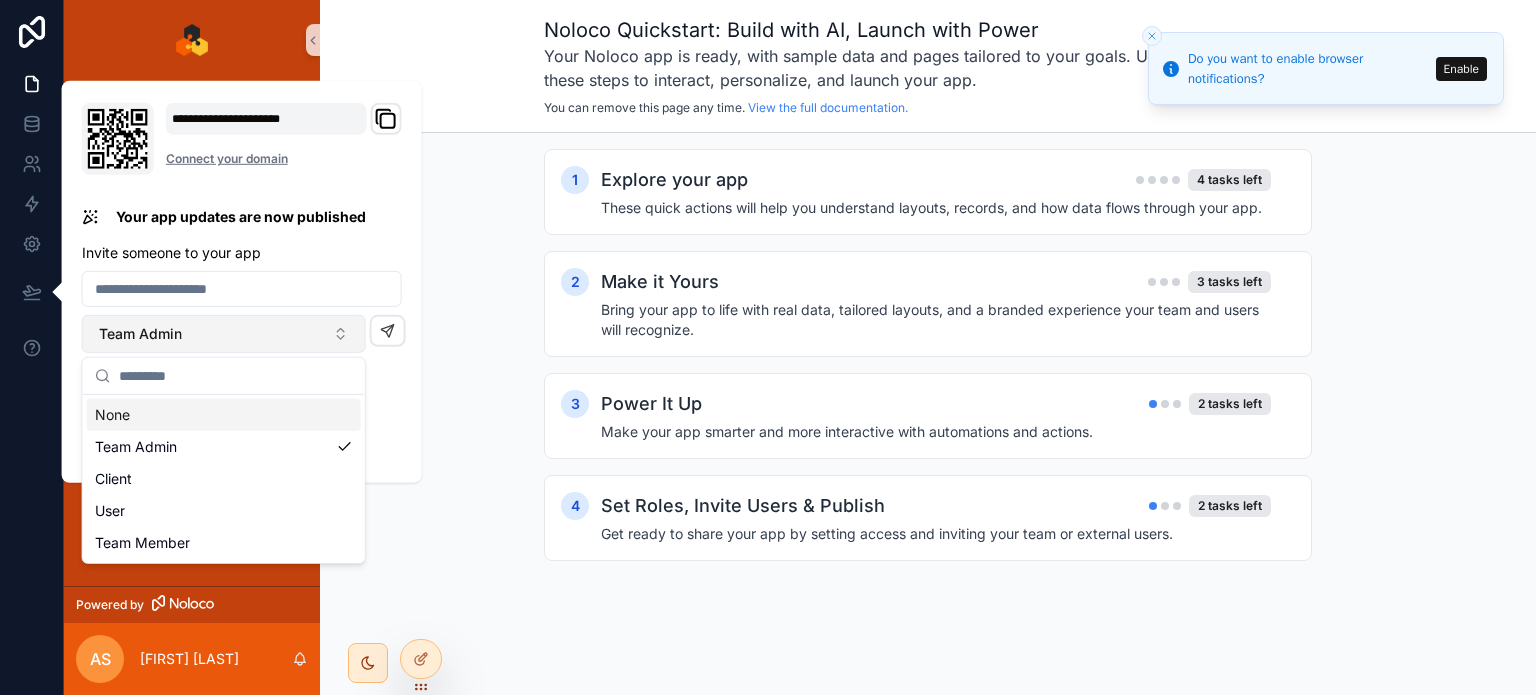 click on "Team Admin" at bounding box center (224, 334) 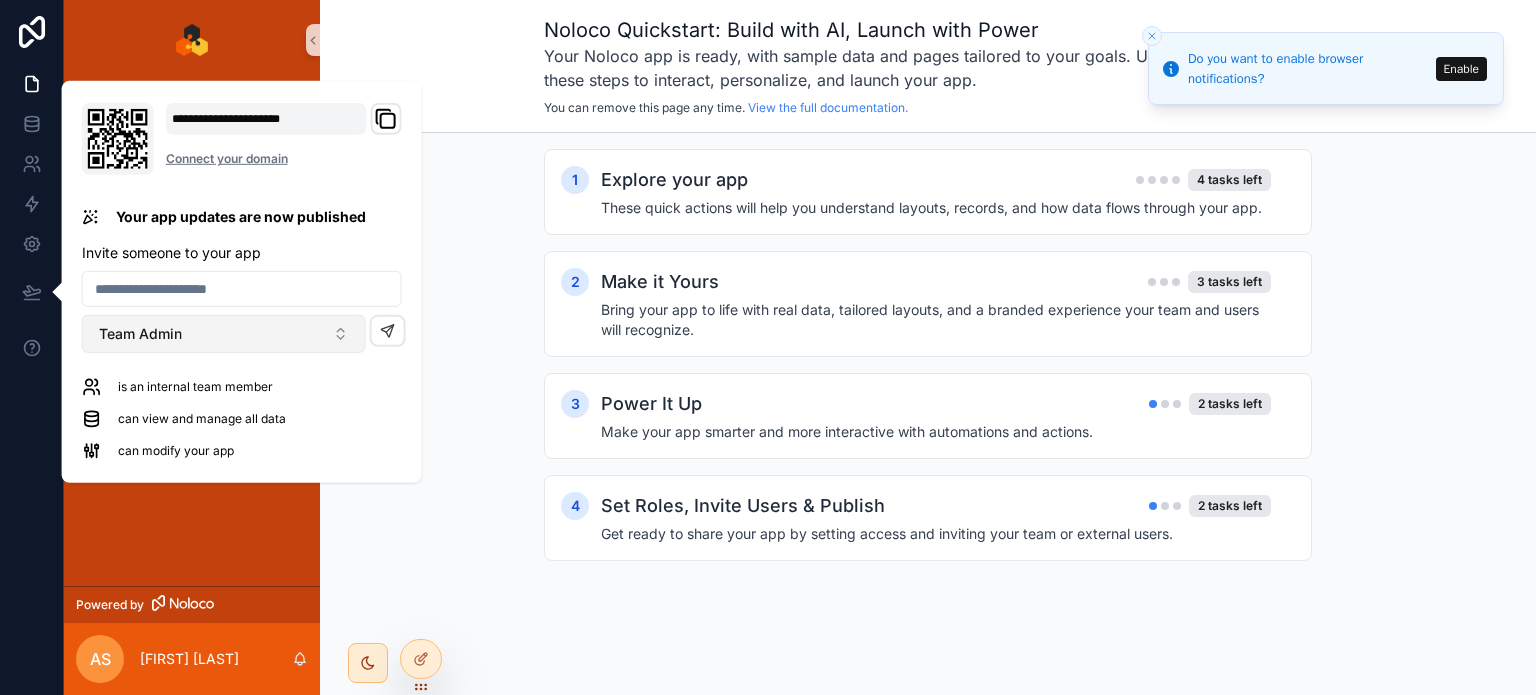 click on "Team Admin" at bounding box center (224, 334) 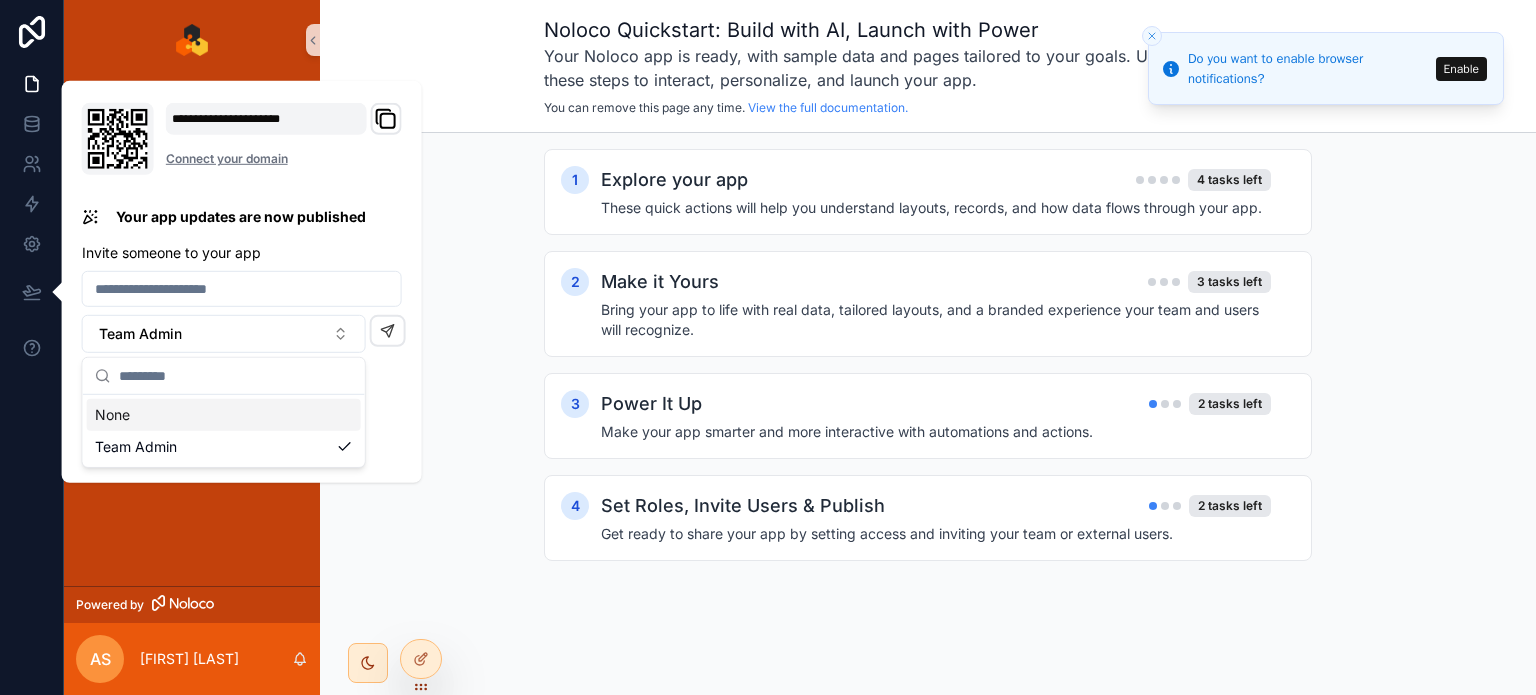 click on "is an internal team member" at bounding box center (242, 387) 